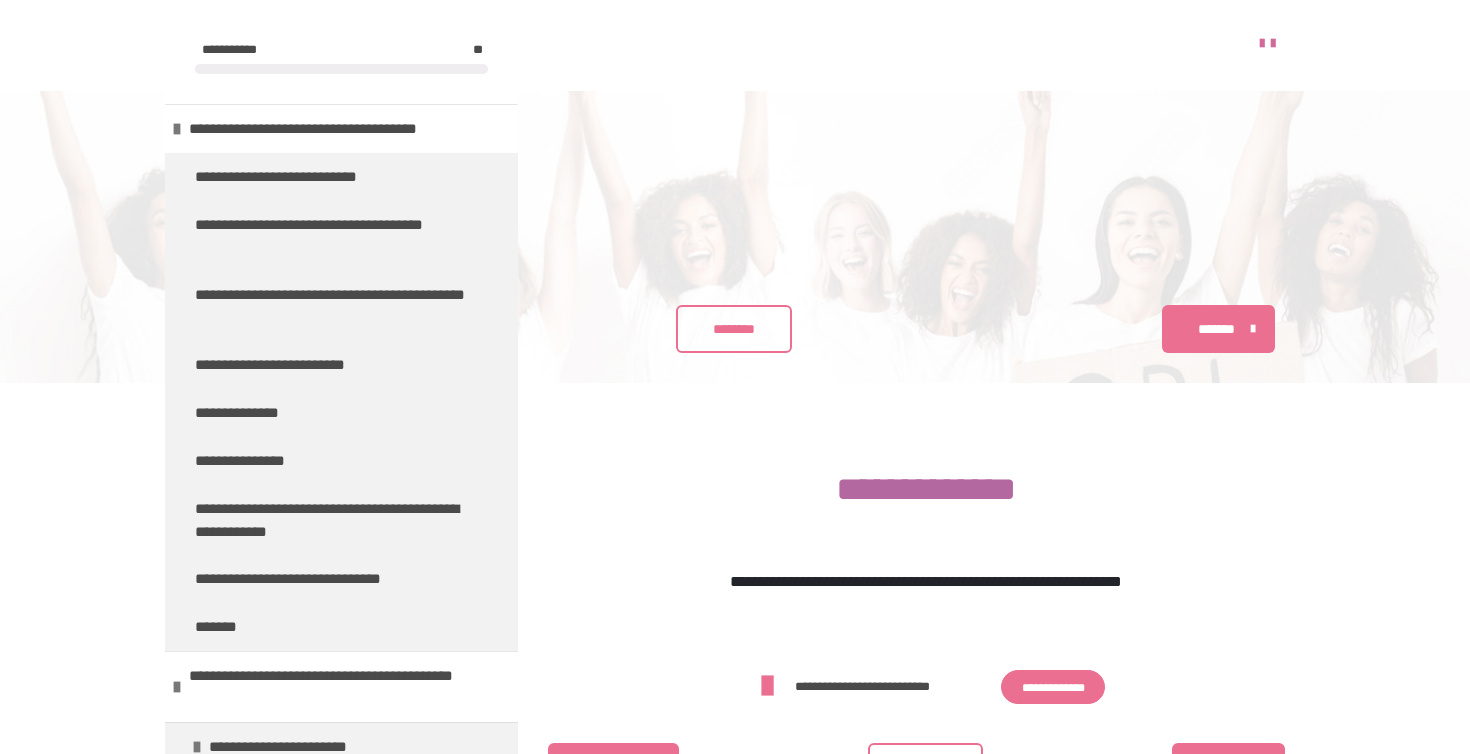 scroll, scrollTop: 373, scrollLeft: 0, axis: vertical 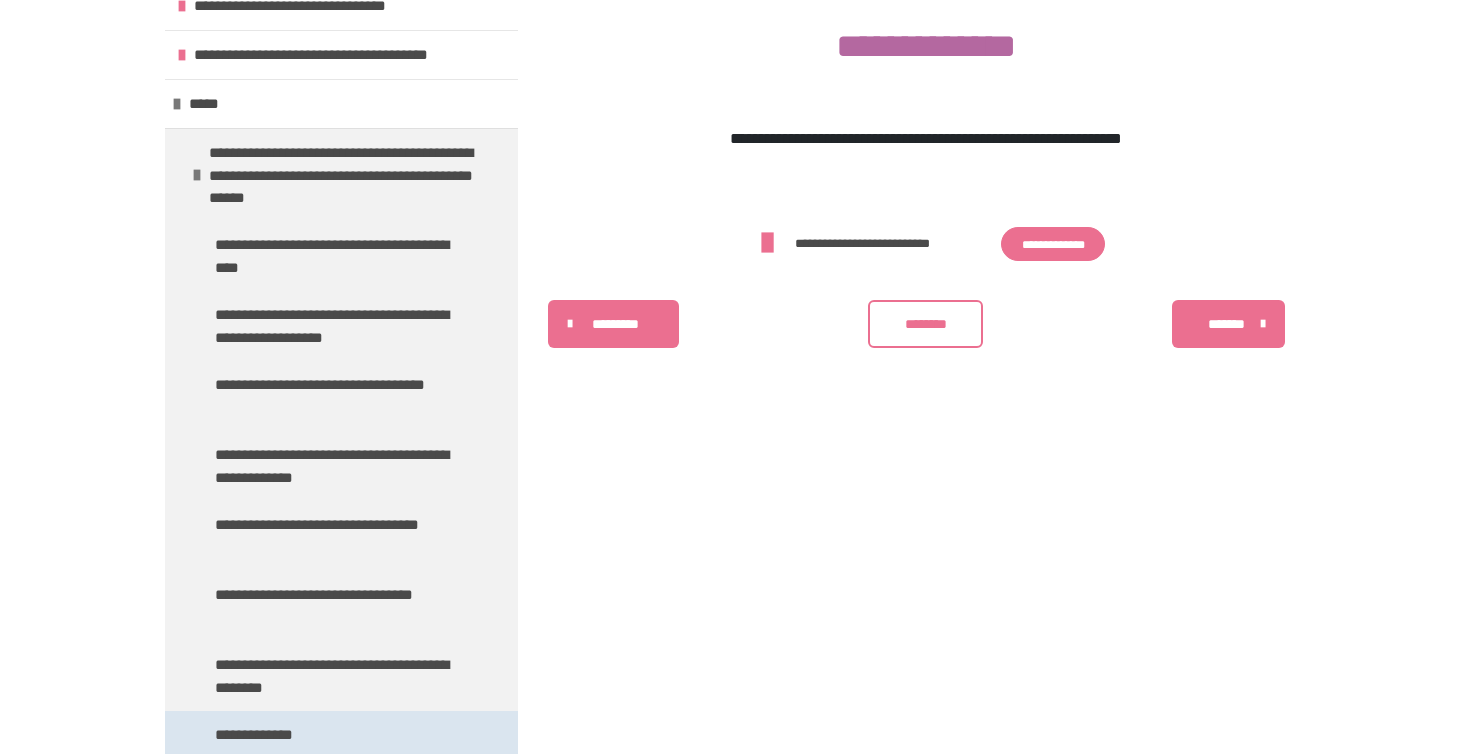click on "**********" at bounding box center (273, 735) 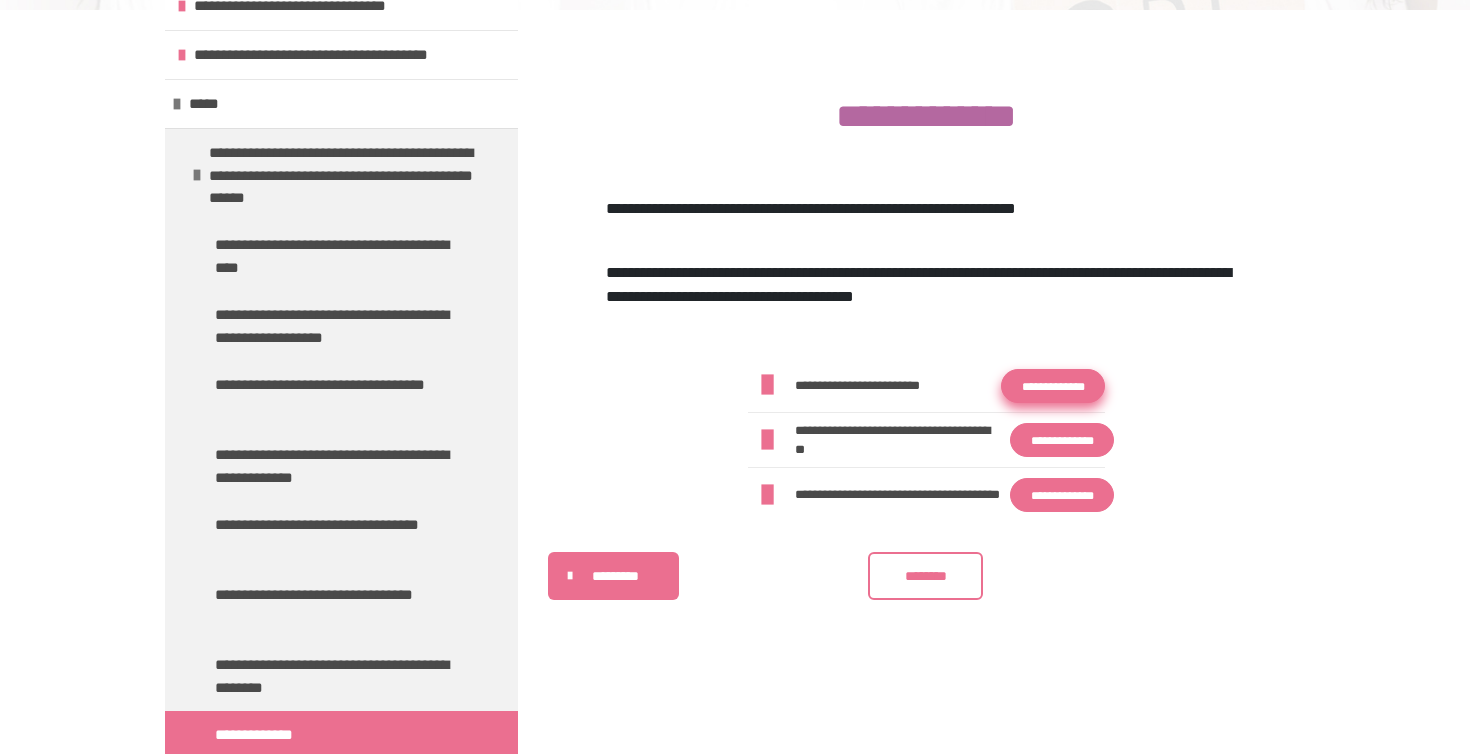 click on "**********" at bounding box center [1053, 386] 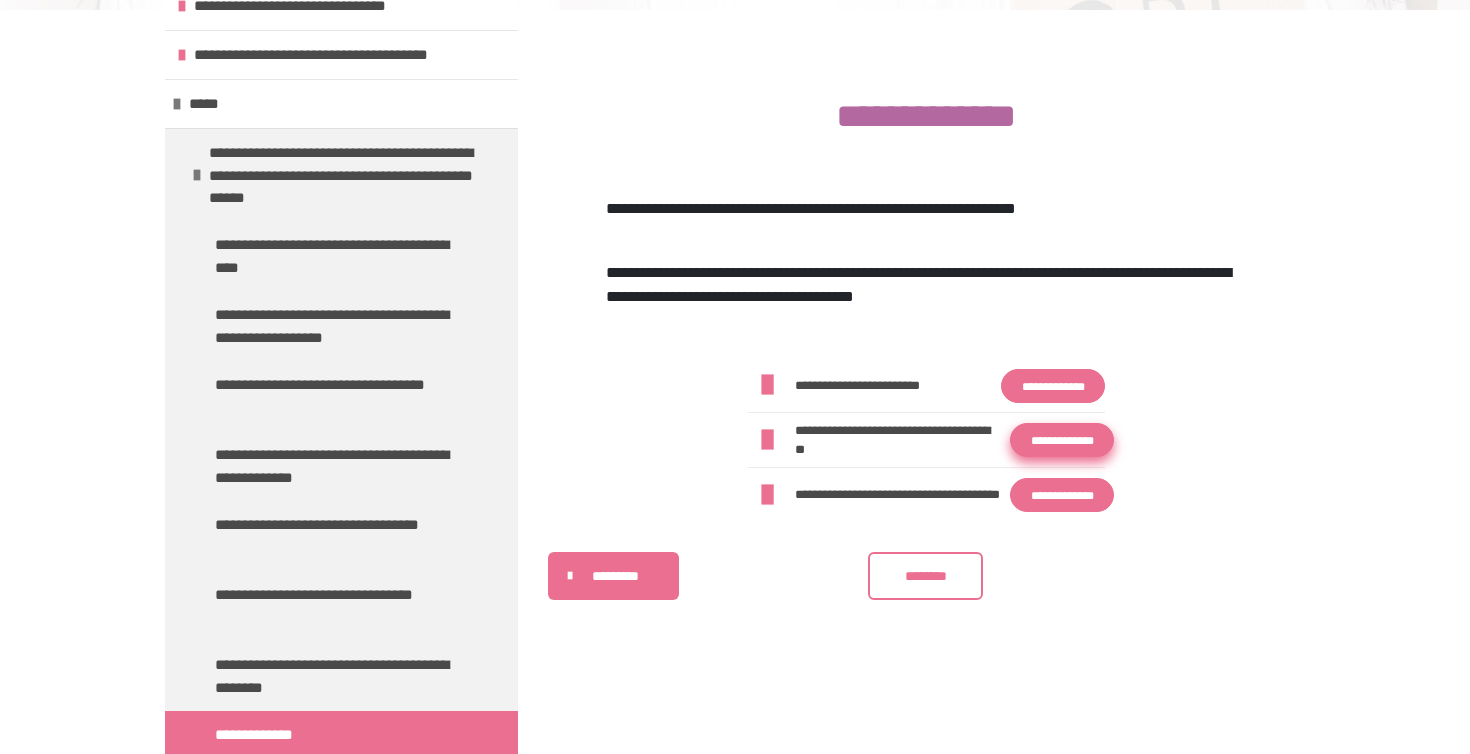 click on "**********" at bounding box center (1062, 440) 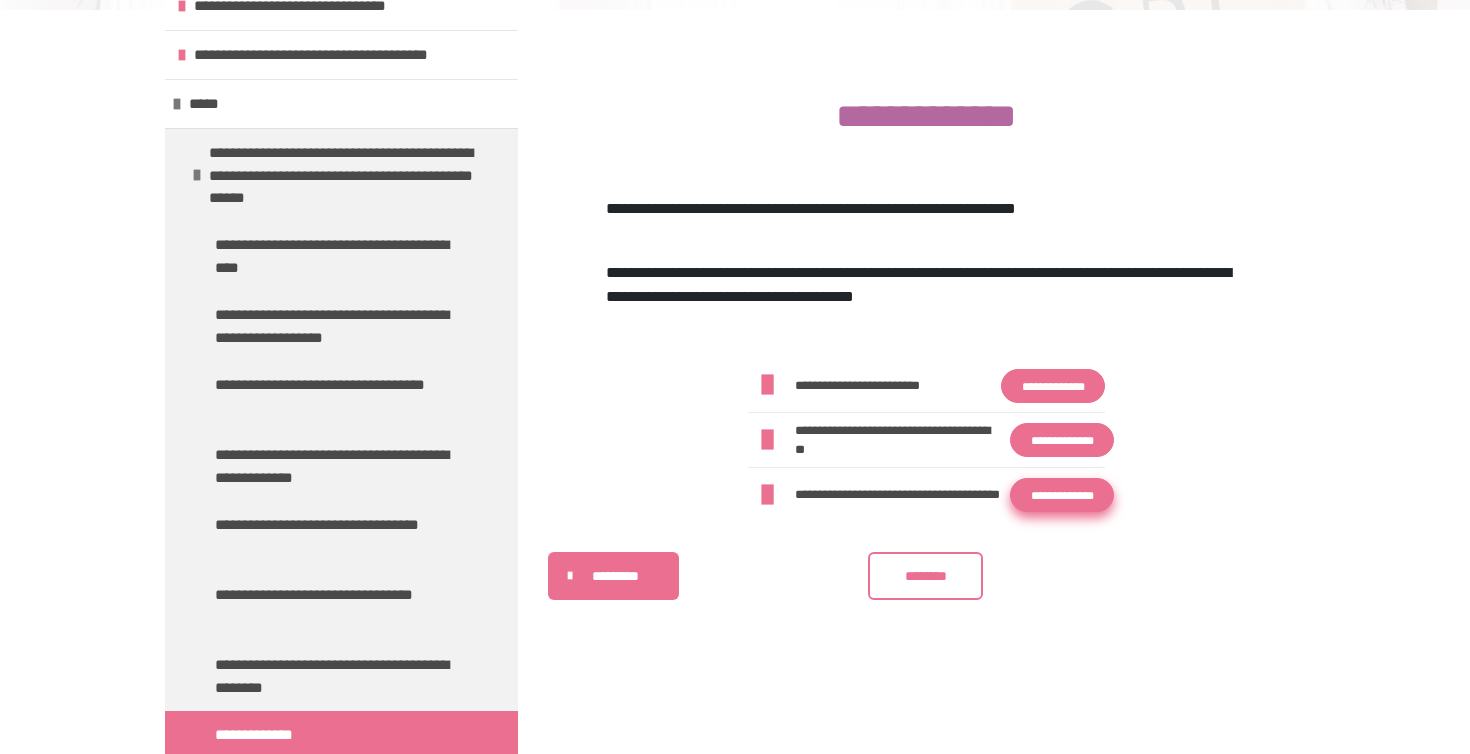 click on "**********" at bounding box center [1062, 495] 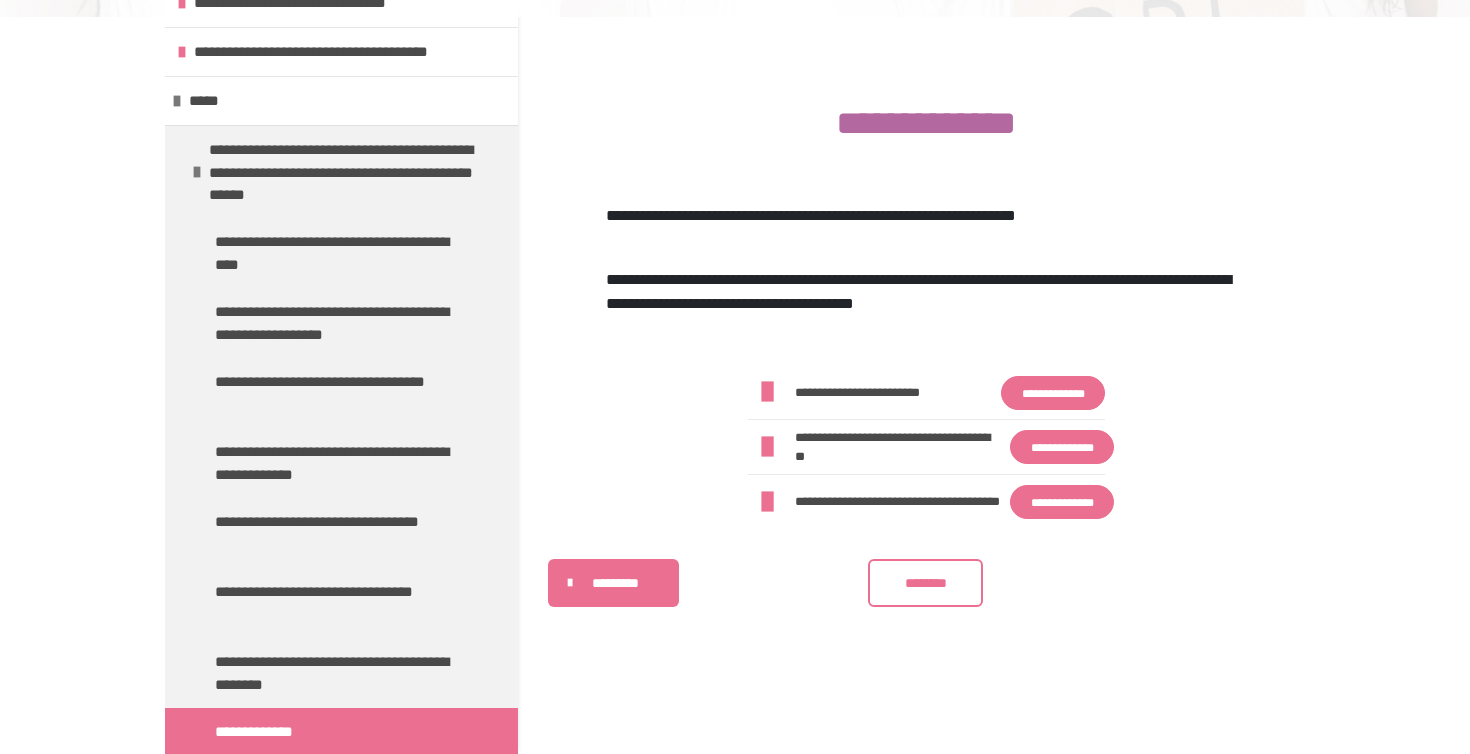 scroll, scrollTop: 25, scrollLeft: 0, axis: vertical 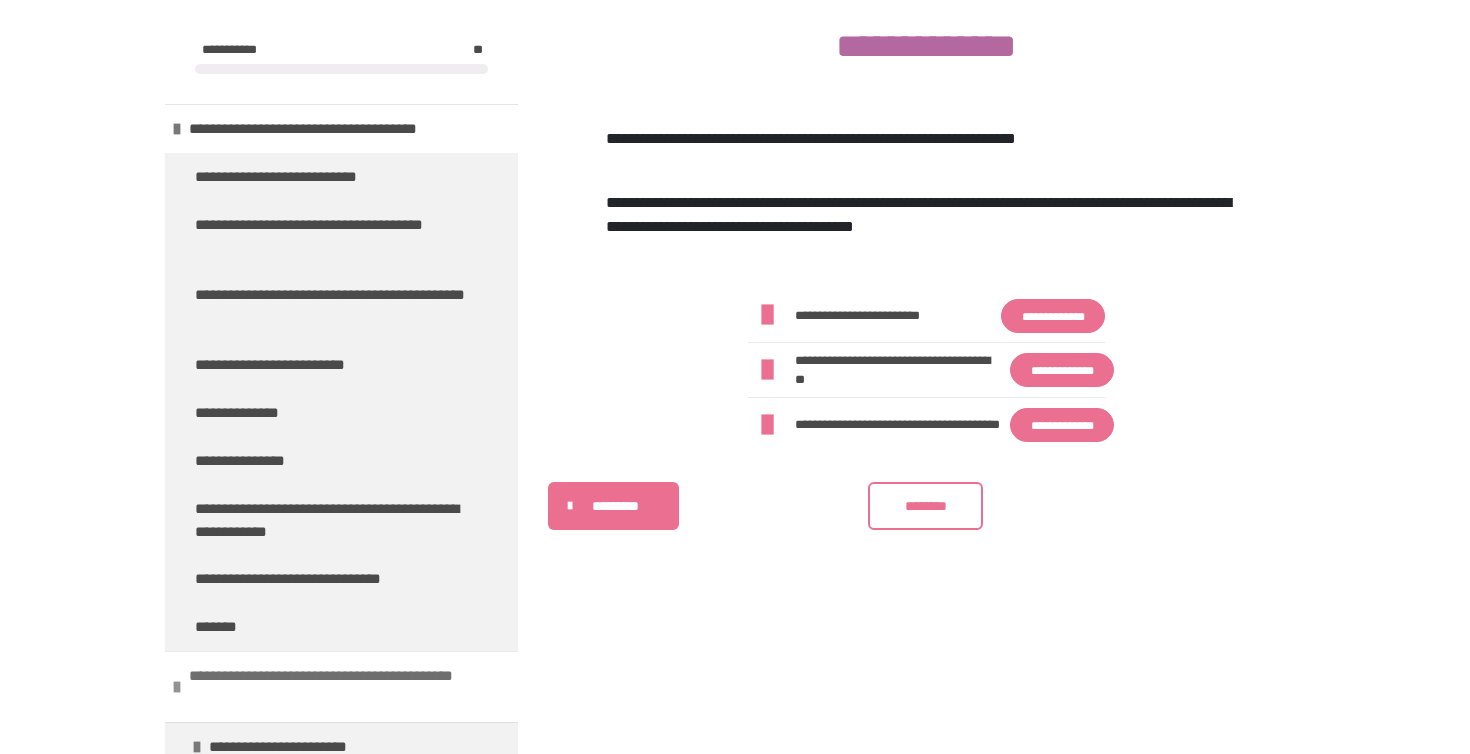 click at bounding box center [177, 687] 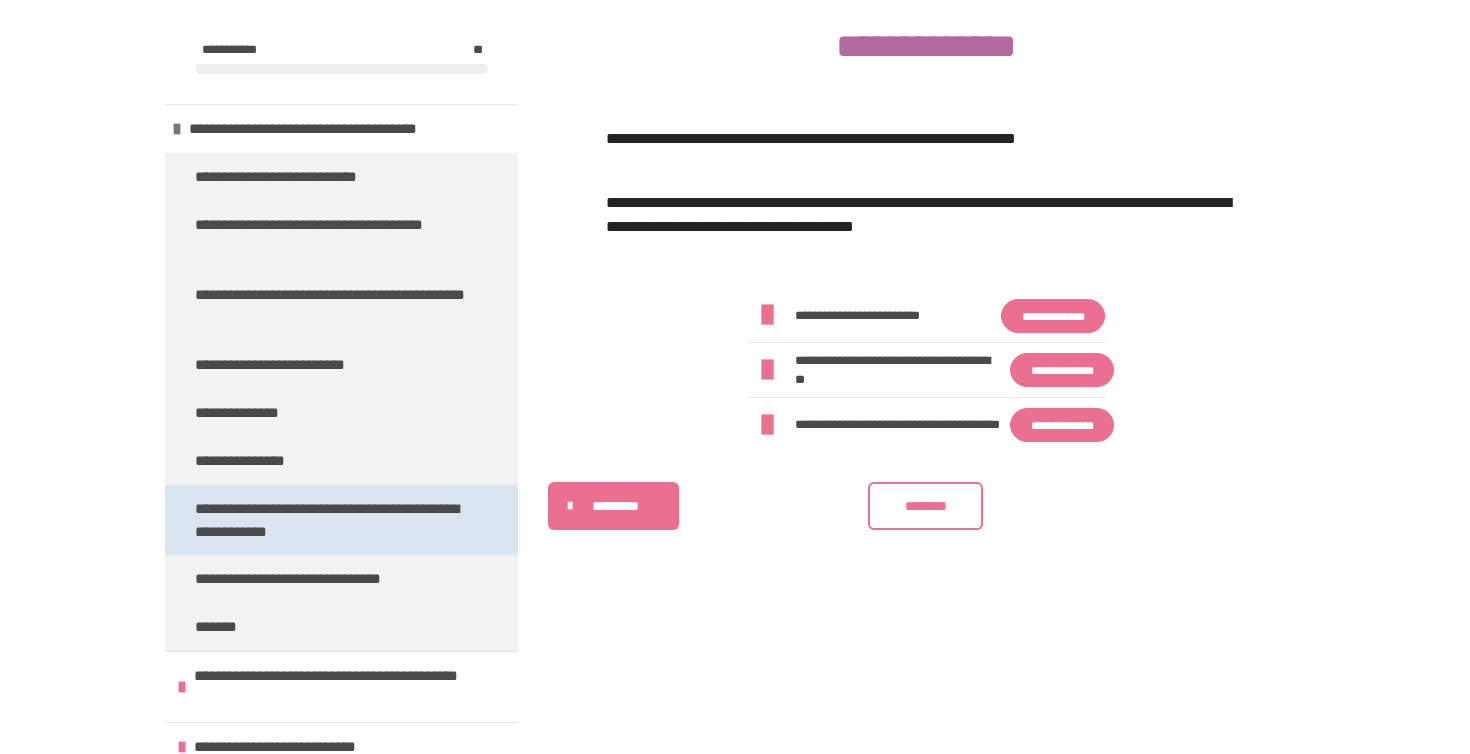 scroll, scrollTop: 443, scrollLeft: 0, axis: vertical 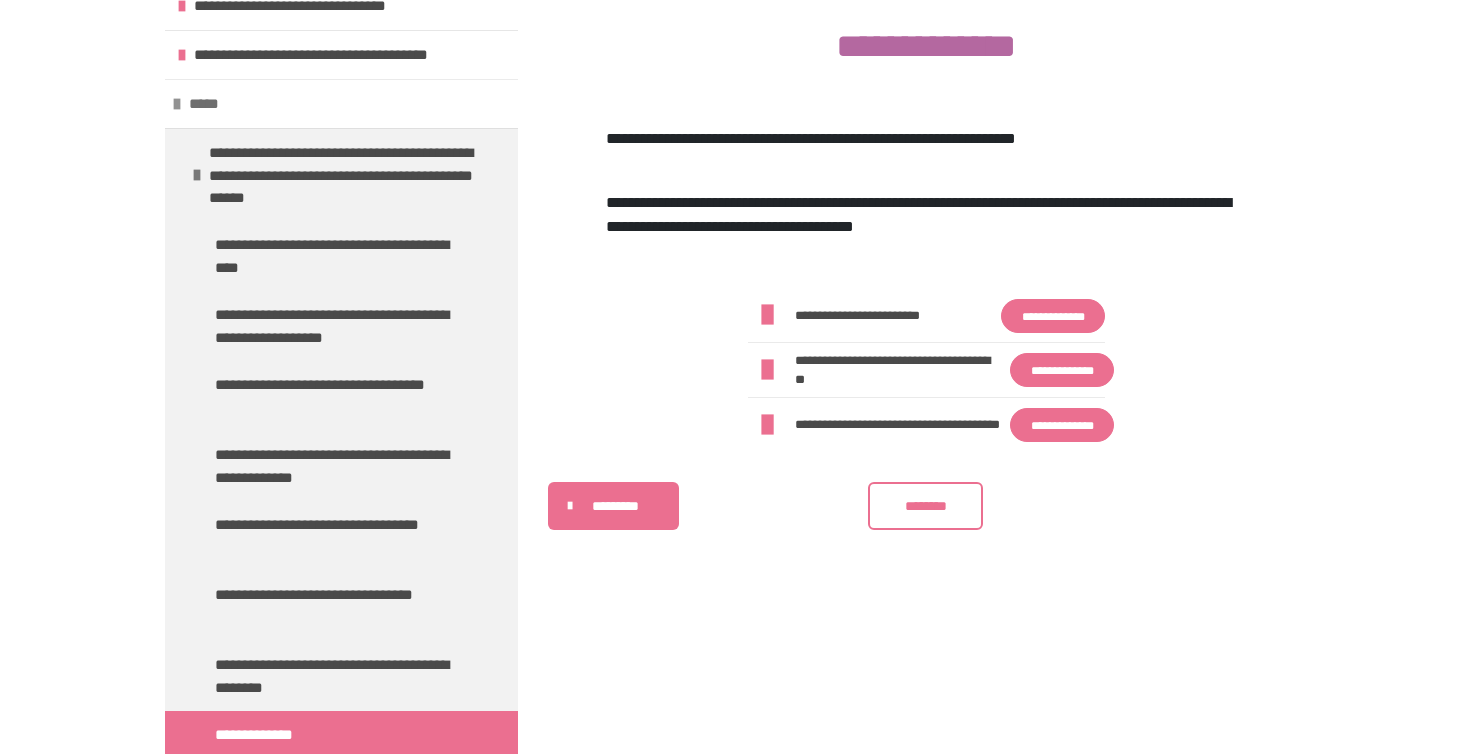 click at bounding box center [177, 104] 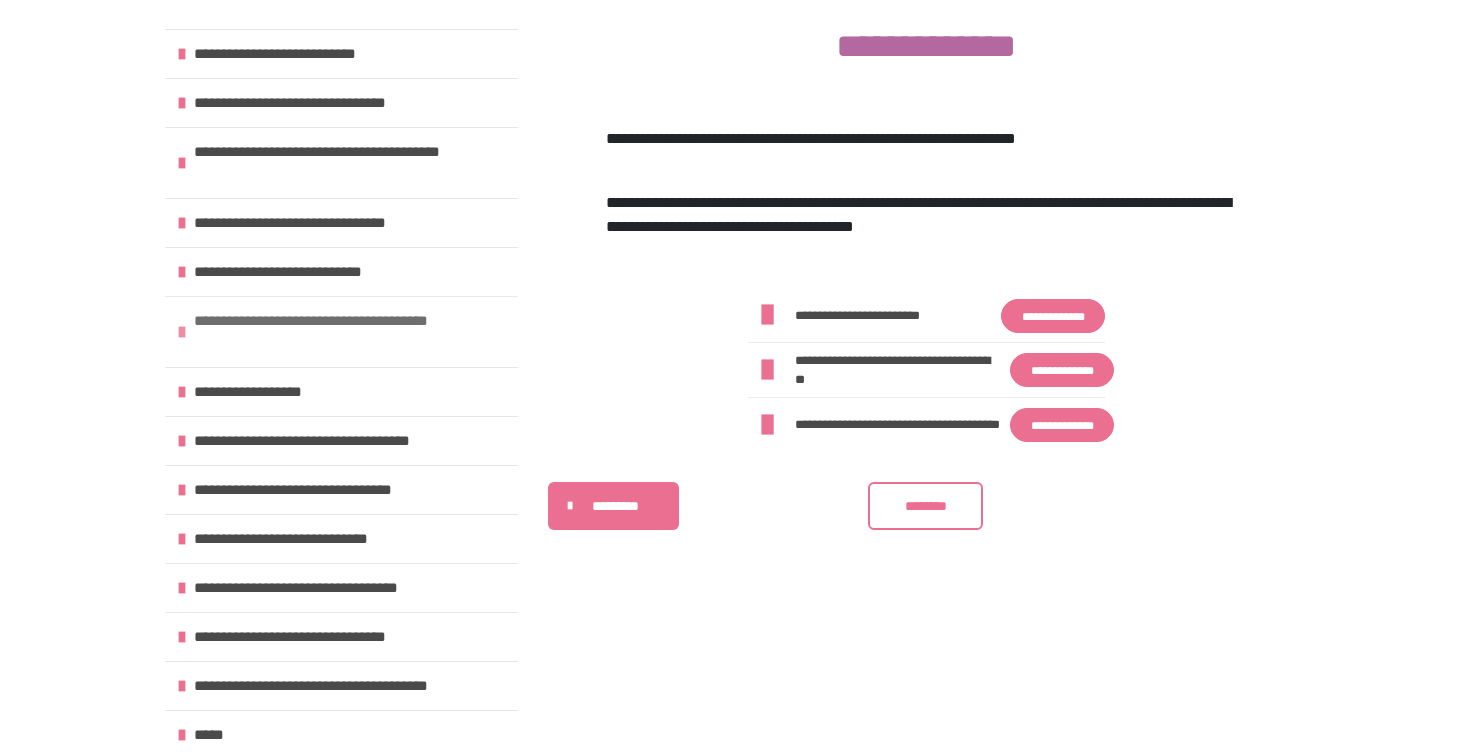 scroll, scrollTop: 443, scrollLeft: 0, axis: vertical 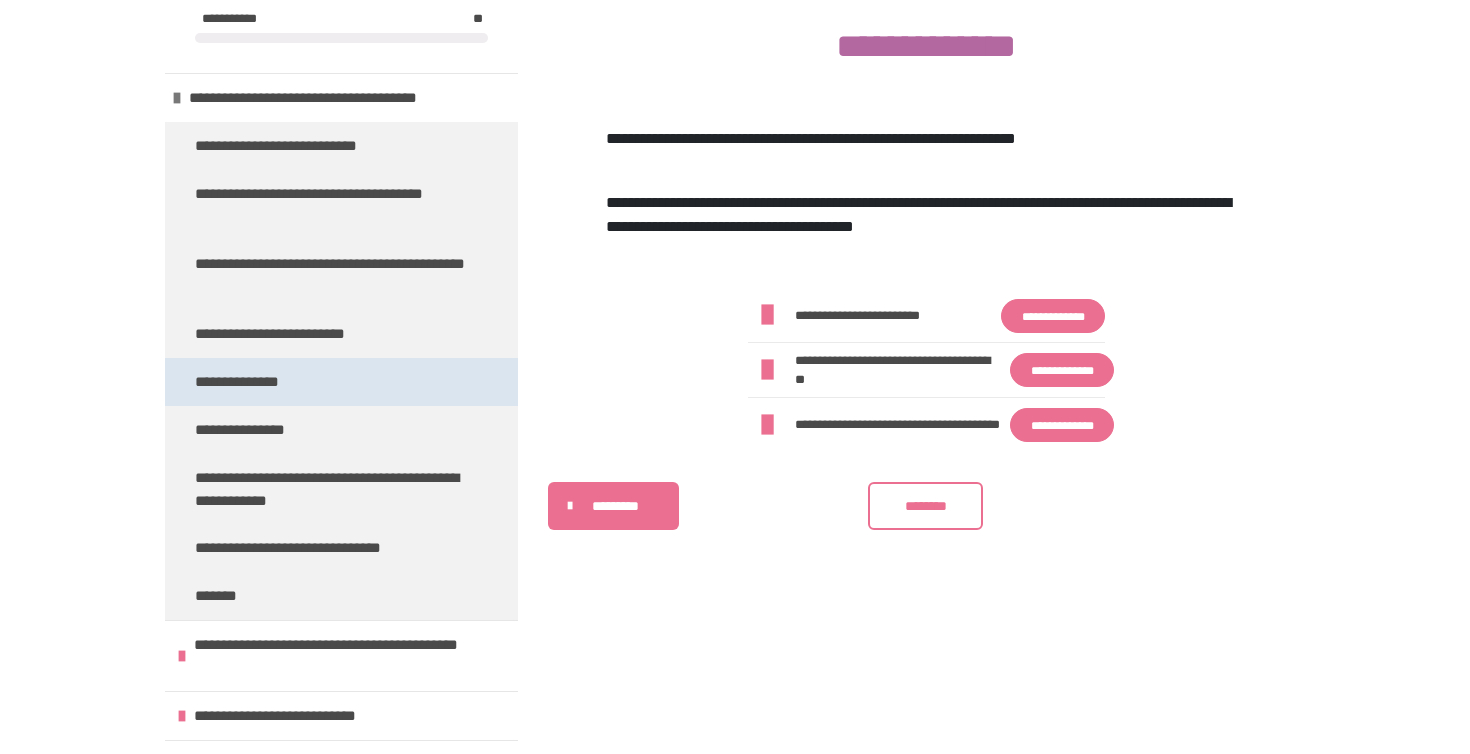 click on "**********" at bounding box center [256, 382] 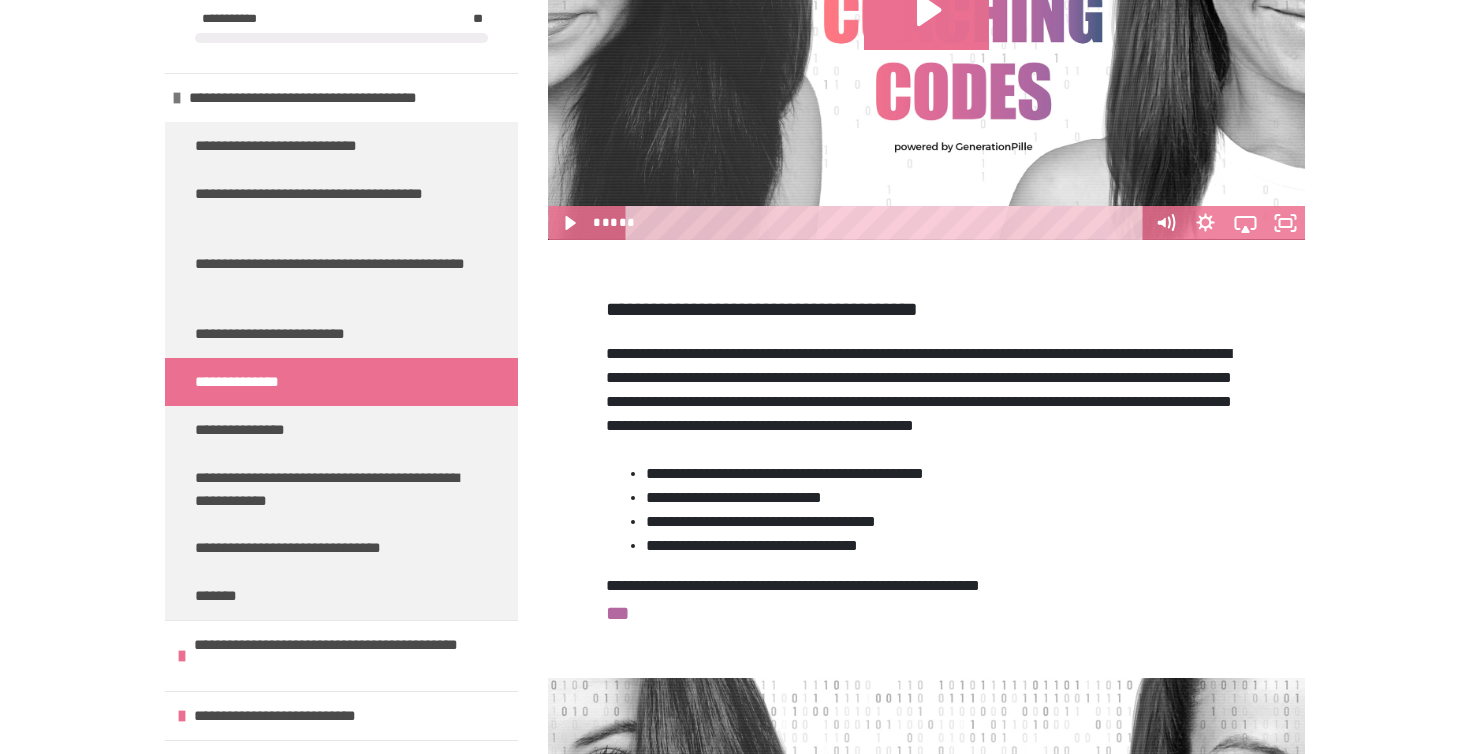 scroll, scrollTop: 2109, scrollLeft: 0, axis: vertical 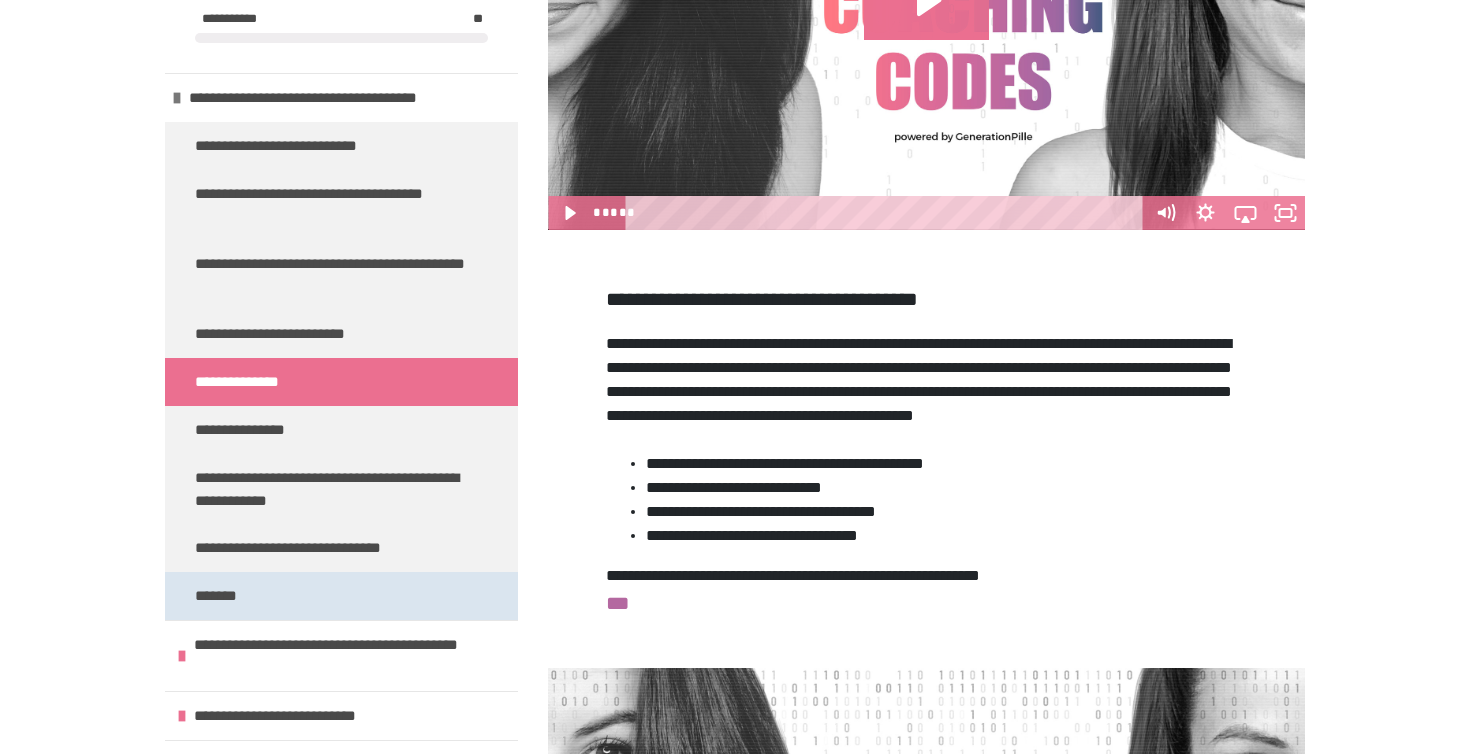 click on "*******" at bounding box center [341, 596] 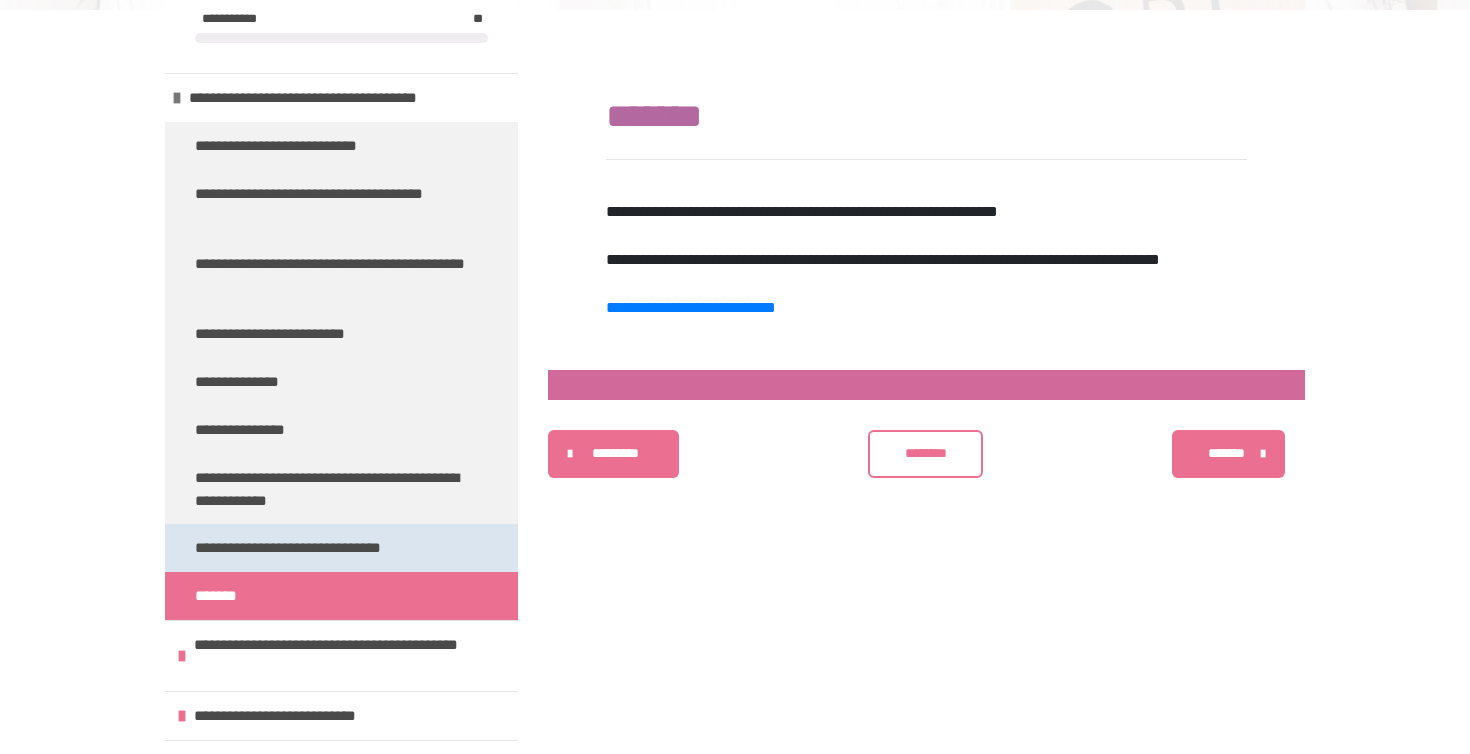 click on "**********" at bounding box center (328, 548) 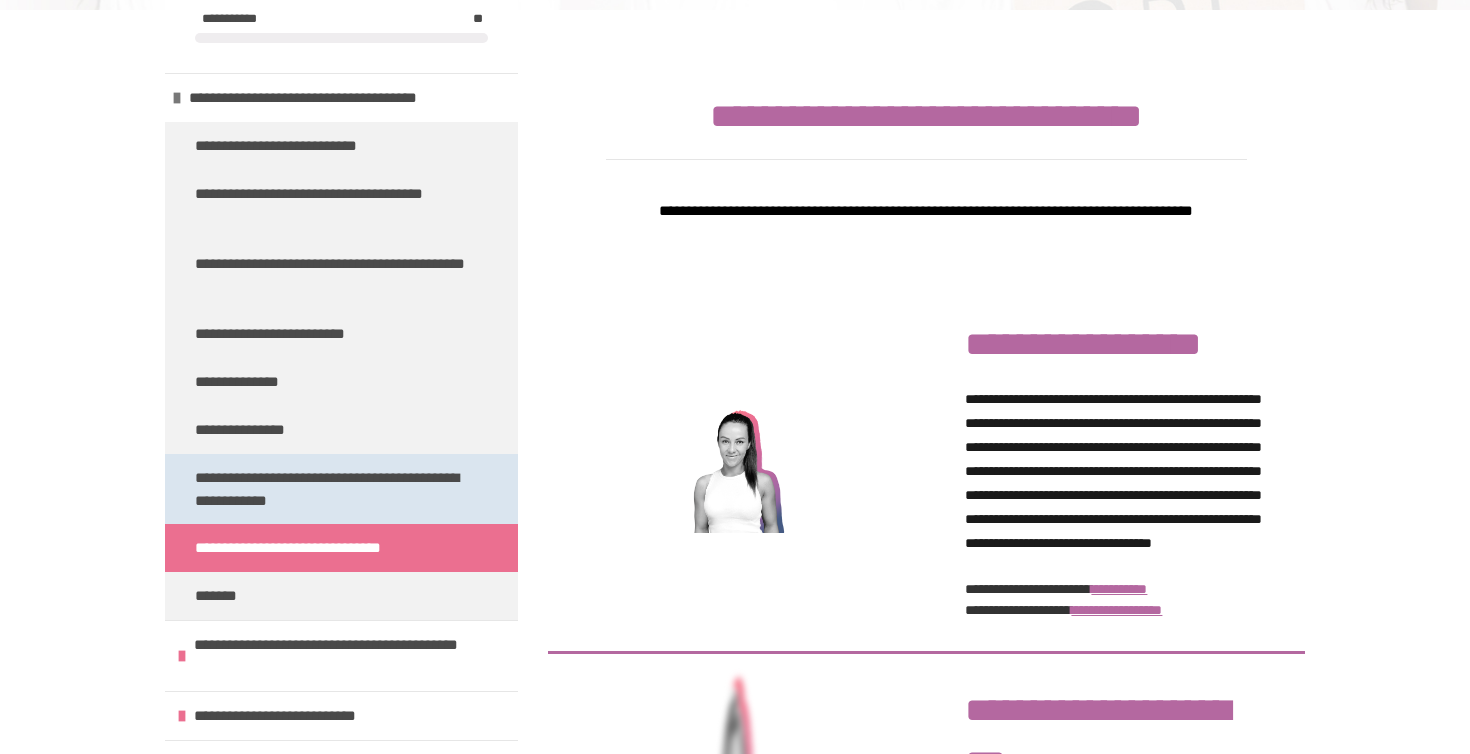 click on "**********" at bounding box center [333, 489] 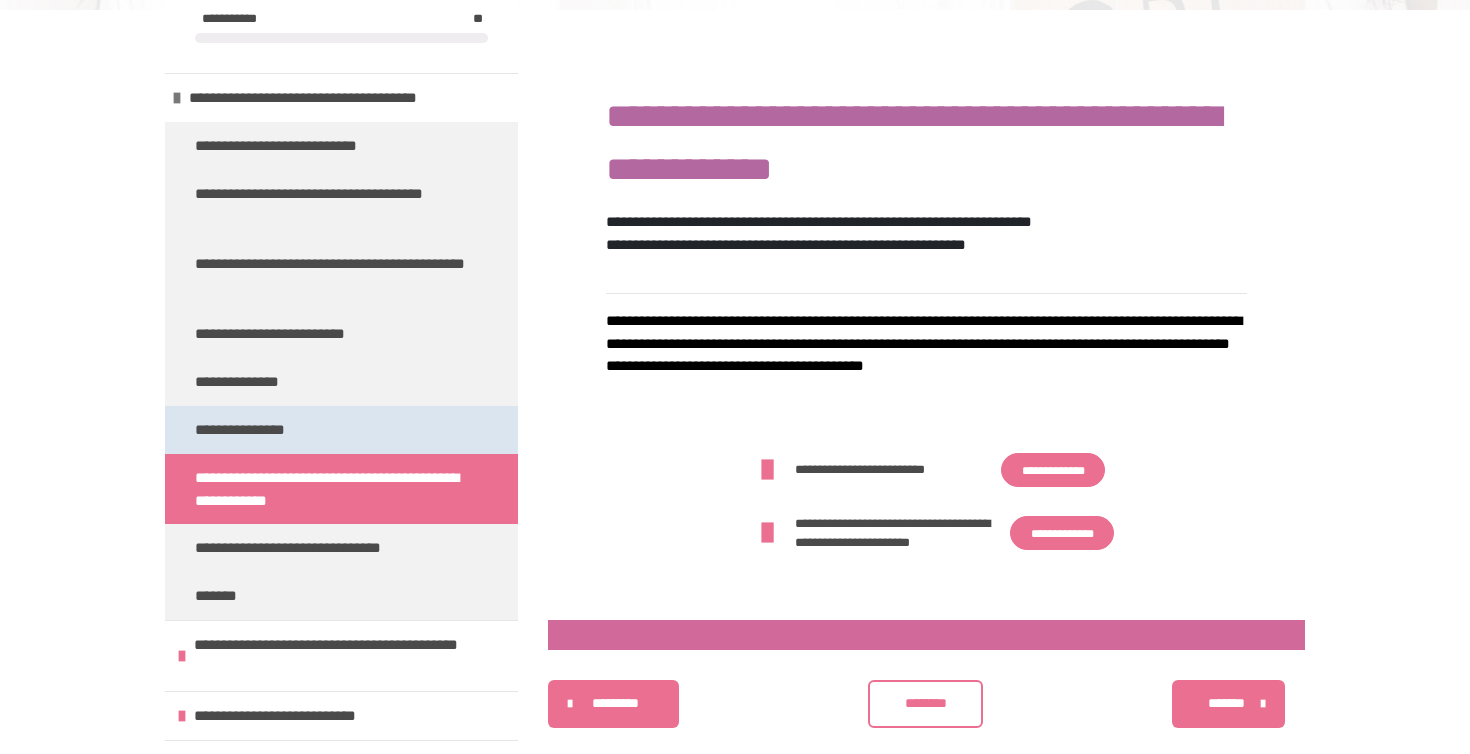 click on "**********" at bounding box center (341, 430) 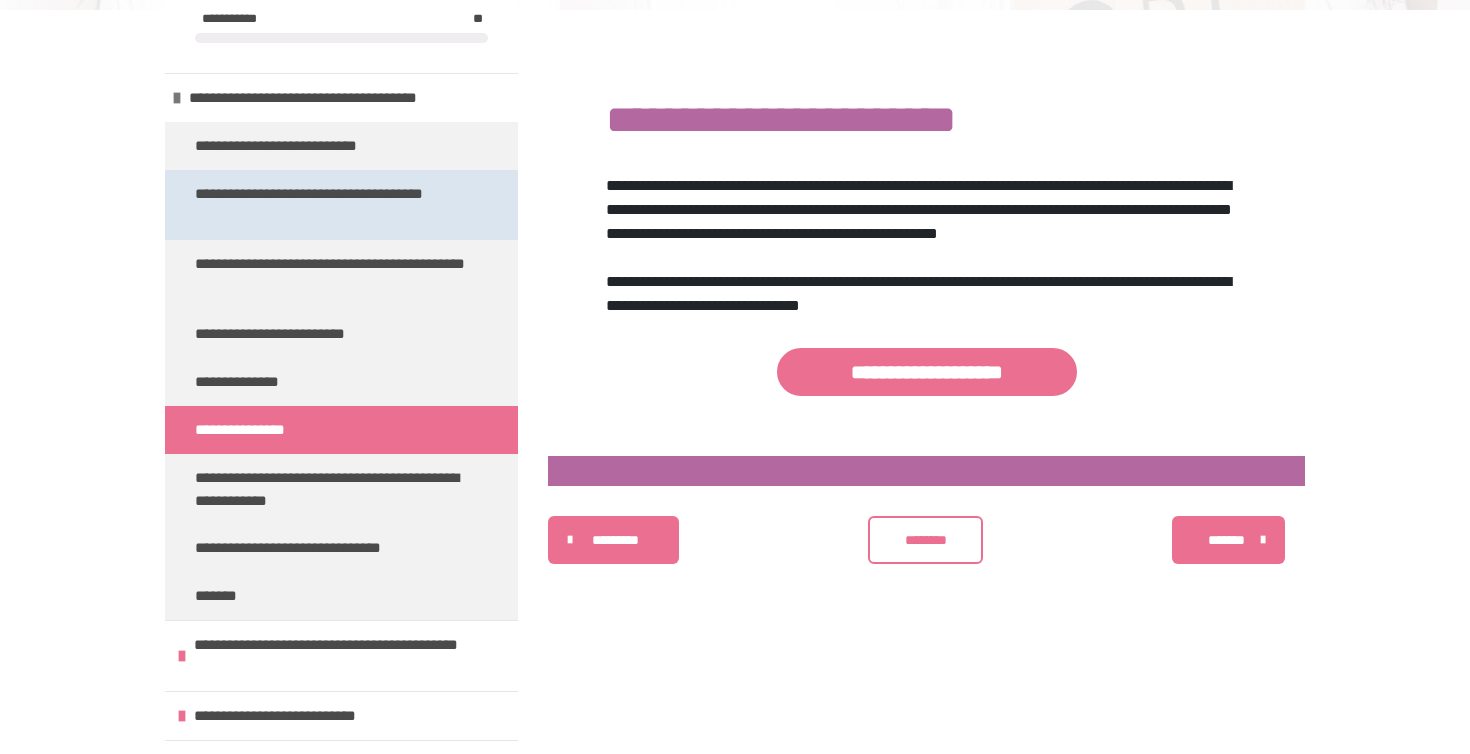 click on "**********" at bounding box center (333, 205) 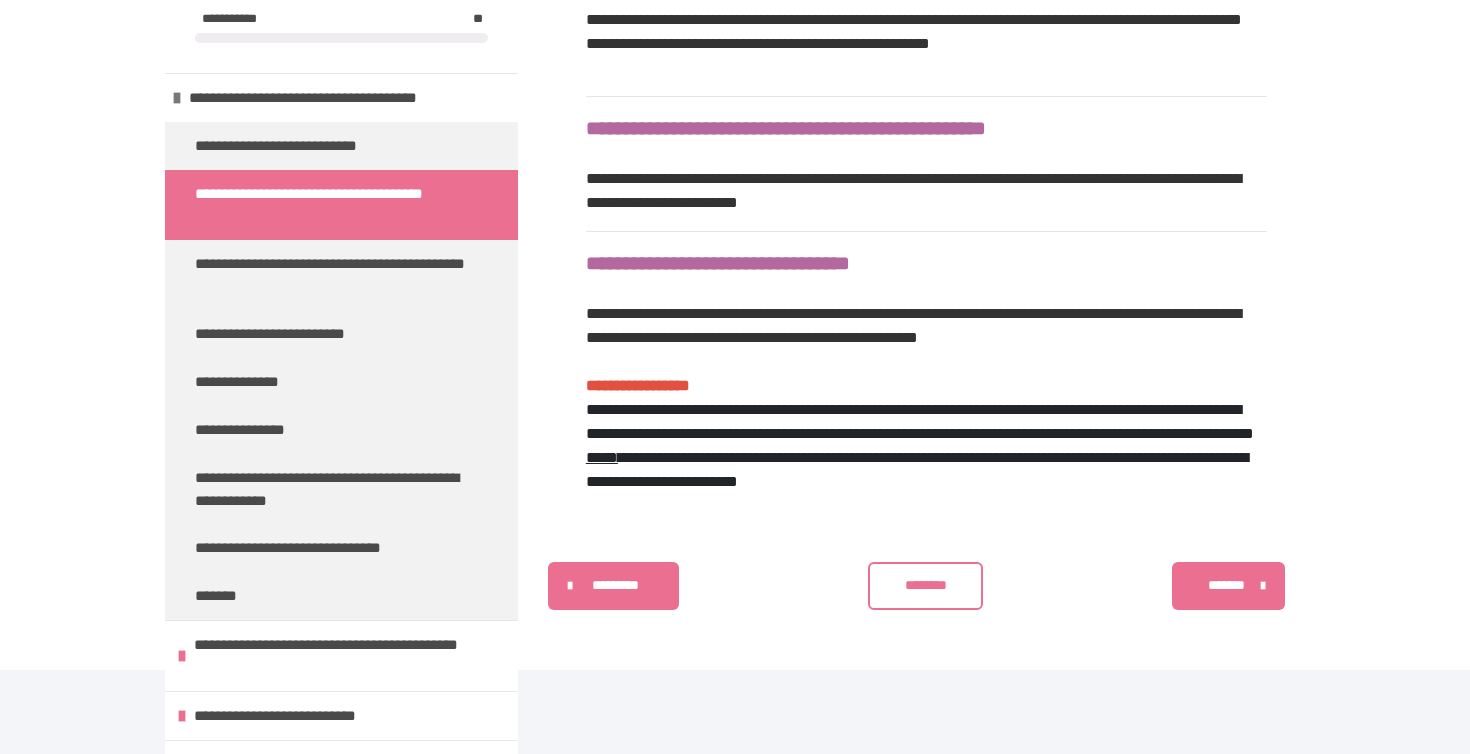 scroll, scrollTop: 2022, scrollLeft: 0, axis: vertical 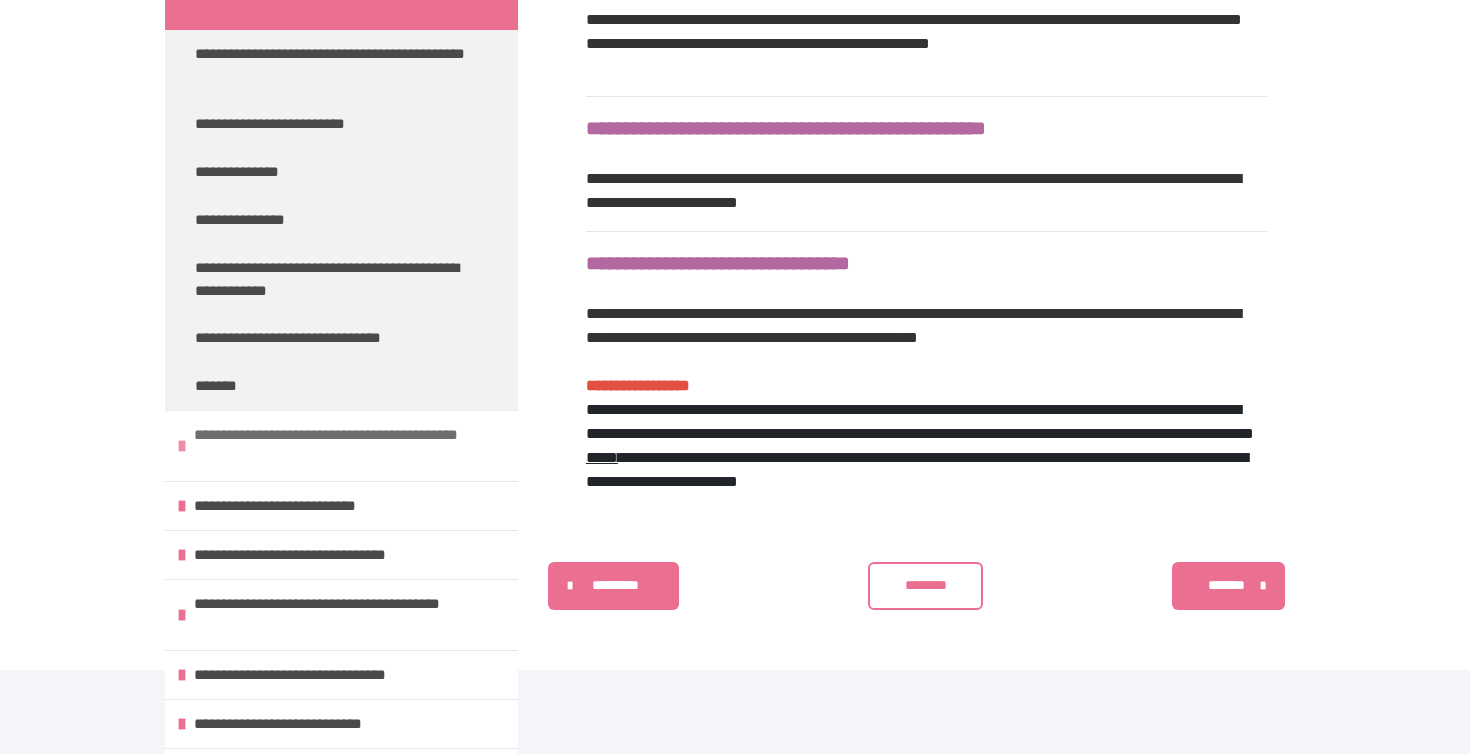 click at bounding box center [182, 446] 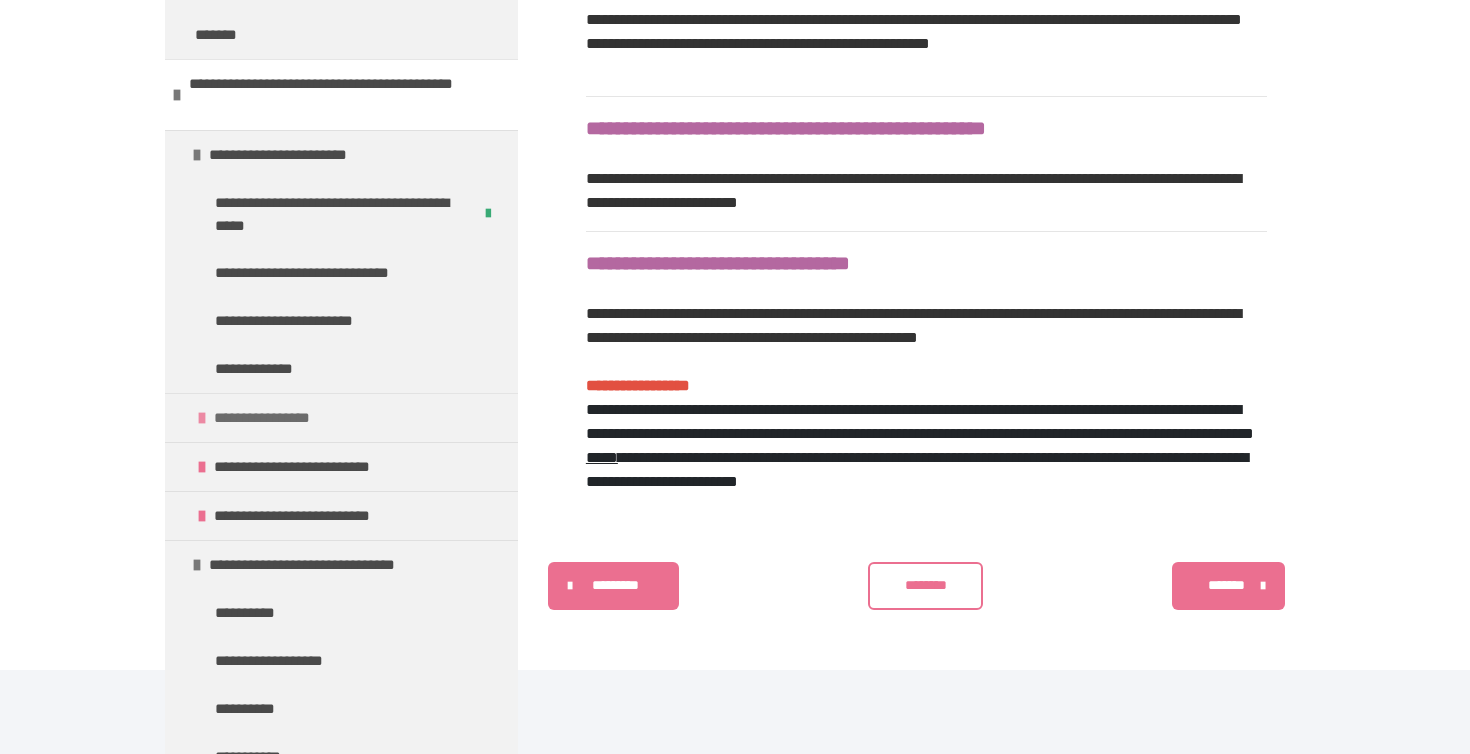 scroll, scrollTop: 605, scrollLeft: 0, axis: vertical 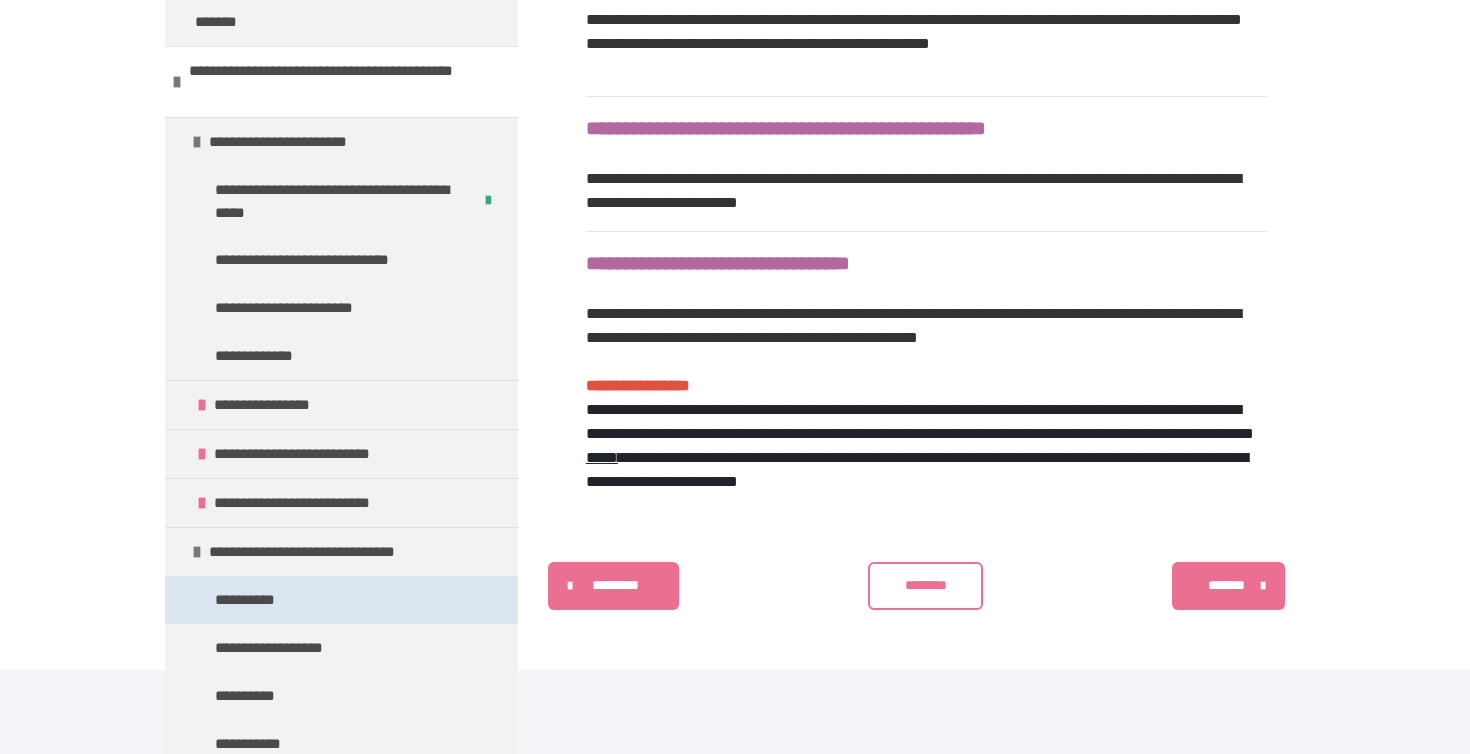 click on "**********" at bounding box center (254, 600) 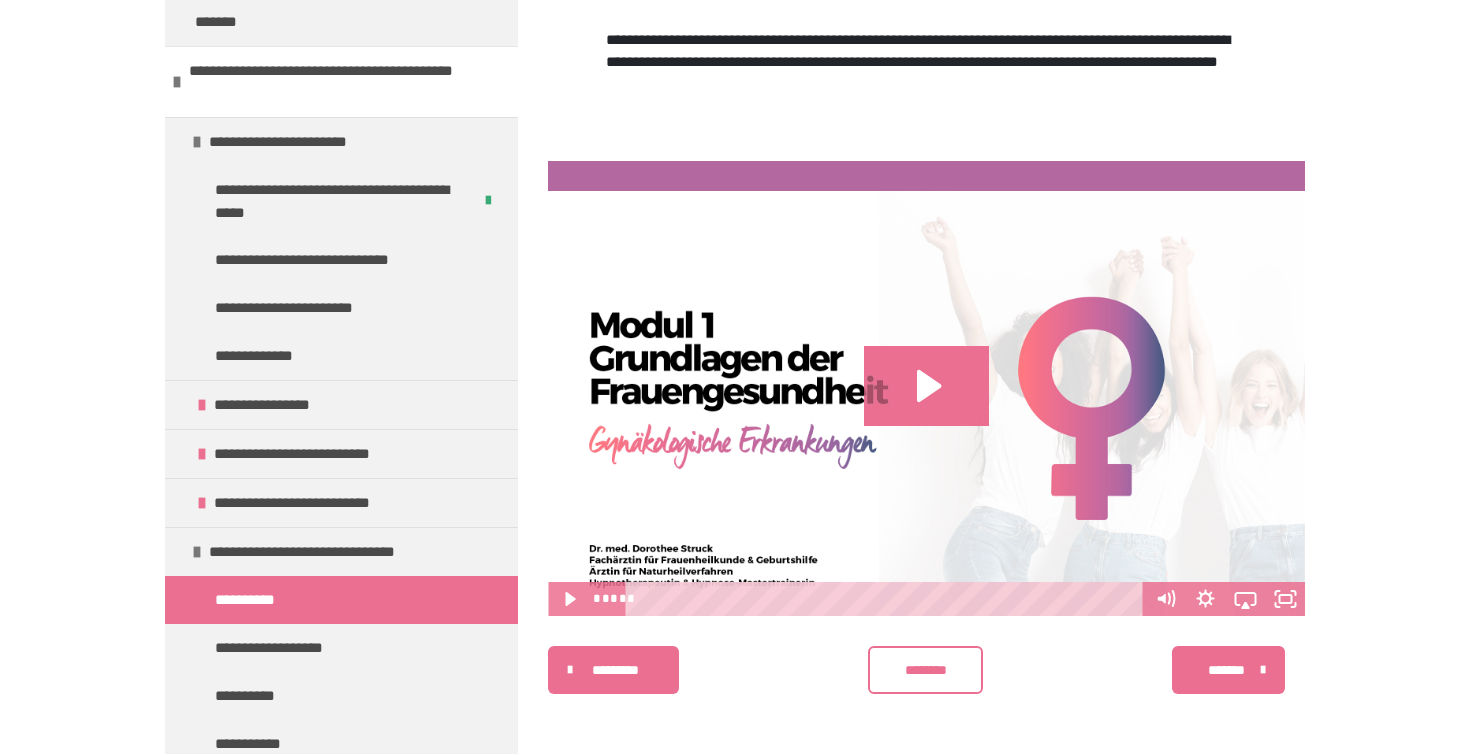 scroll, scrollTop: 585, scrollLeft: 0, axis: vertical 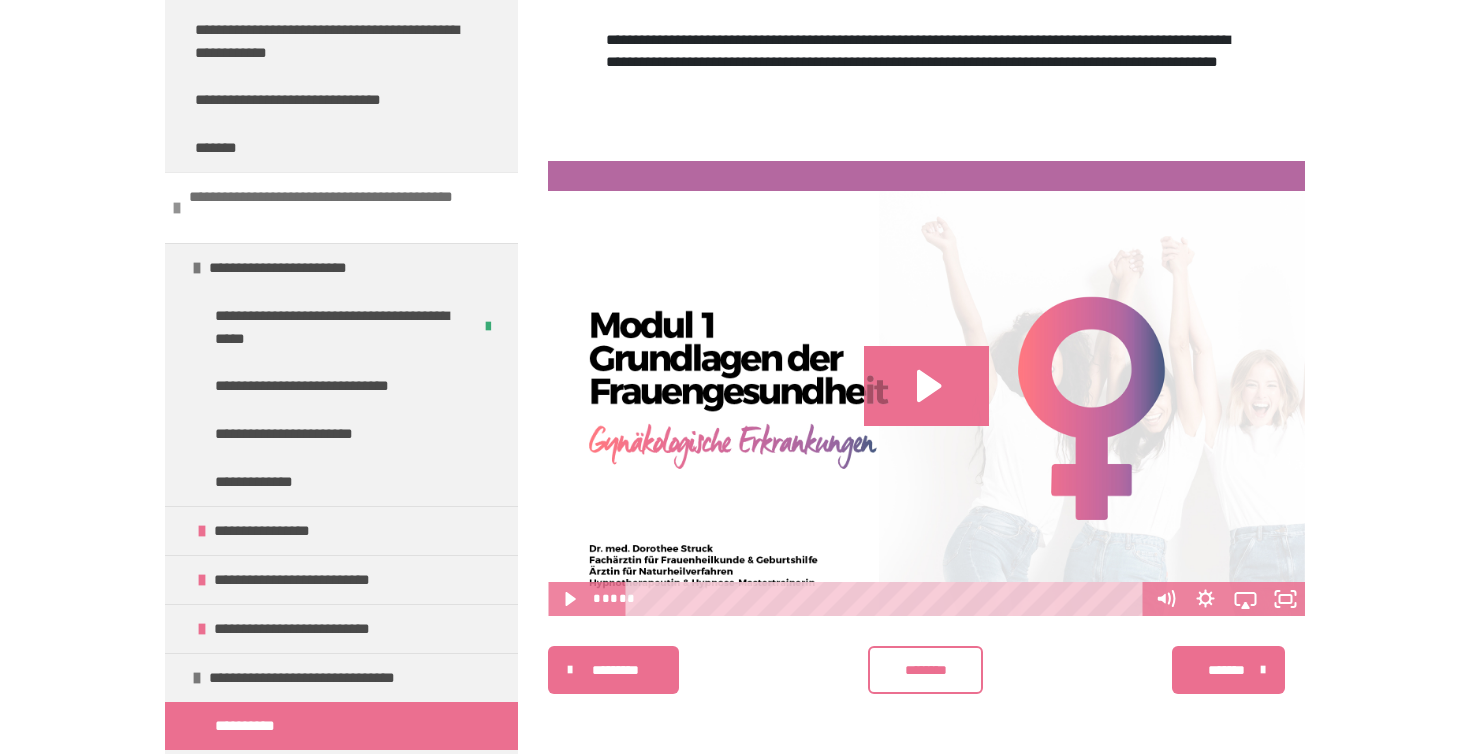 click on "**********" at bounding box center [346, 208] 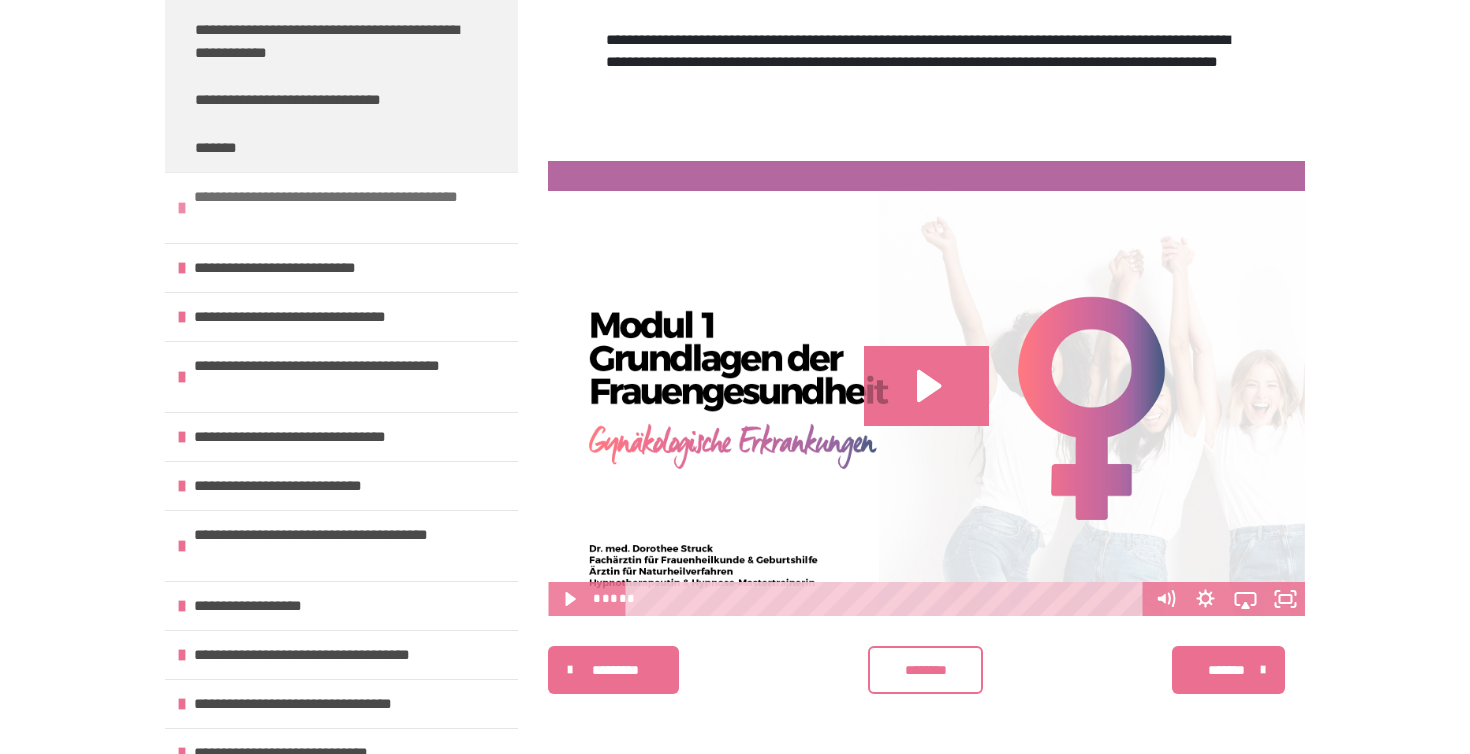 click on "**********" at bounding box center (351, 208) 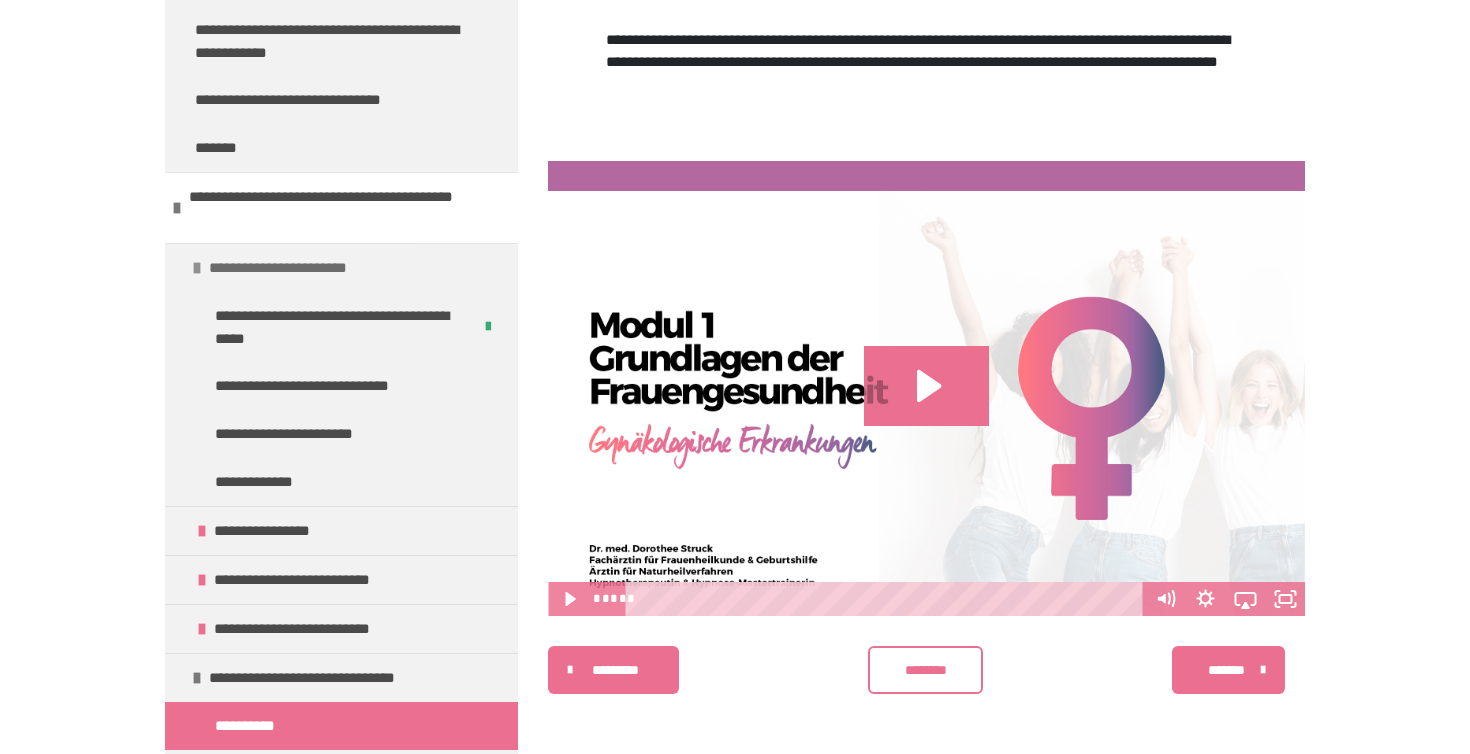 click on "**********" at bounding box center (295, 268) 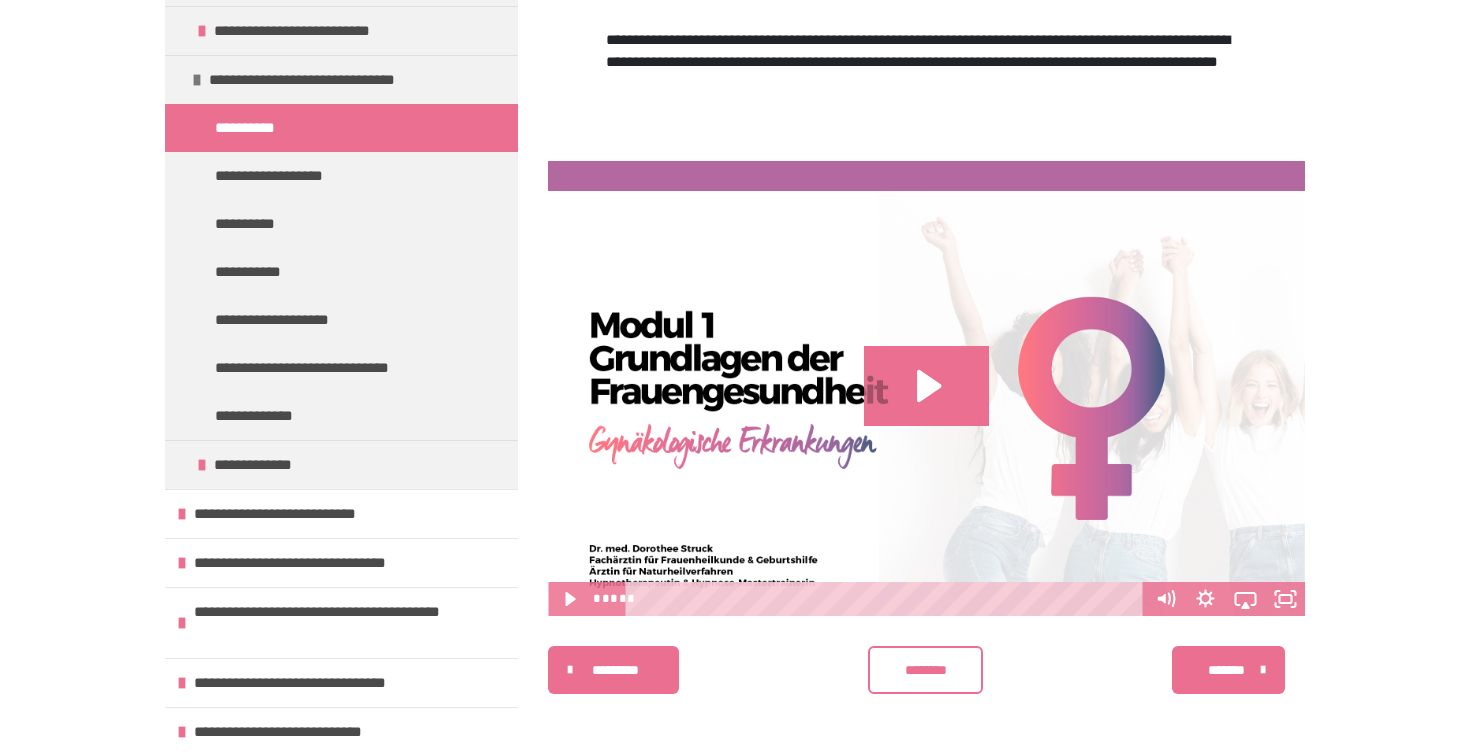 scroll, scrollTop: 866, scrollLeft: 0, axis: vertical 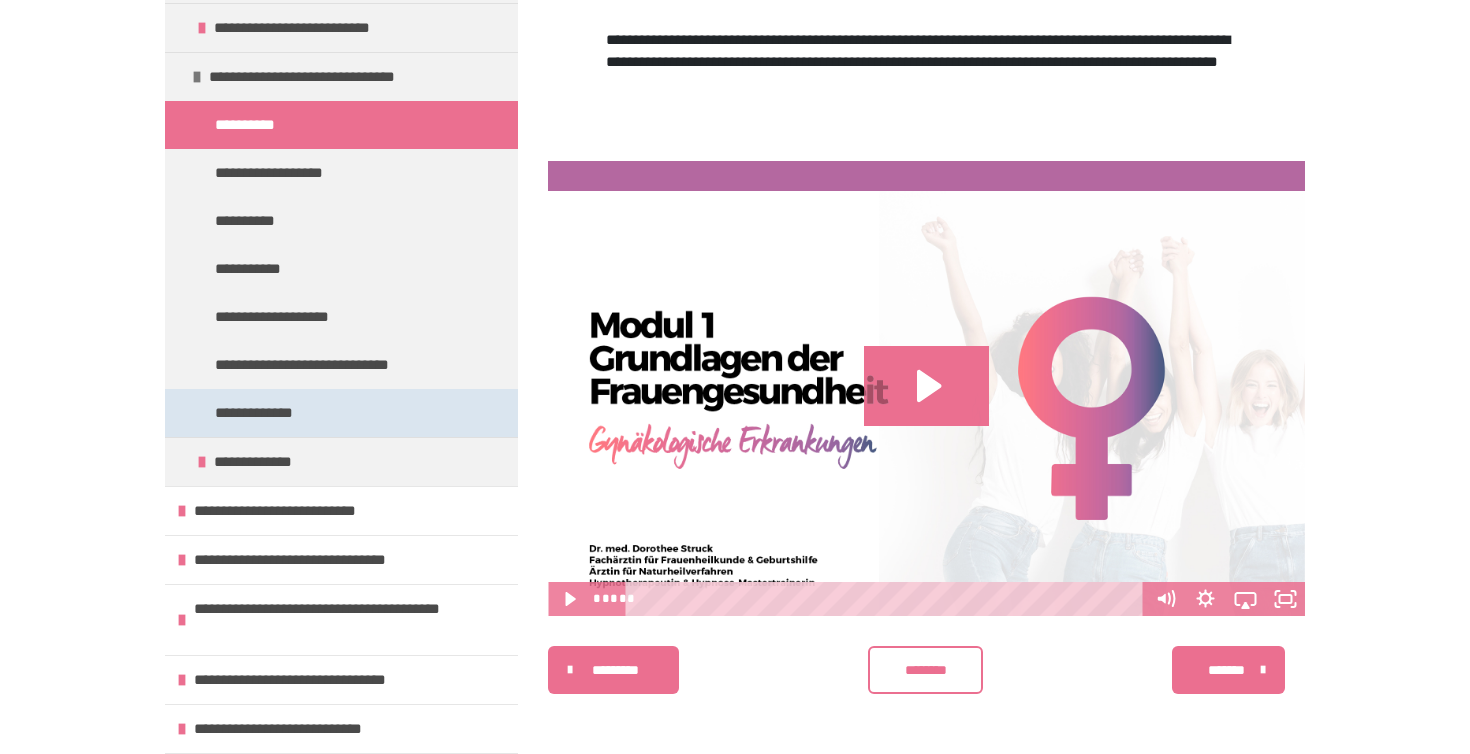 click on "**********" at bounding box center [273, 413] 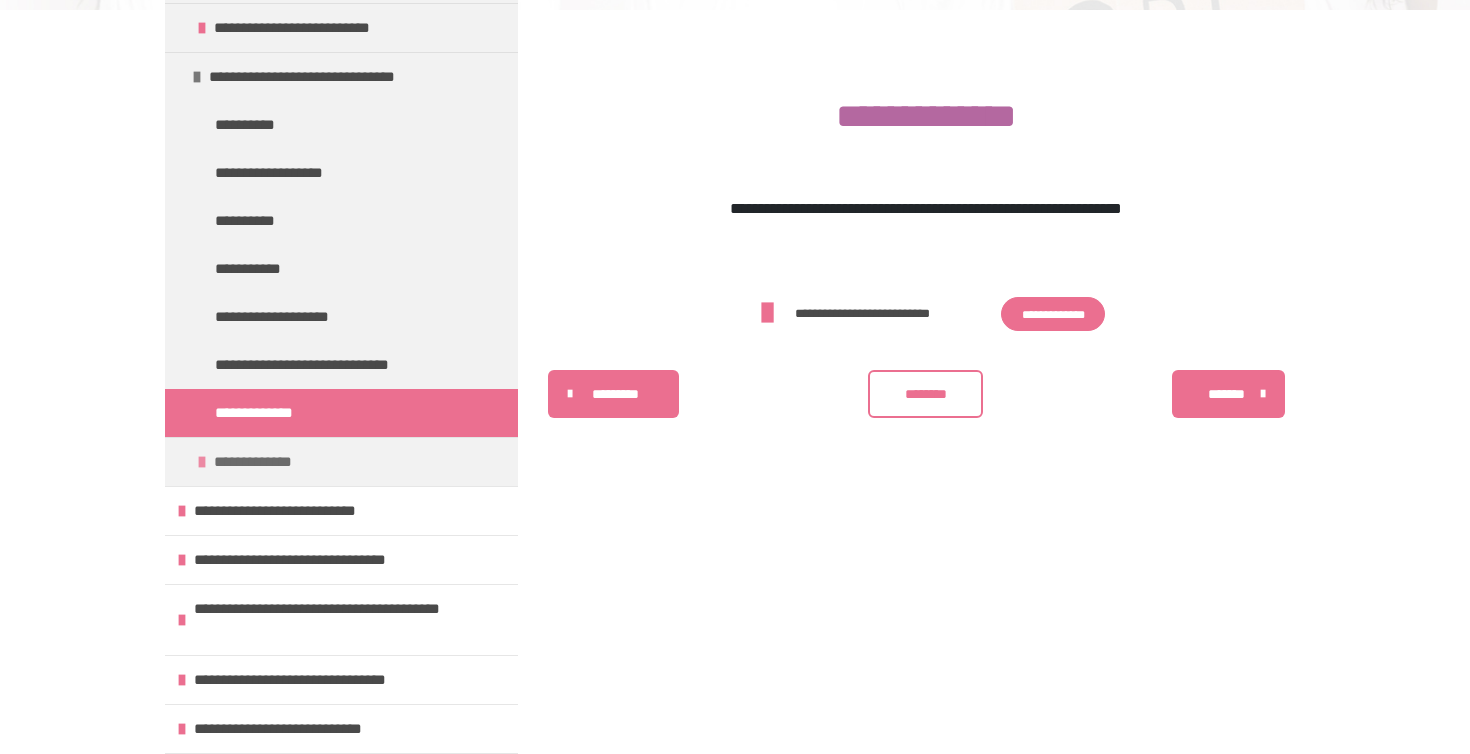 click on "**********" at bounding box center [265, 462] 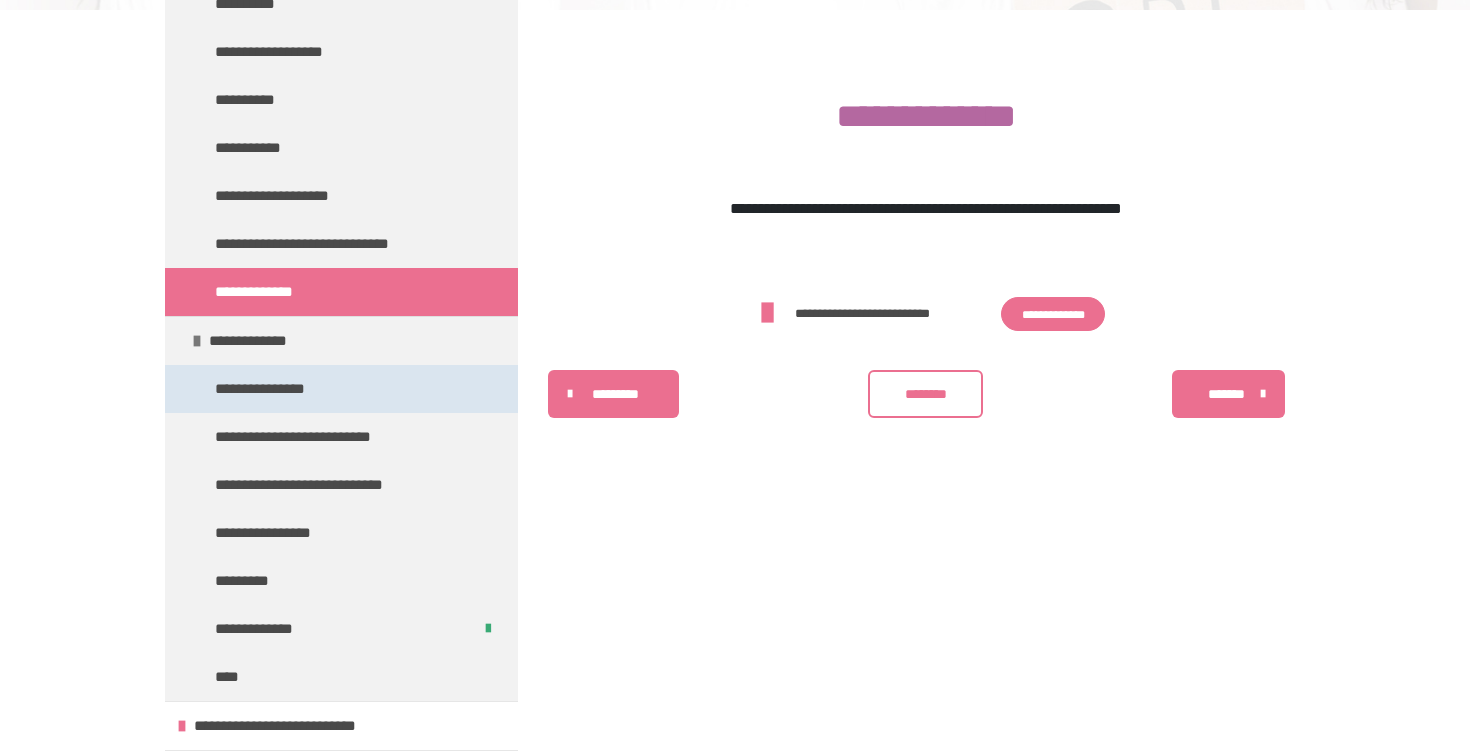 scroll, scrollTop: 1015, scrollLeft: 0, axis: vertical 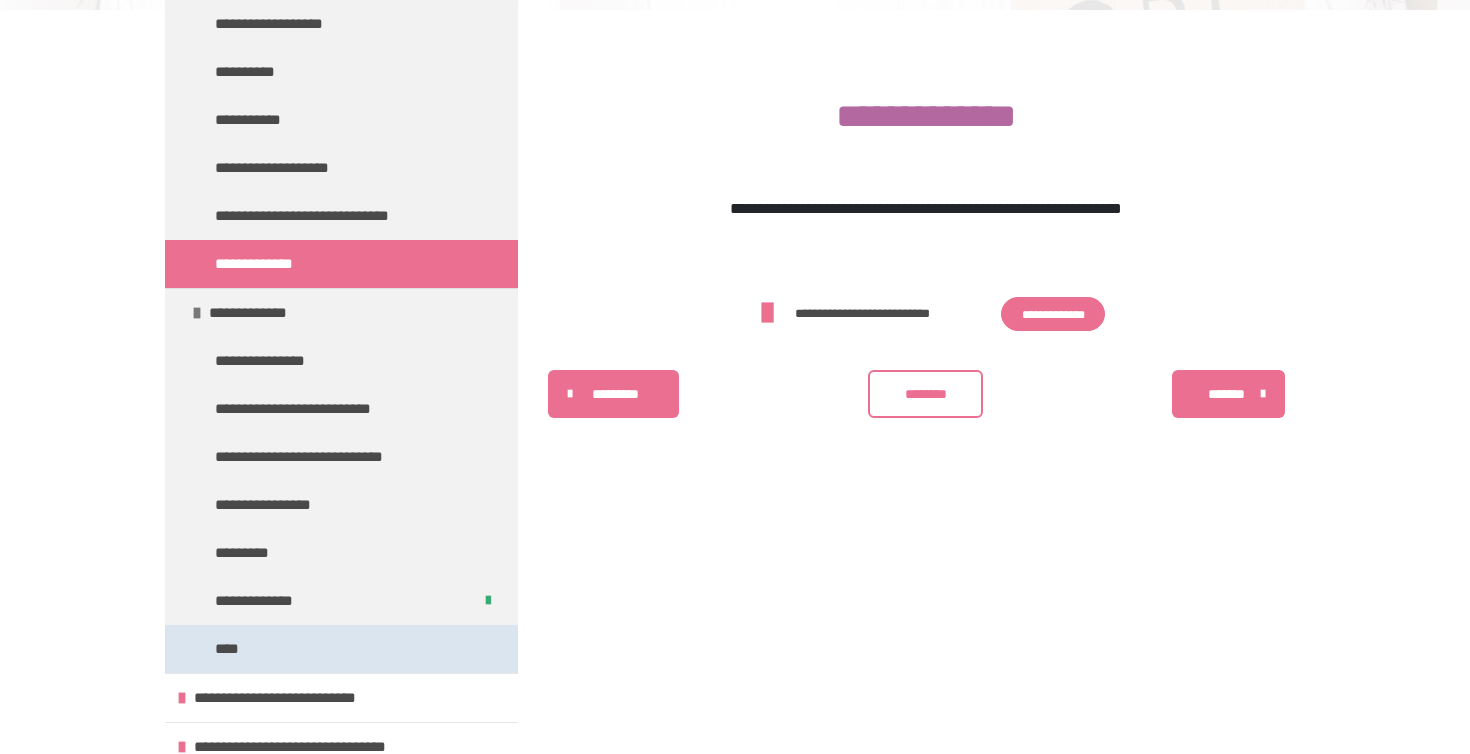 click on "****" at bounding box center (341, 649) 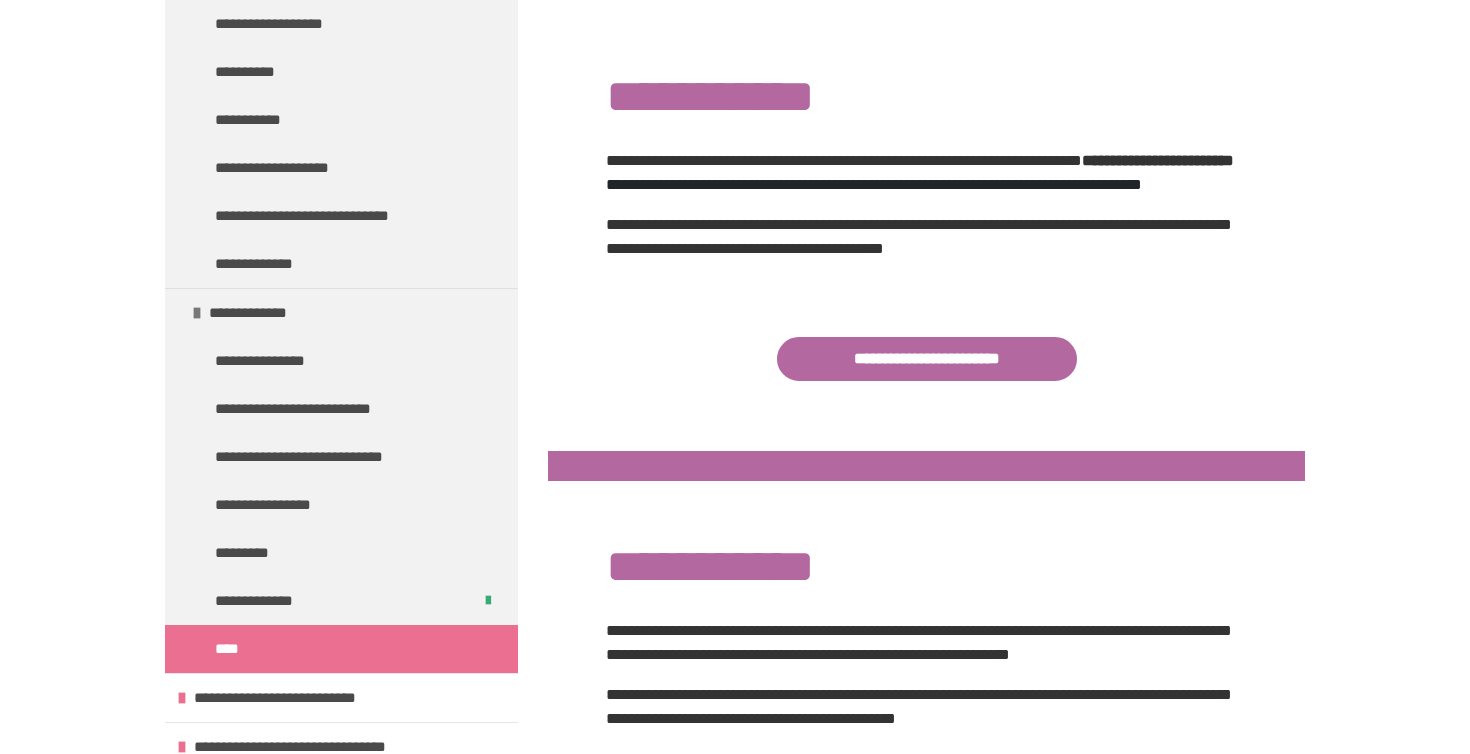 scroll, scrollTop: 408, scrollLeft: 0, axis: vertical 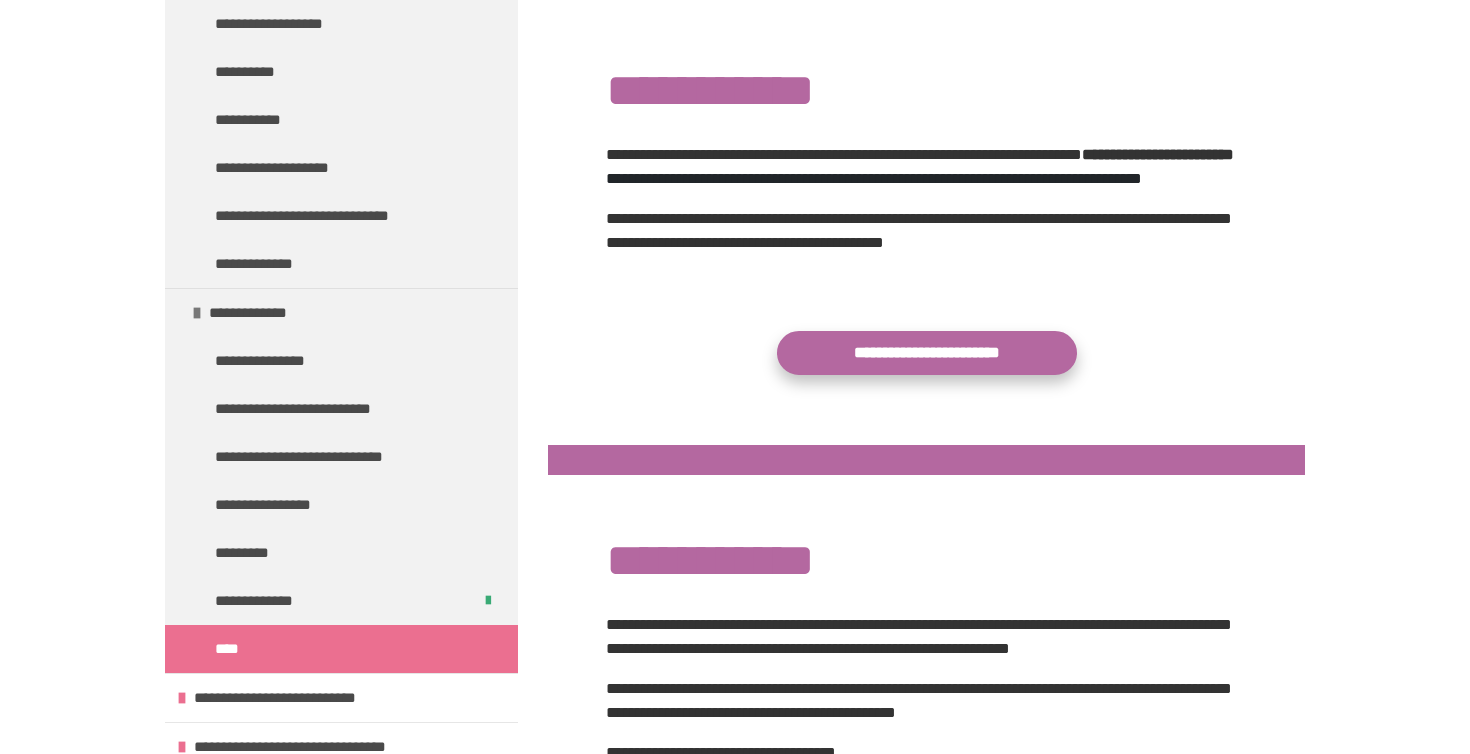 click on "**********" at bounding box center [927, 353] 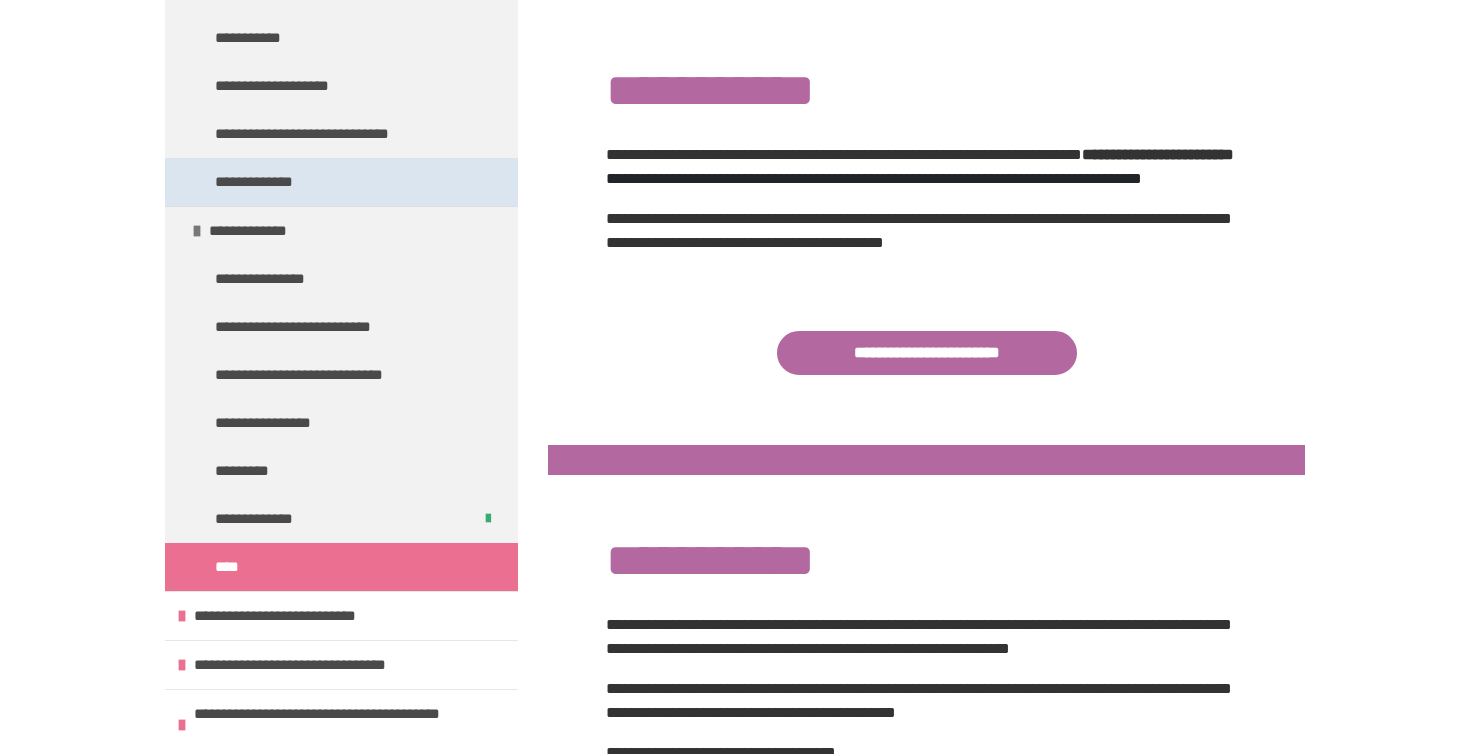 scroll, scrollTop: 1122, scrollLeft: 0, axis: vertical 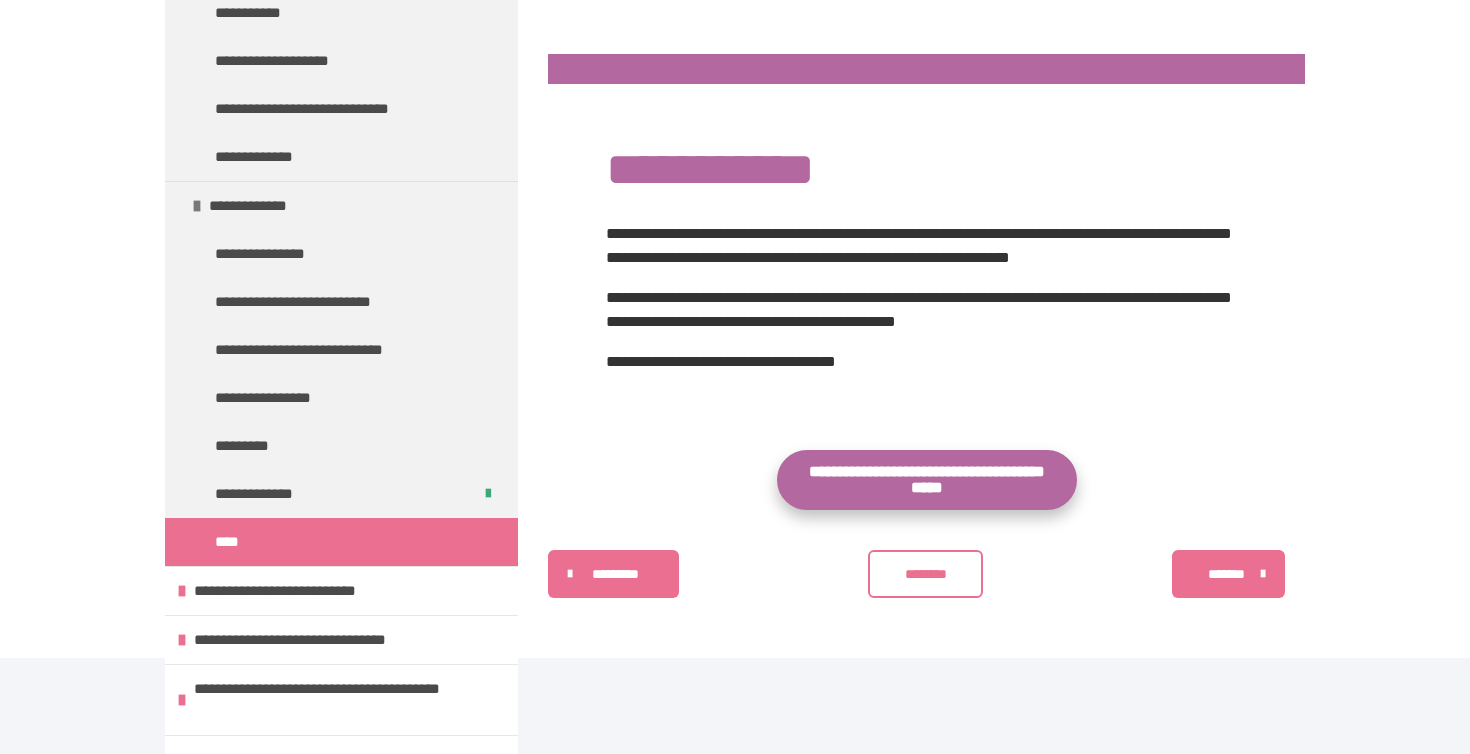 click on "**********" at bounding box center [927, 480] 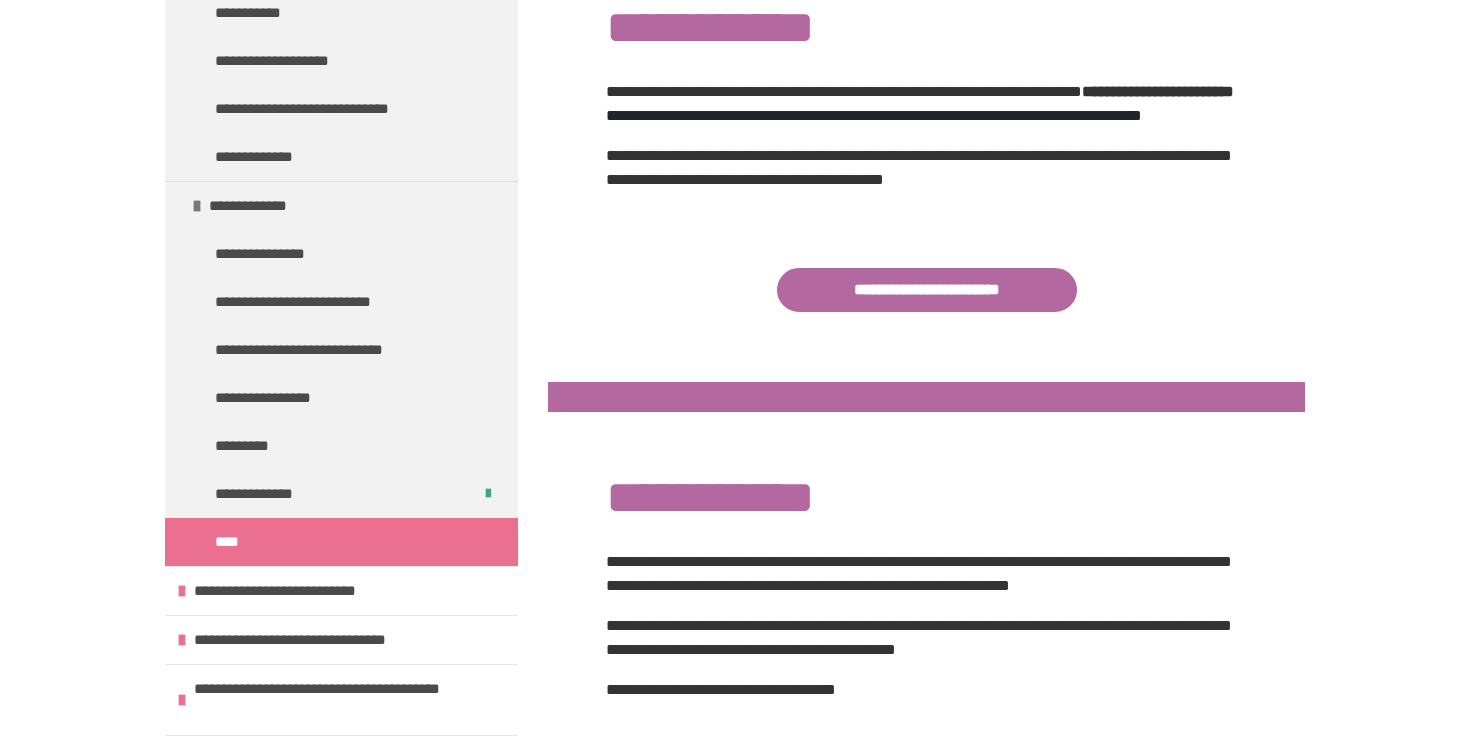scroll, scrollTop: 434, scrollLeft: 0, axis: vertical 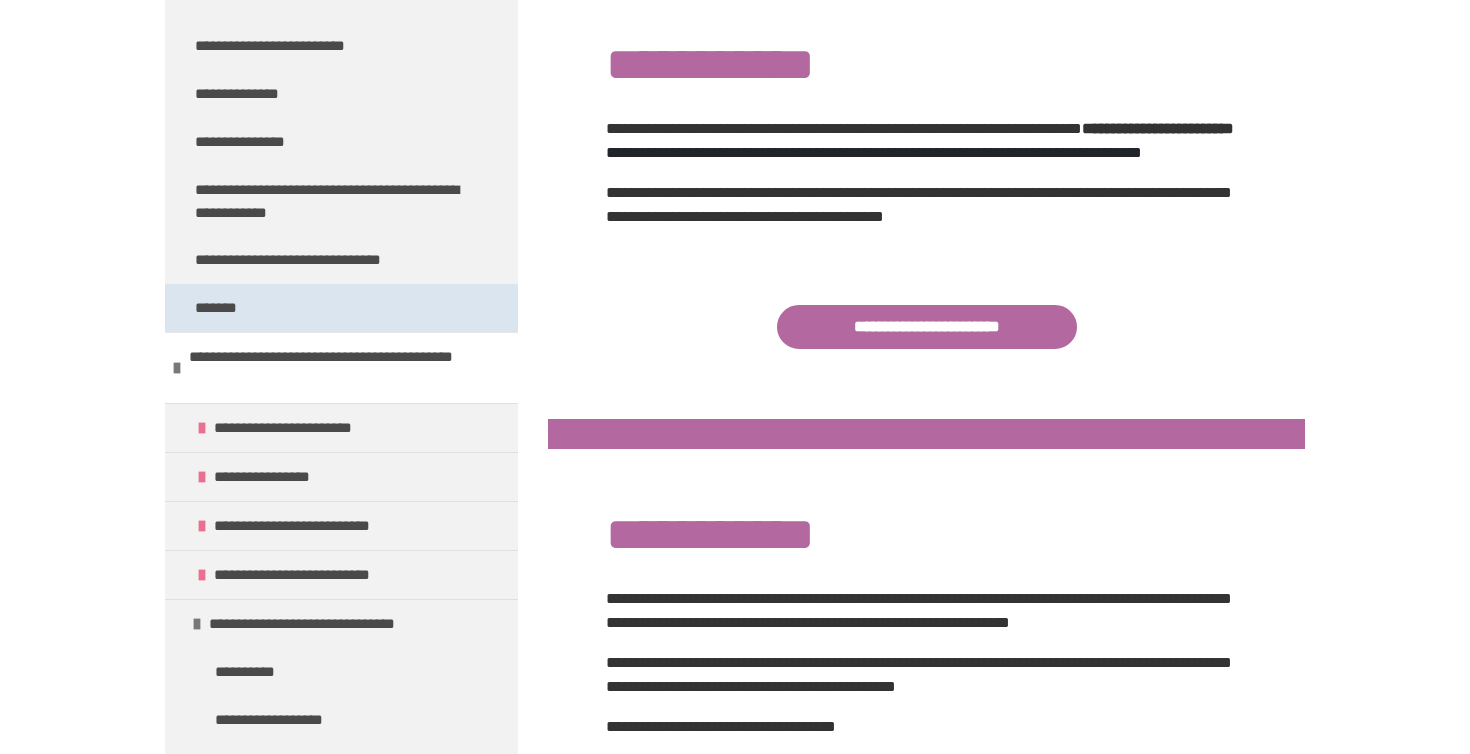 click on "*******" at bounding box center (341, 308) 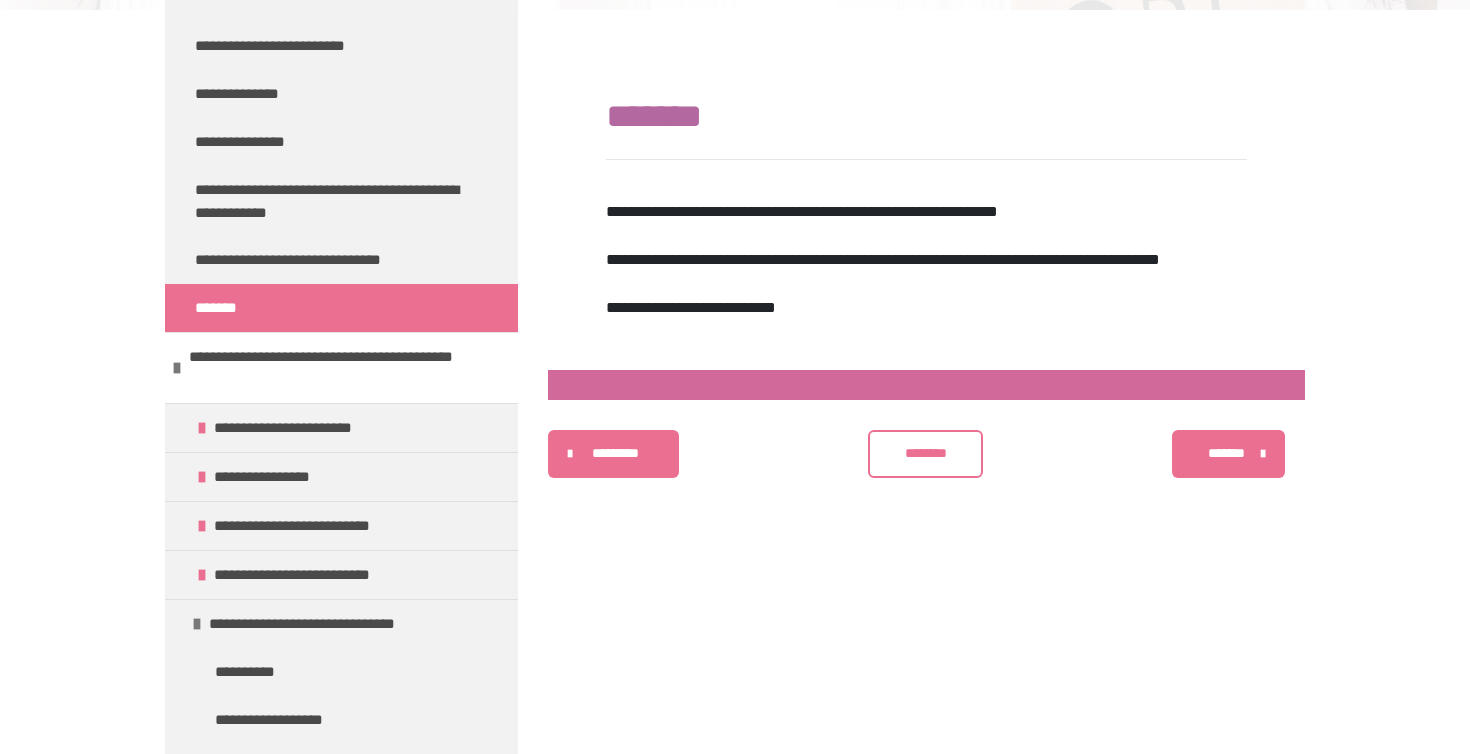 click on "**********" at bounding box center (691, 307) 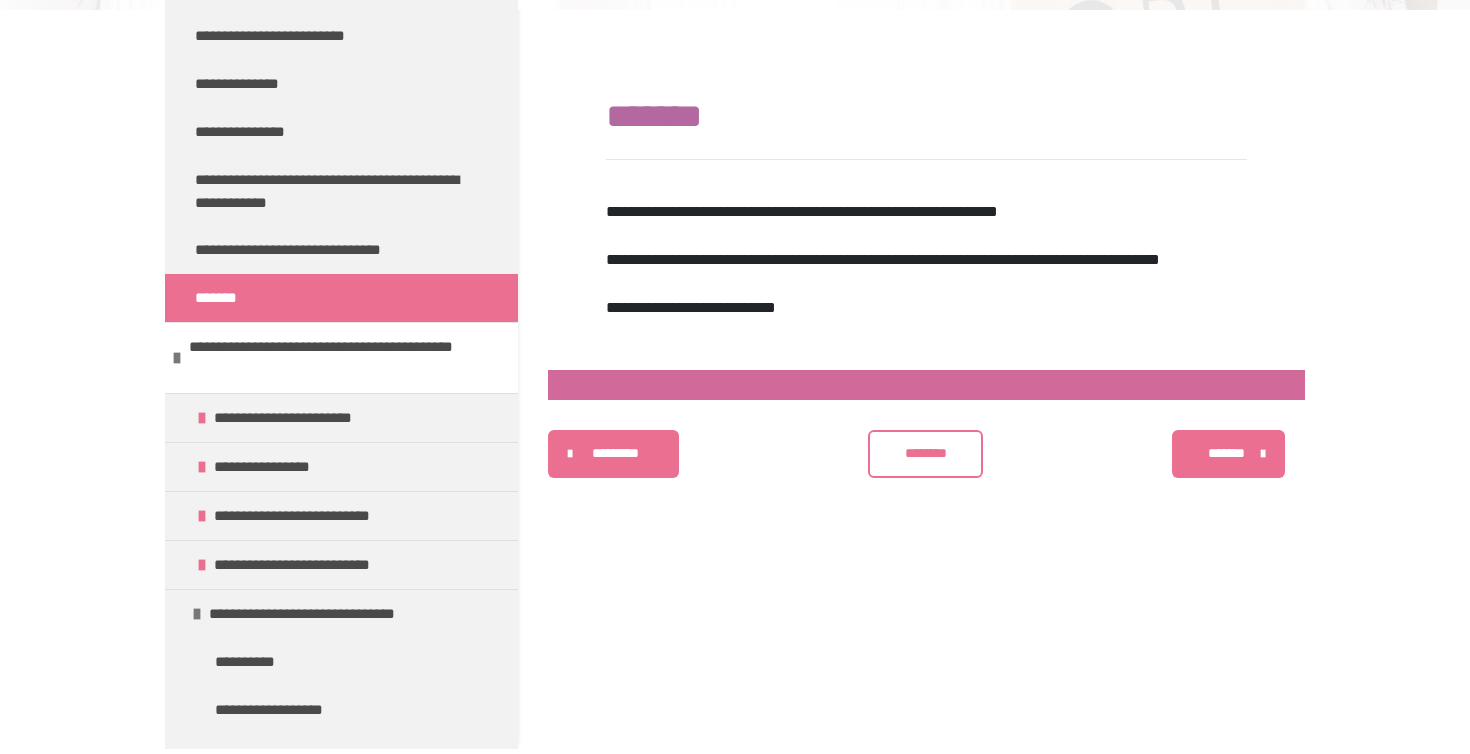 scroll, scrollTop: -19, scrollLeft: 0, axis: vertical 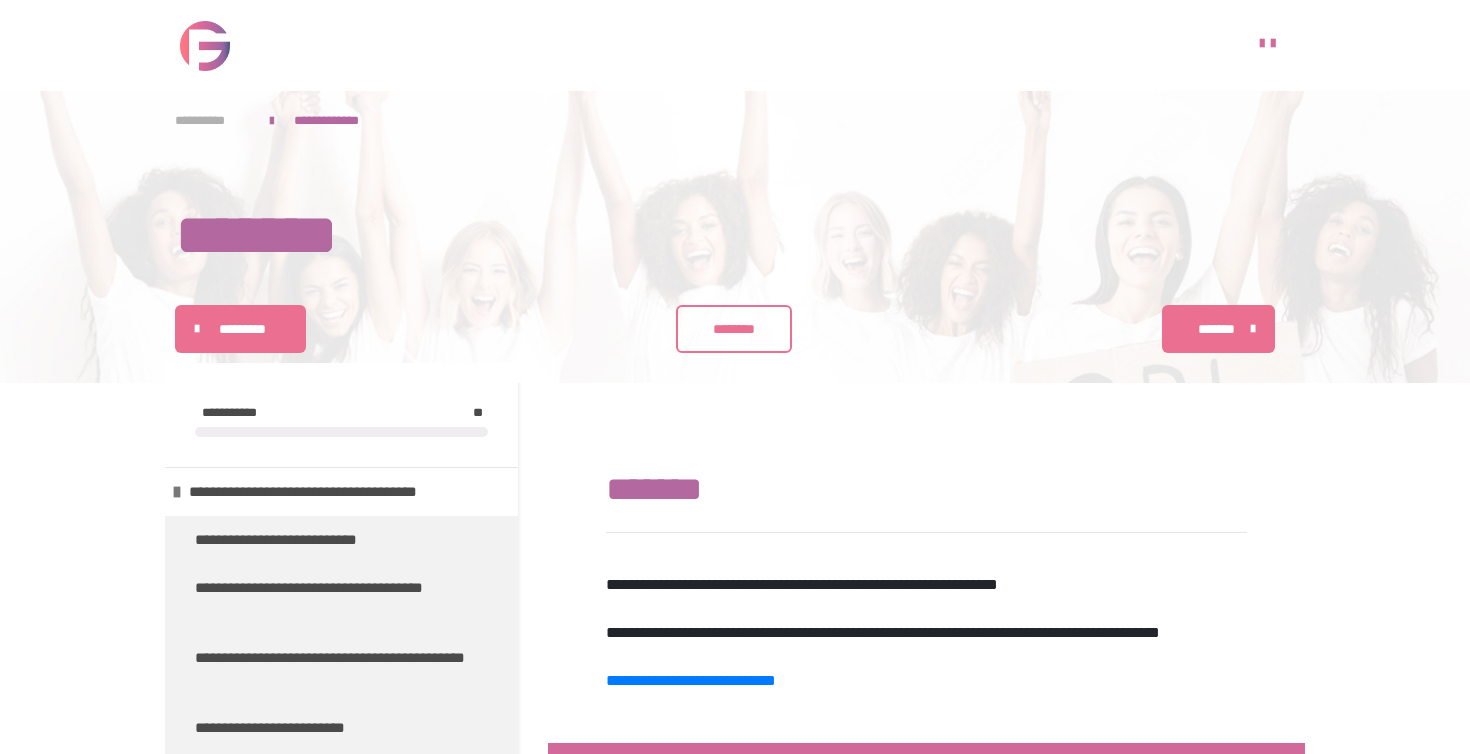 click on "**********" at bounding box center [212, 120] 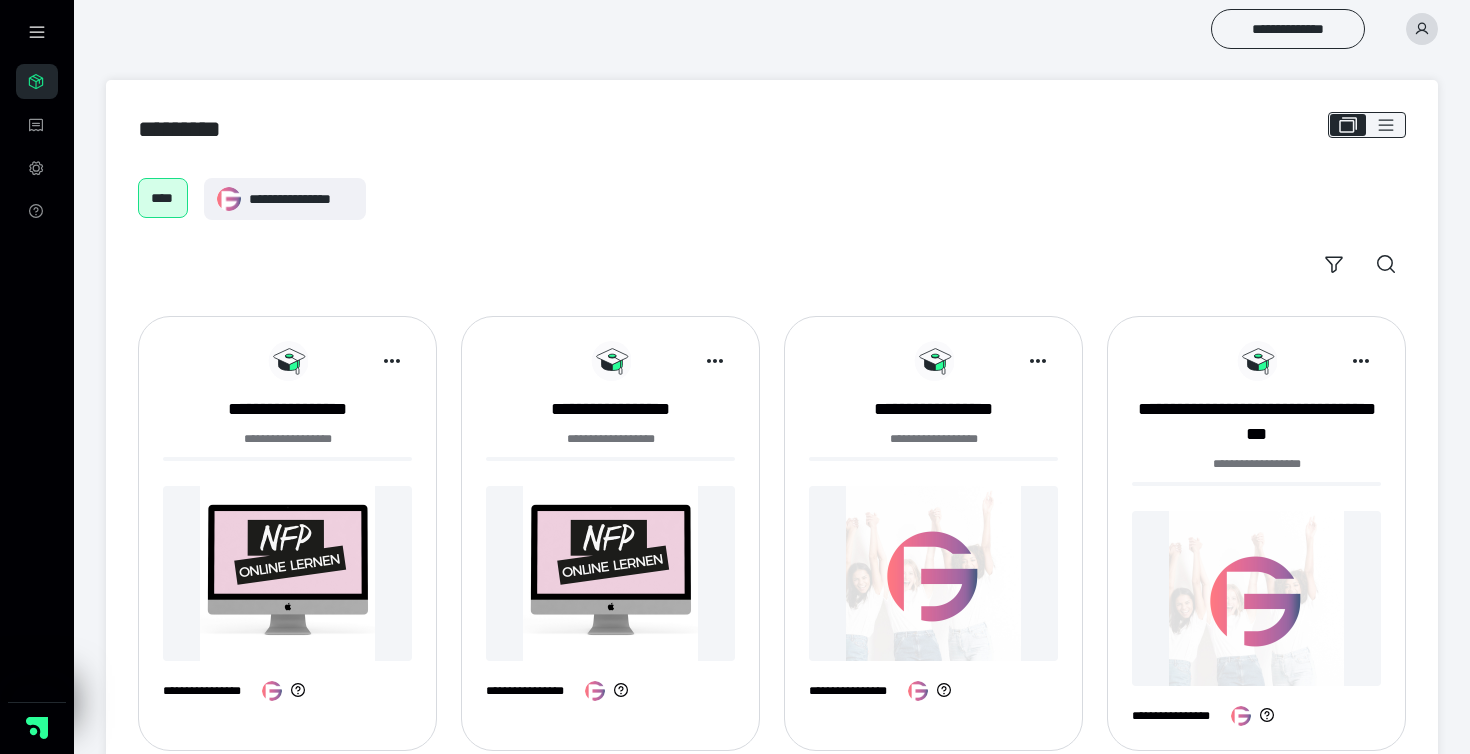 scroll, scrollTop: 0, scrollLeft: 0, axis: both 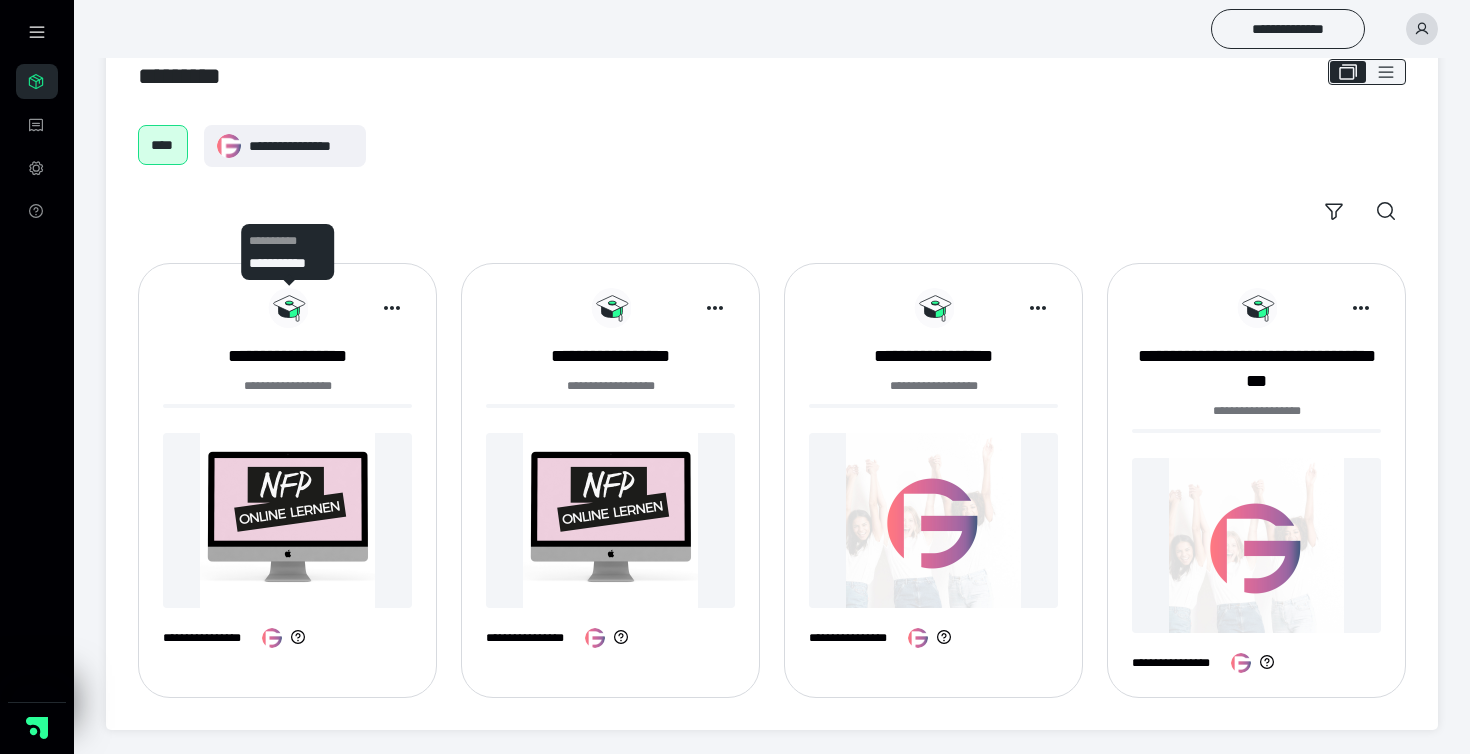 click 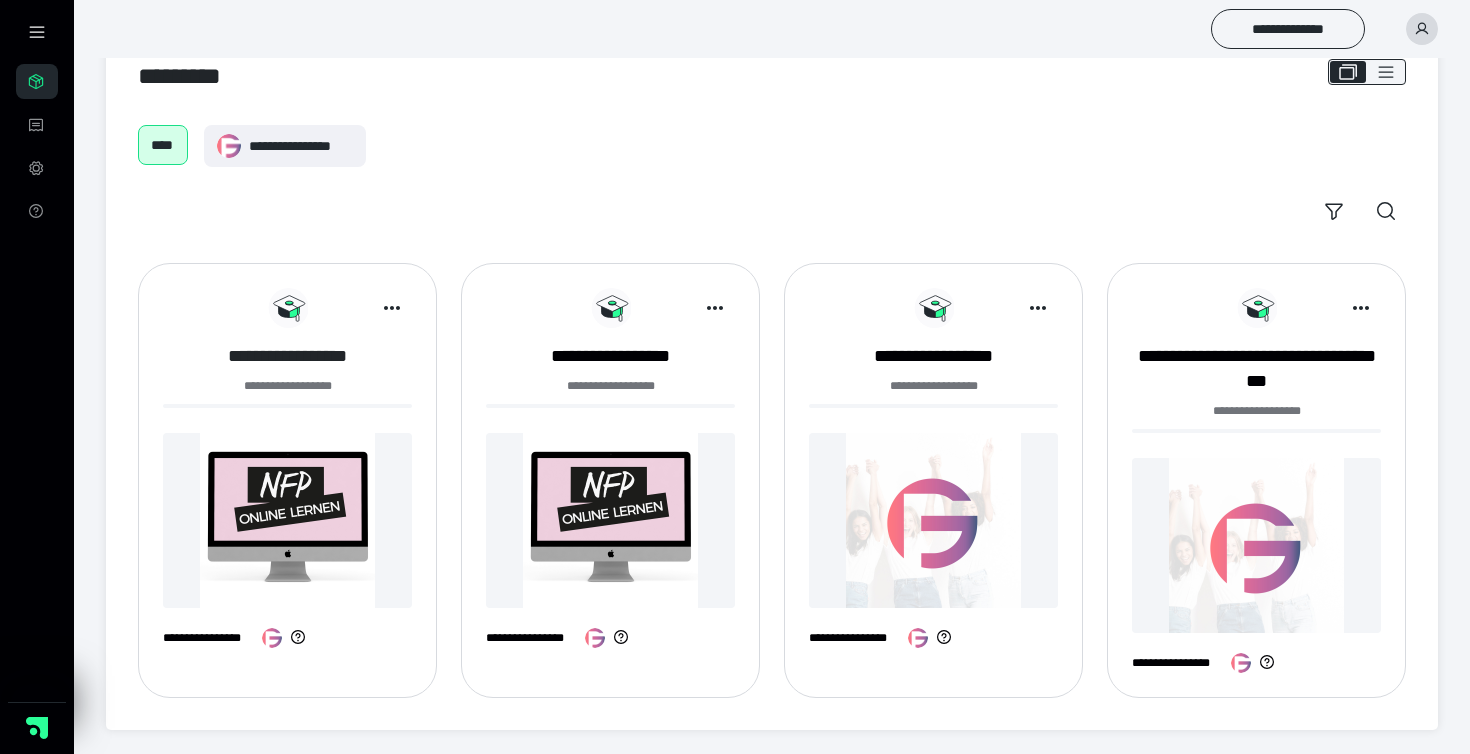 click on "**********" at bounding box center [287, 356] 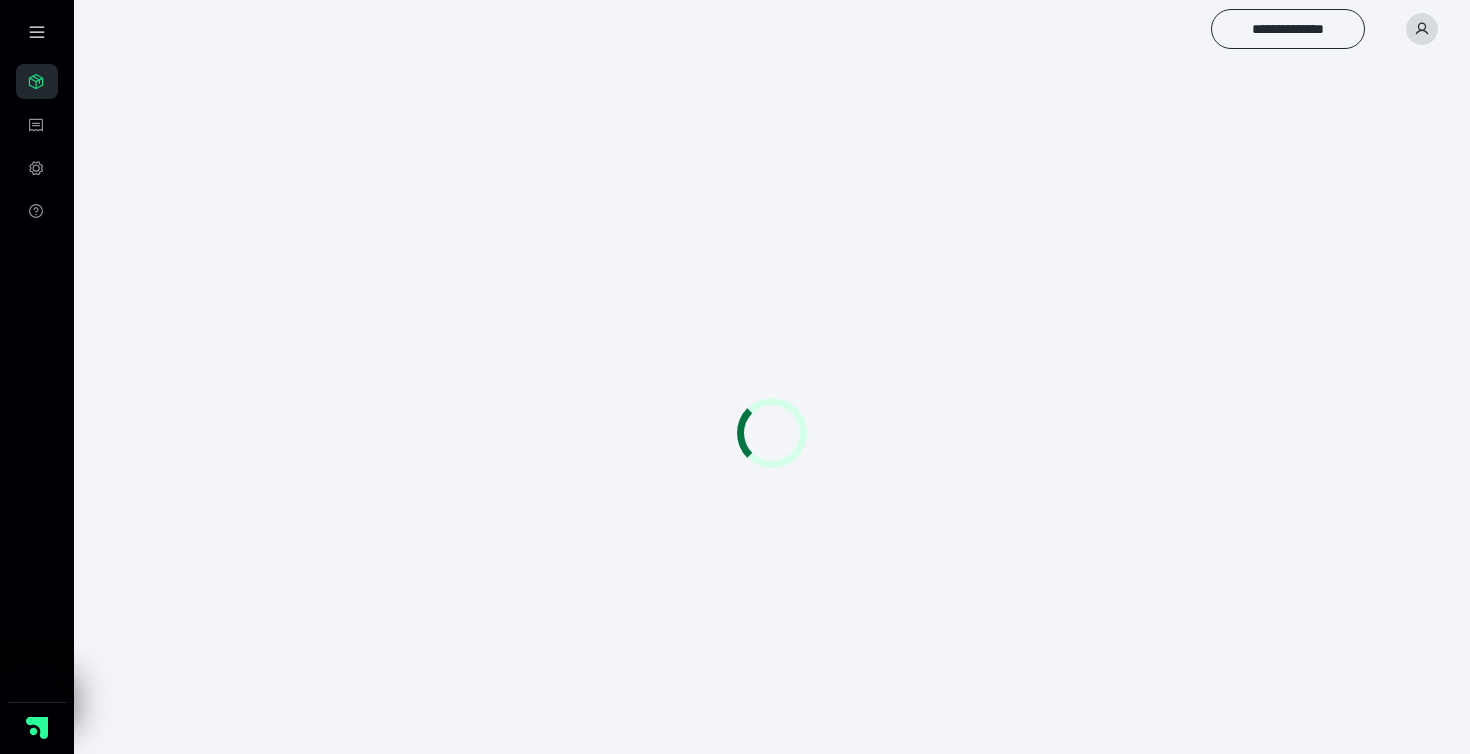 scroll, scrollTop: 0, scrollLeft: 0, axis: both 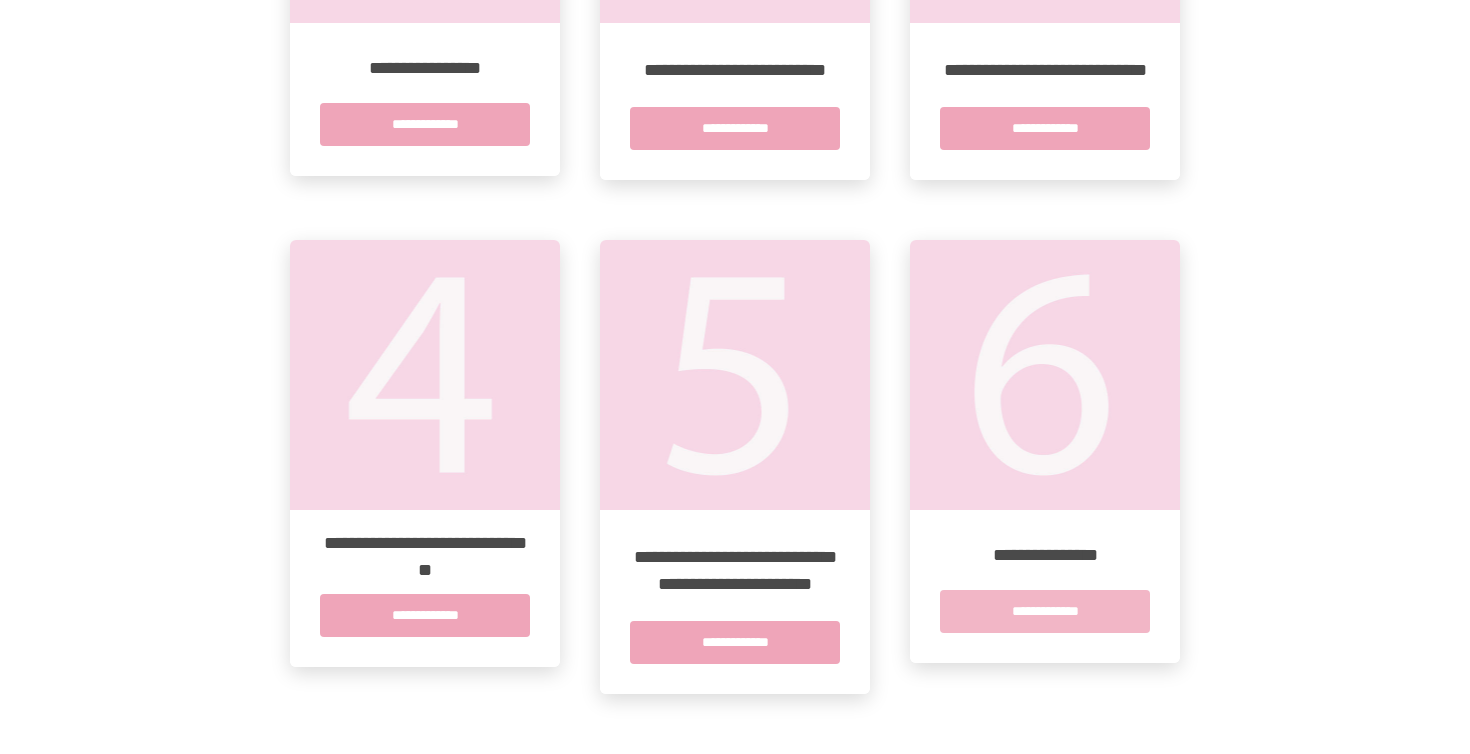 click on "**********" at bounding box center [1045, 611] 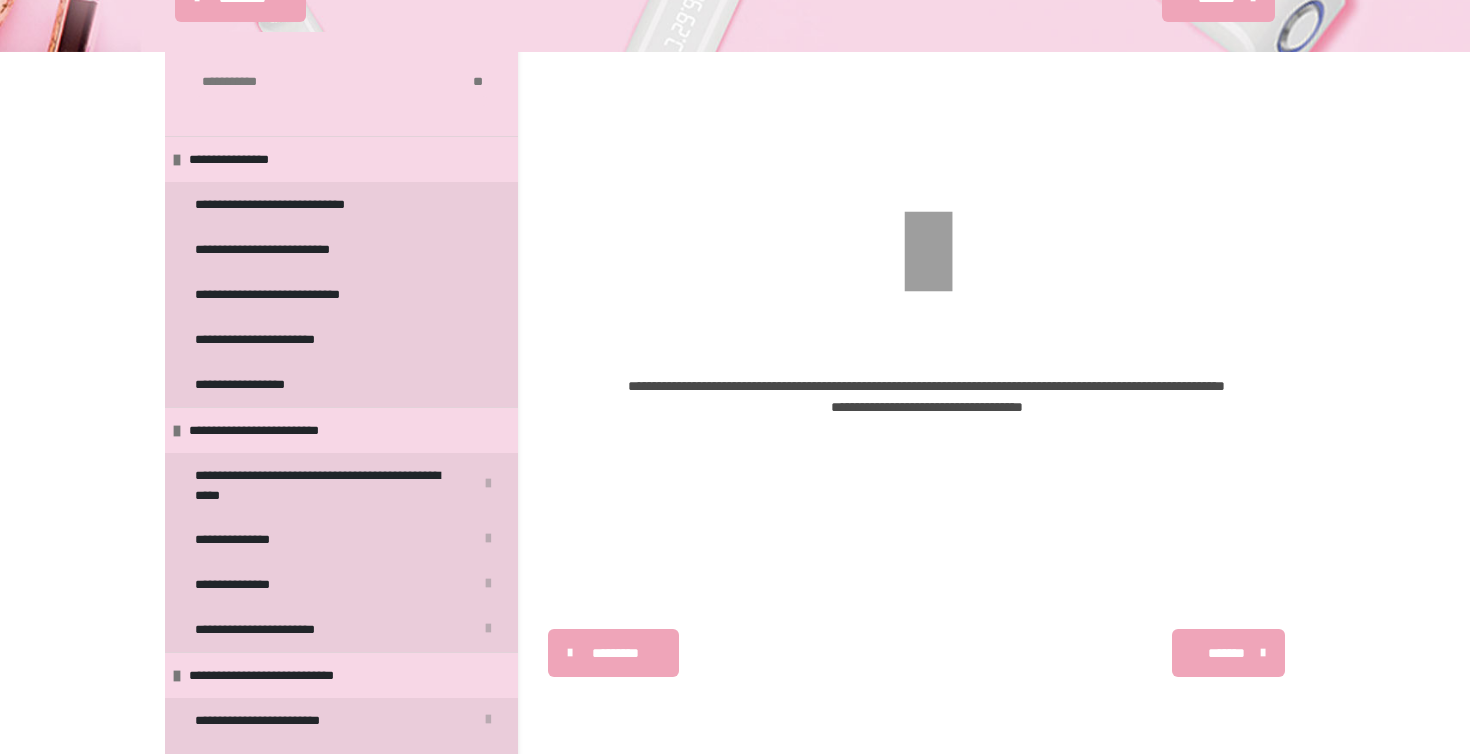 scroll, scrollTop: 392, scrollLeft: 0, axis: vertical 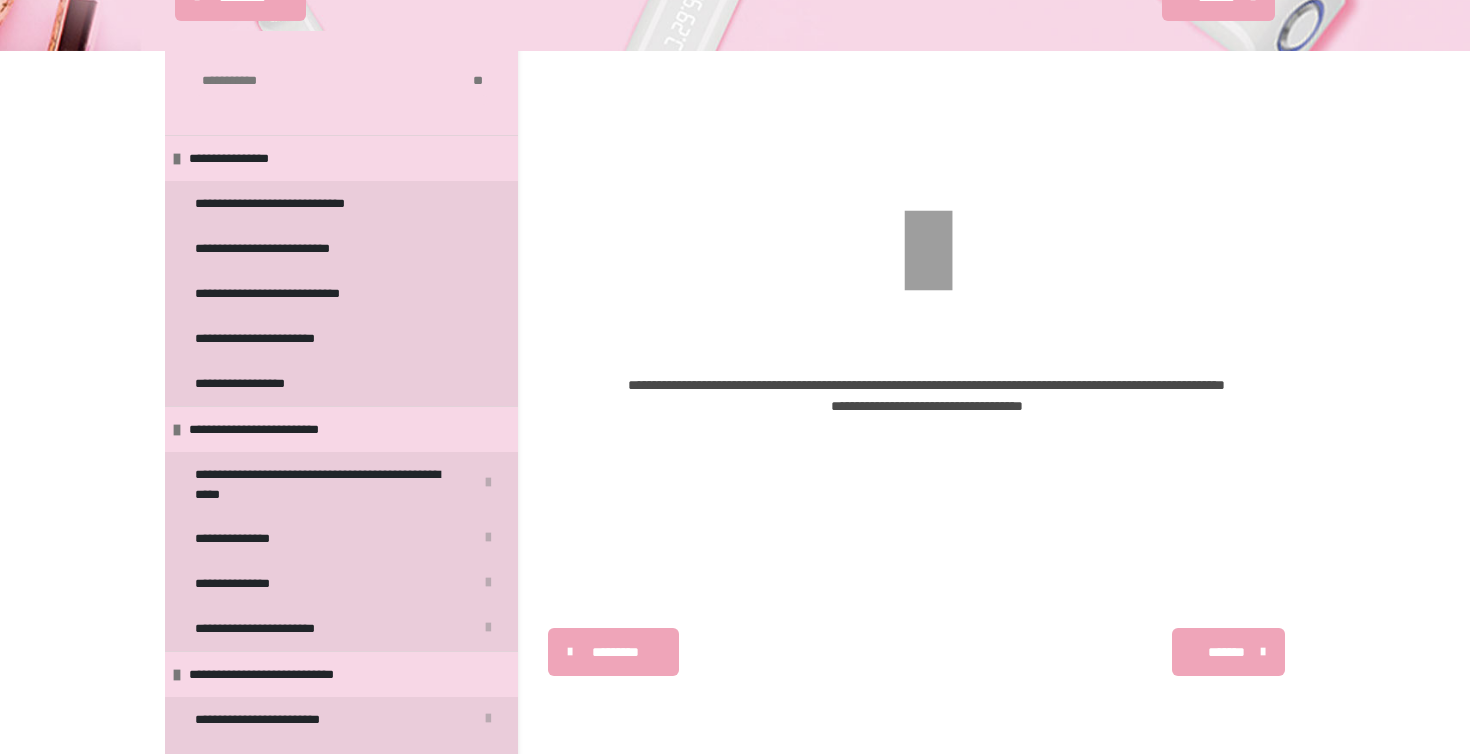 click on "*********" at bounding box center (615, 652) 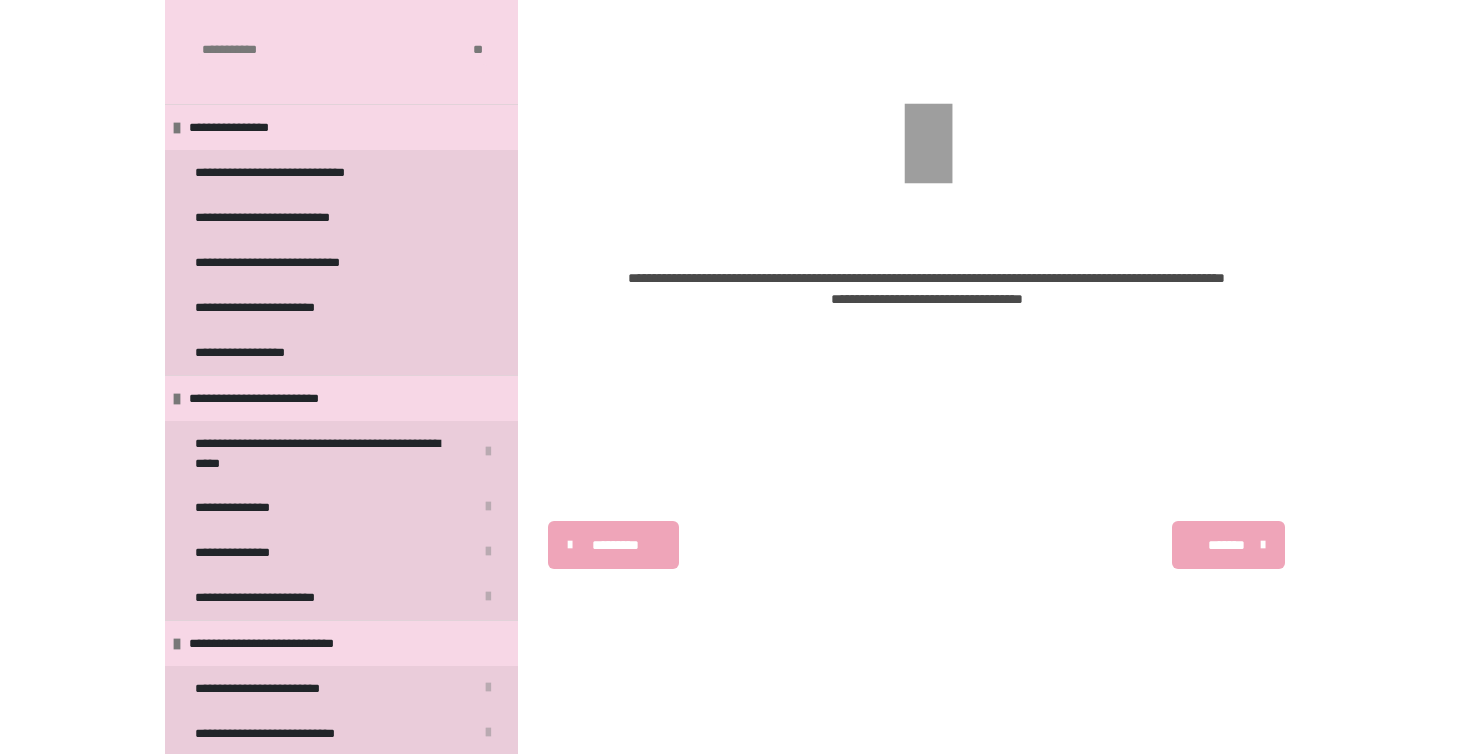scroll, scrollTop: 501, scrollLeft: 0, axis: vertical 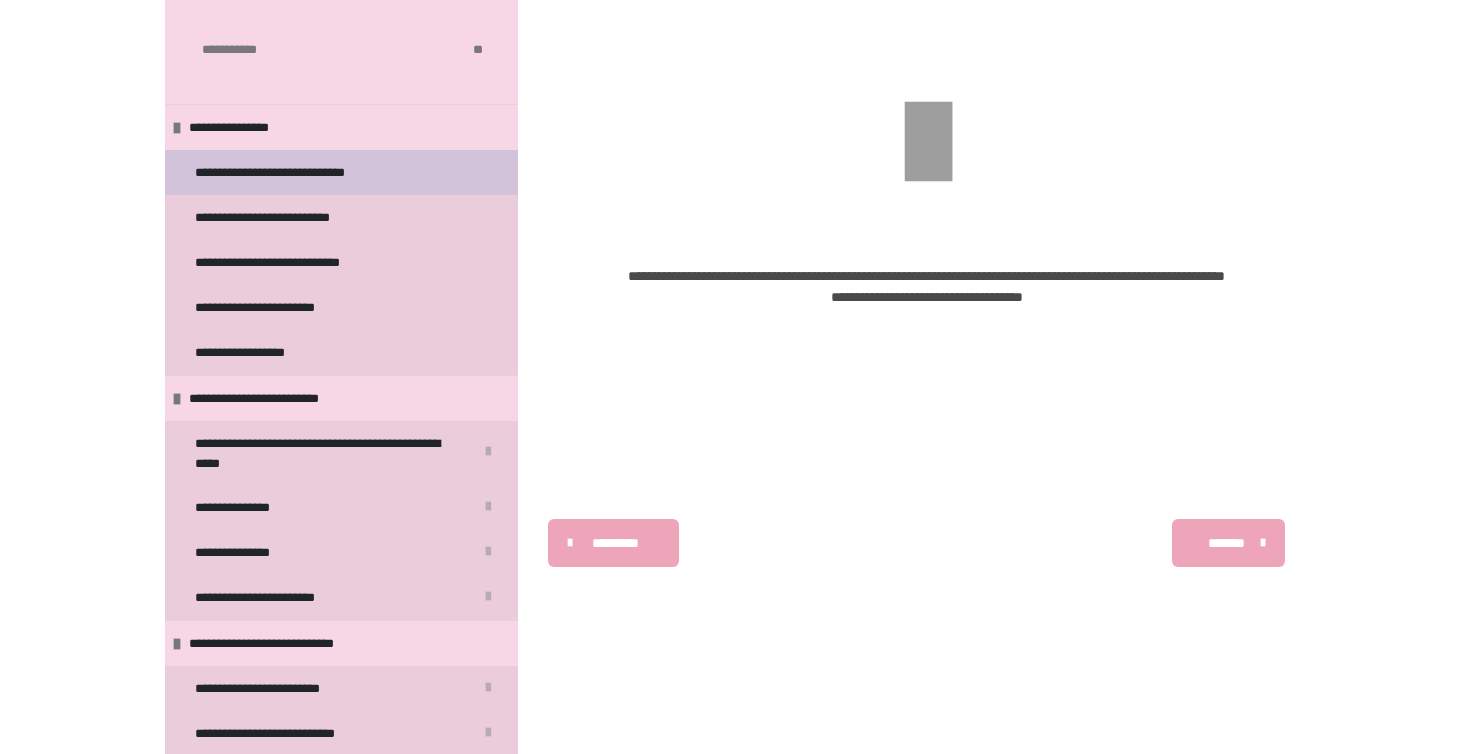 click on "**********" at bounding box center (306, 172) 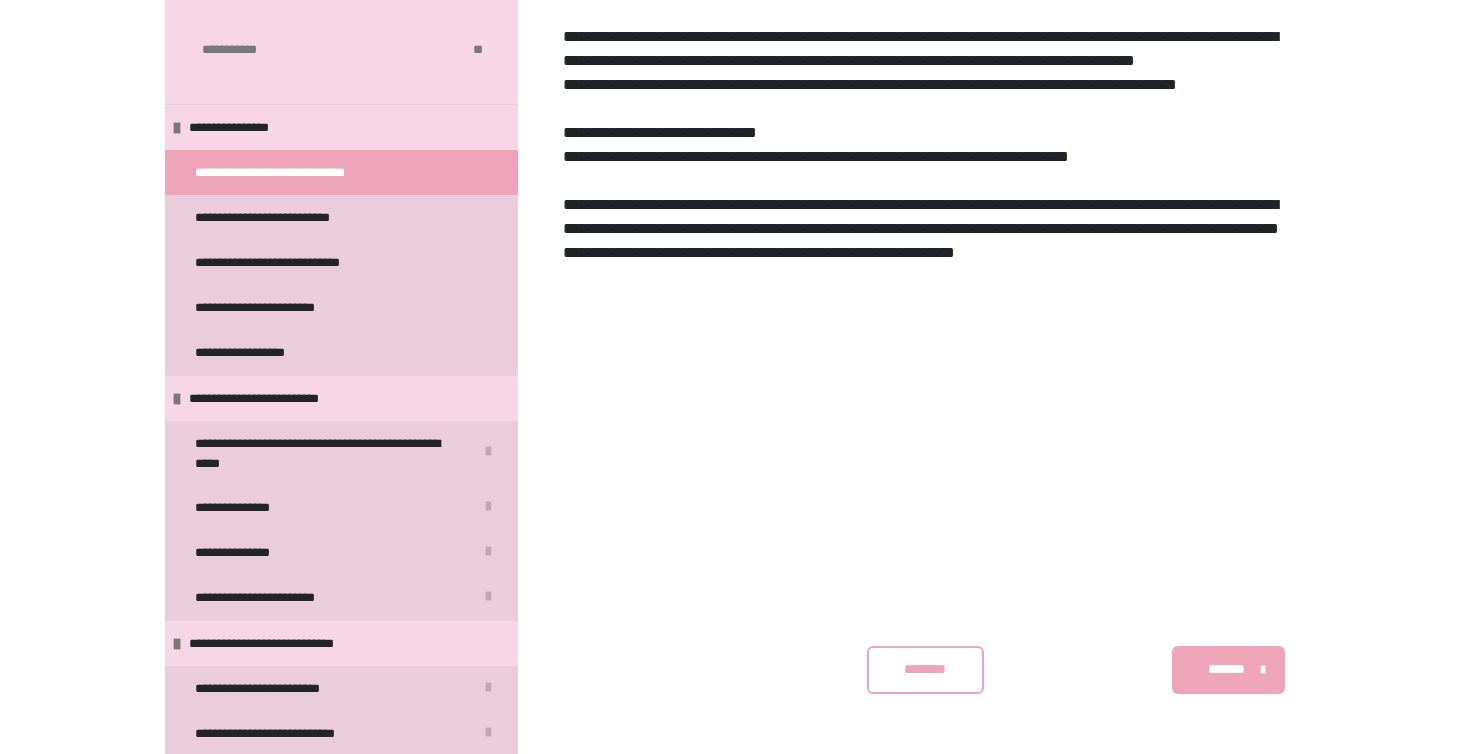 scroll, scrollTop: 2337, scrollLeft: 0, axis: vertical 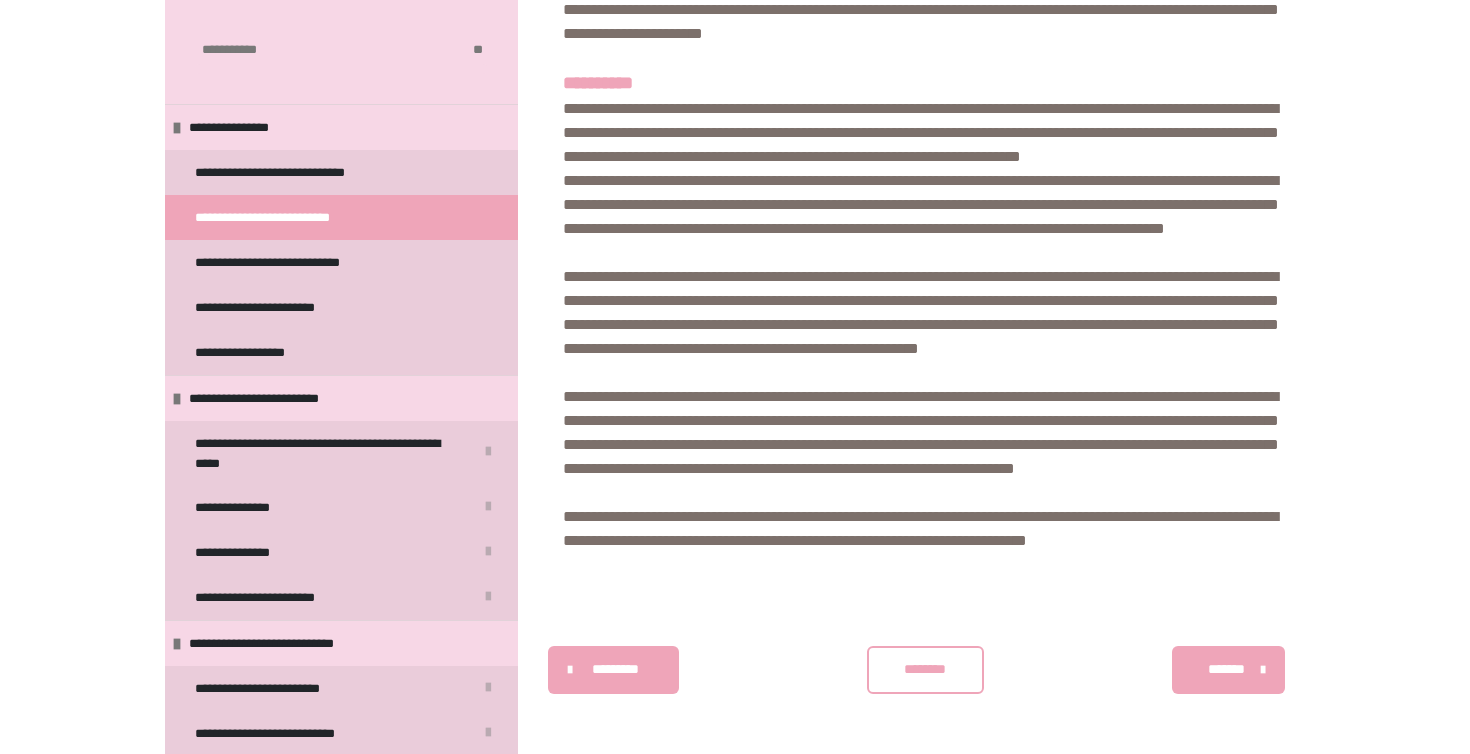 click on "*********" at bounding box center (615, 669) 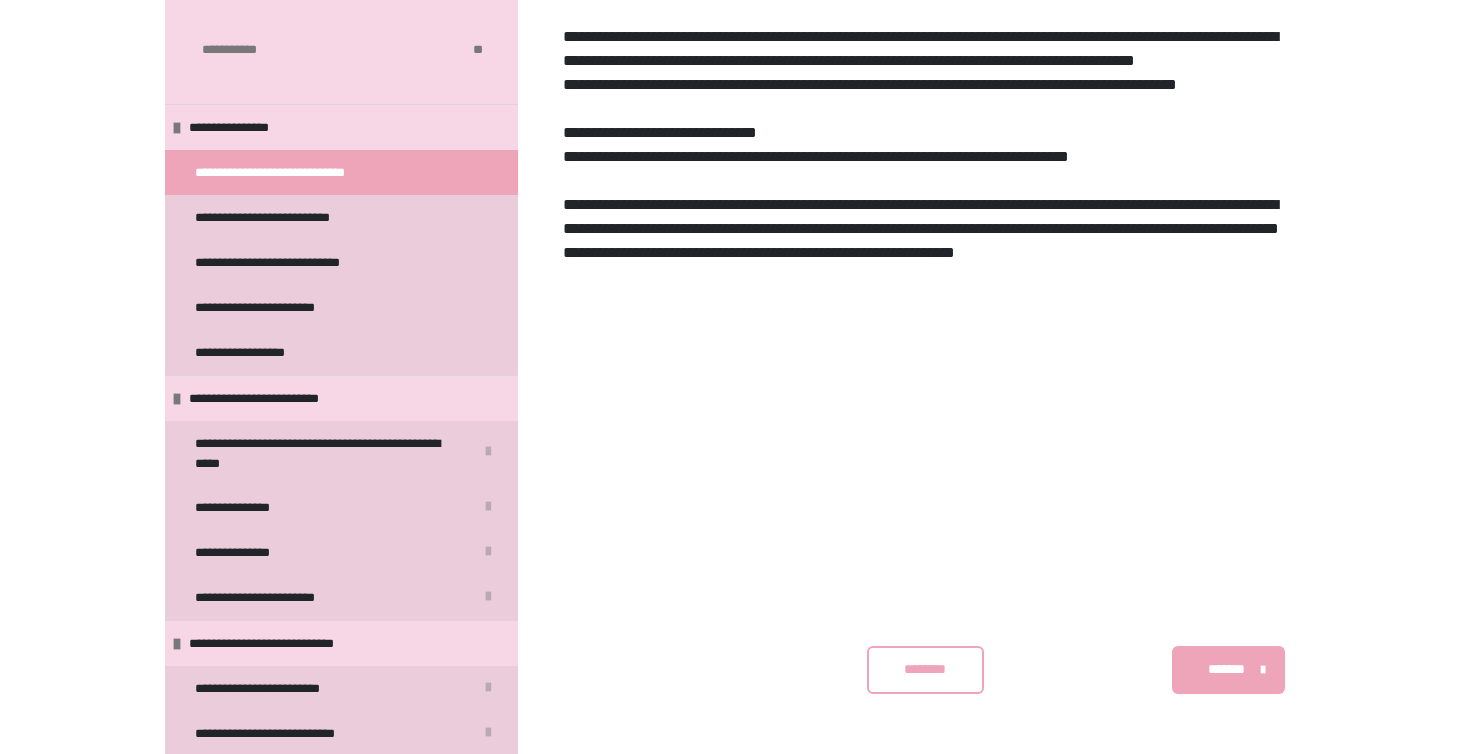 scroll, scrollTop: 2337, scrollLeft: 0, axis: vertical 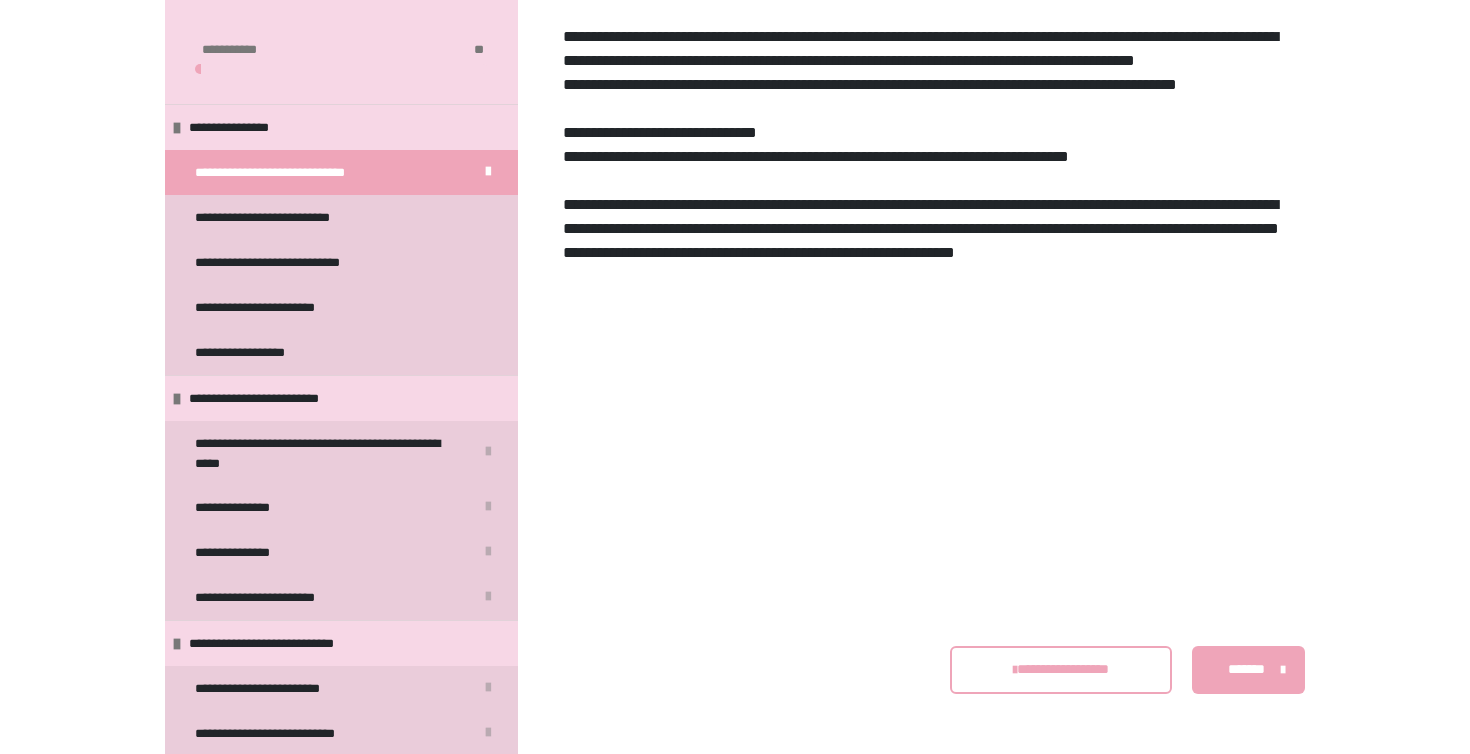 click on "*******" at bounding box center (1246, 669) 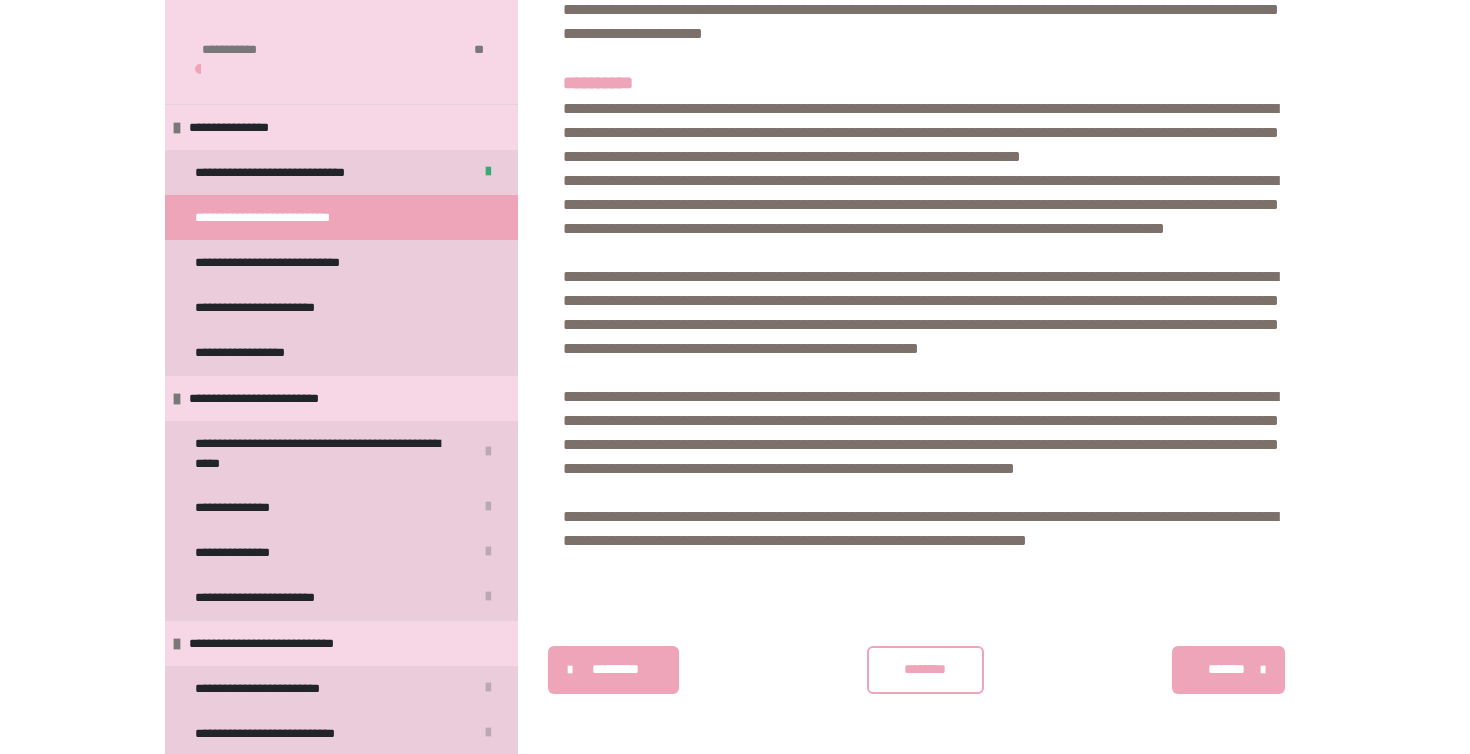 scroll, scrollTop: 2398, scrollLeft: 0, axis: vertical 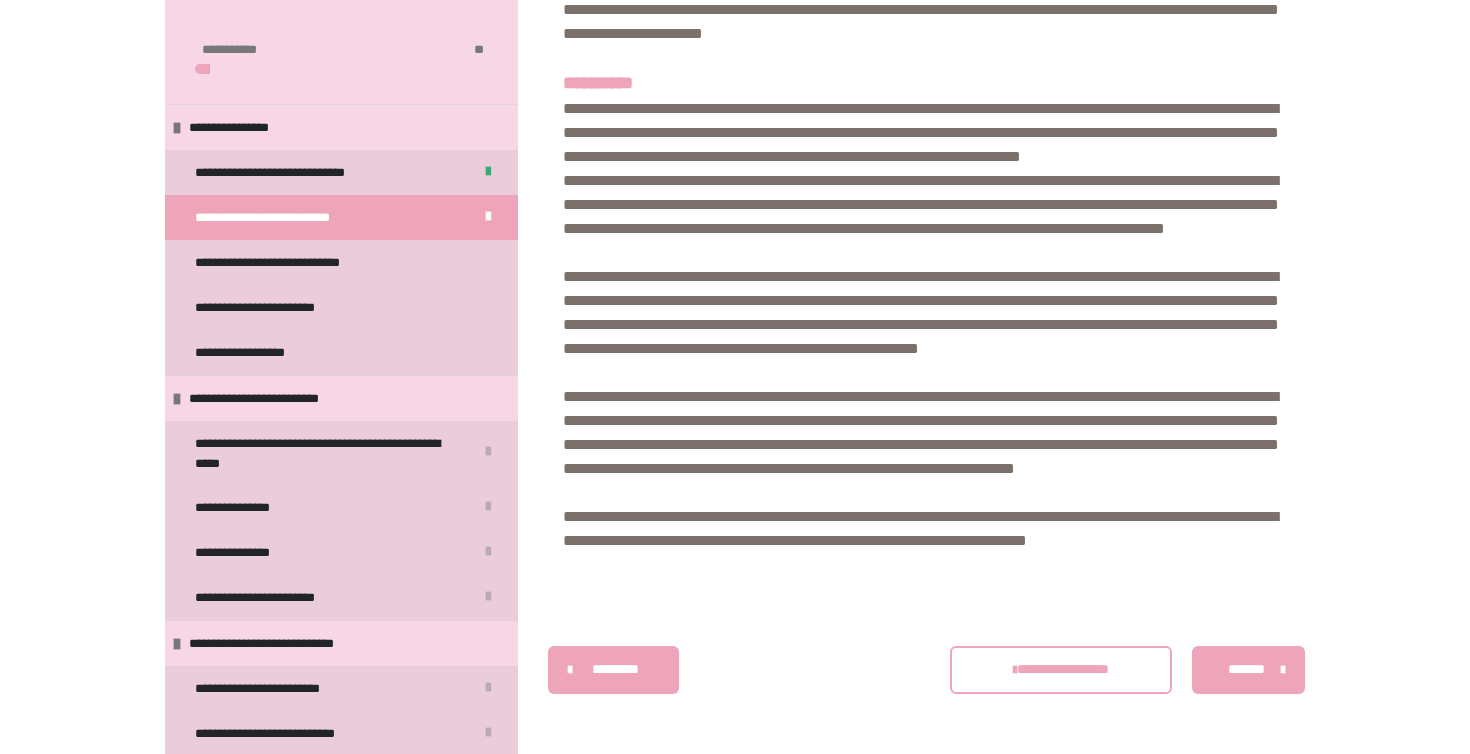click on "*******" at bounding box center [1246, 669] 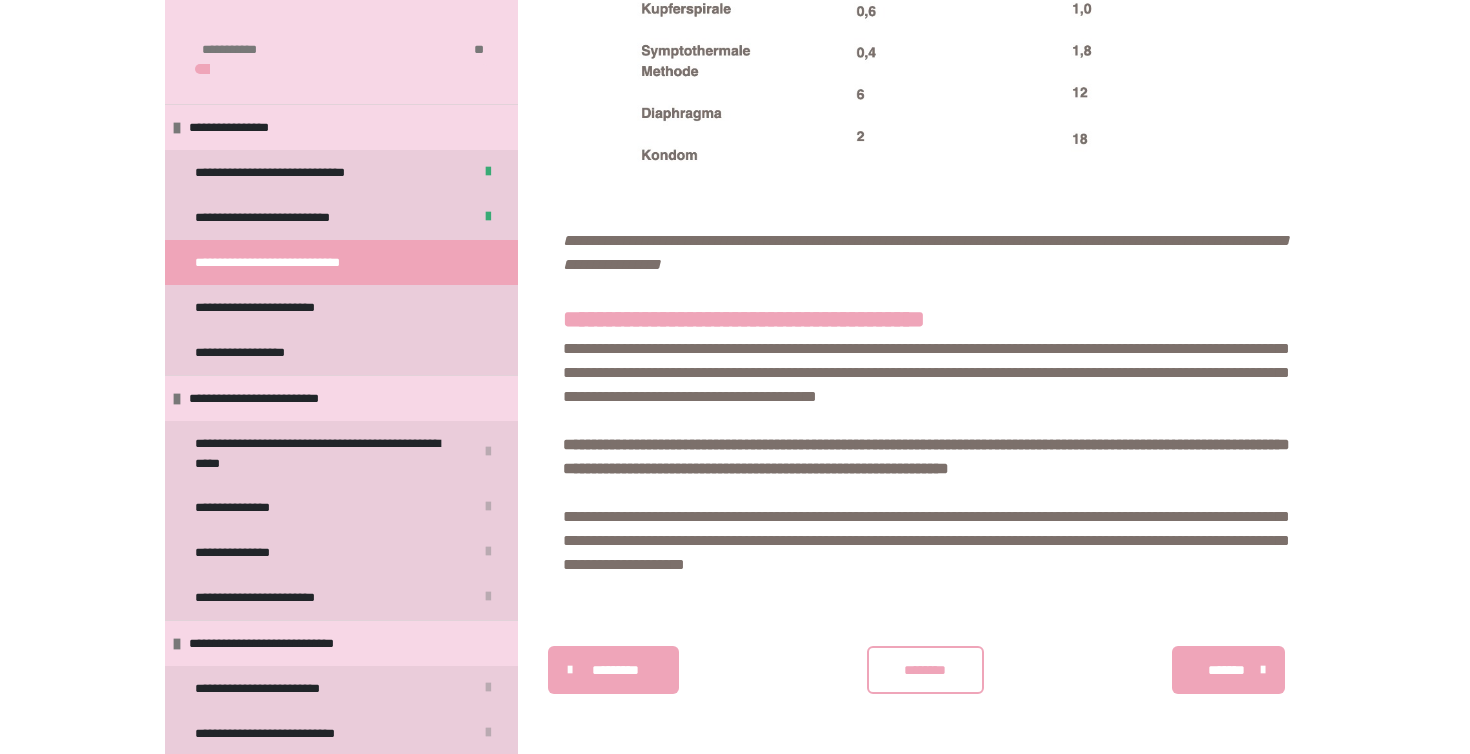 scroll, scrollTop: 1852, scrollLeft: 0, axis: vertical 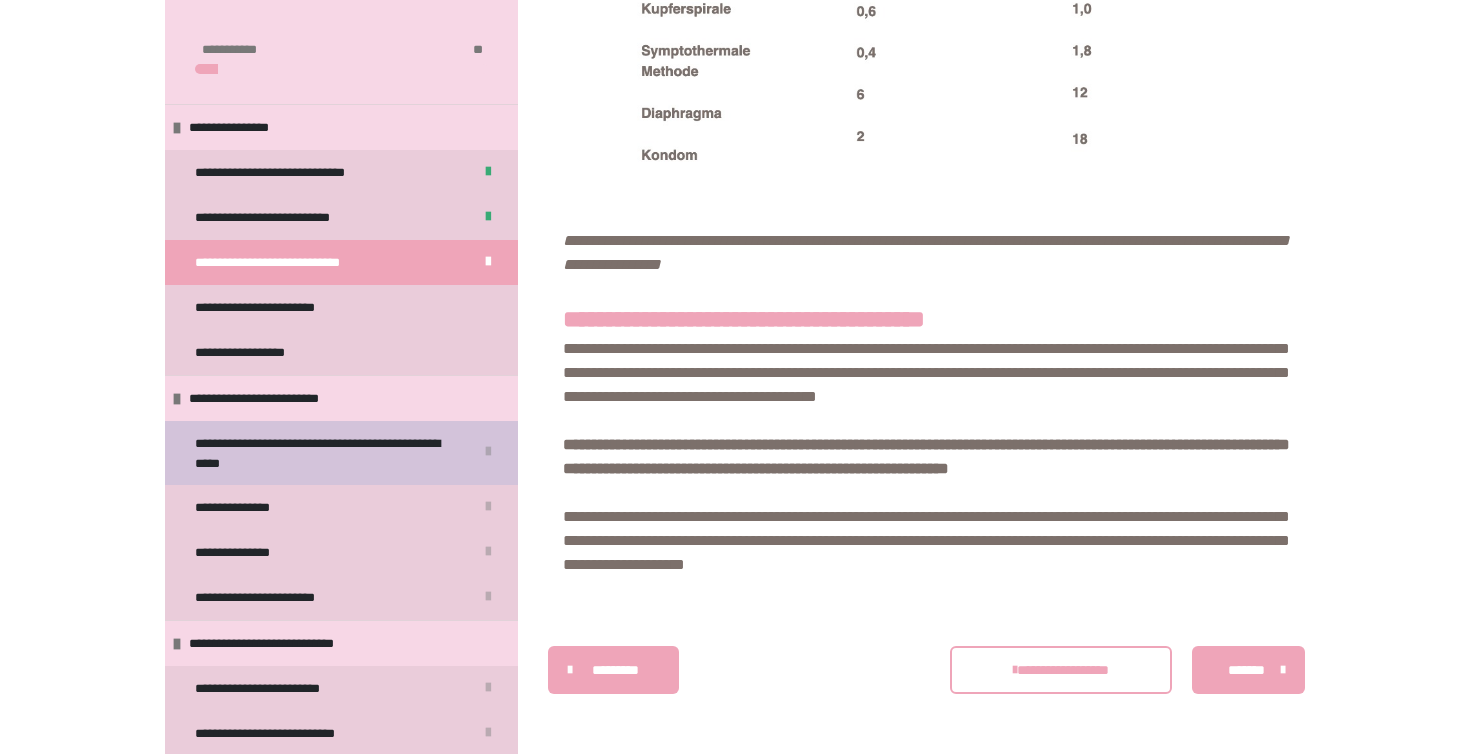 click on "**********" at bounding box center (326, 453) 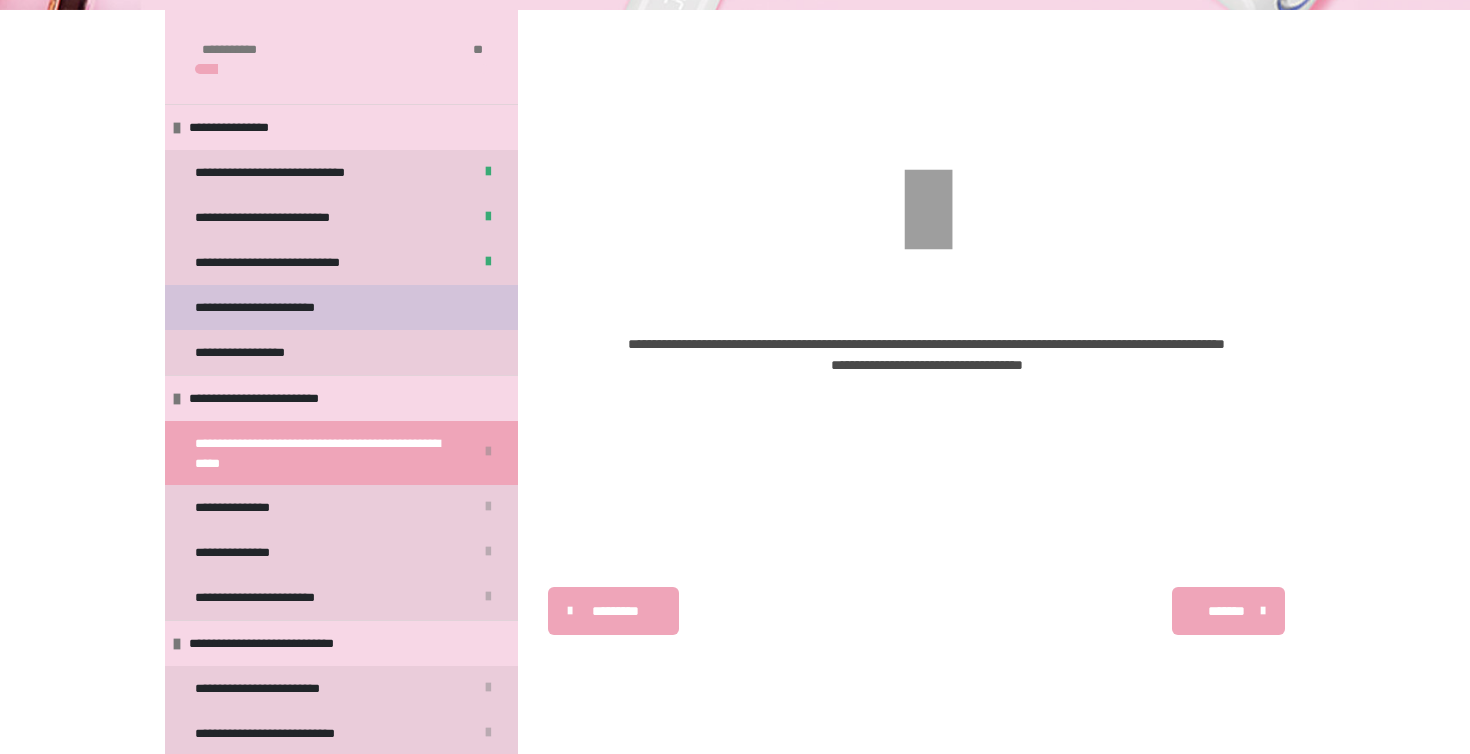 click on "**********" at bounding box center [341, 307] 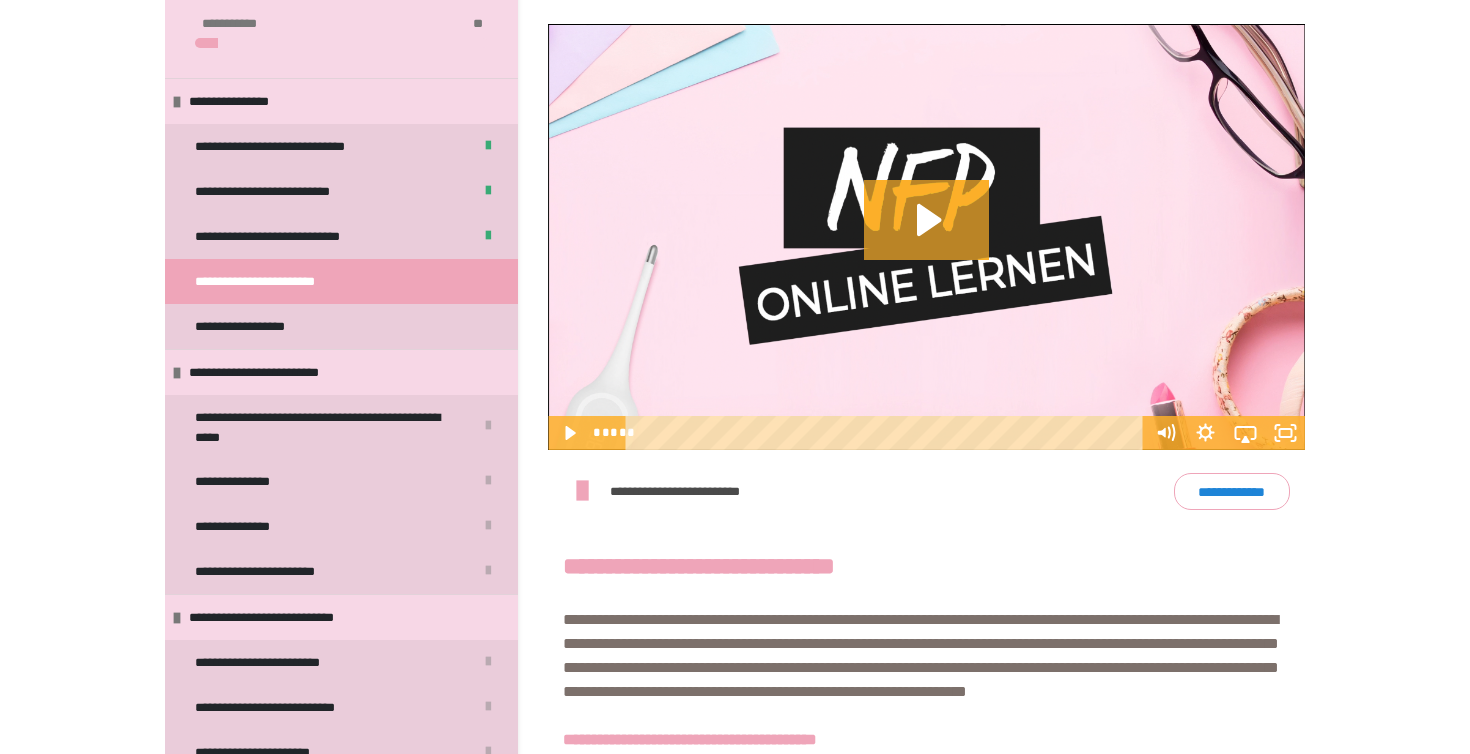scroll, scrollTop: 415, scrollLeft: 0, axis: vertical 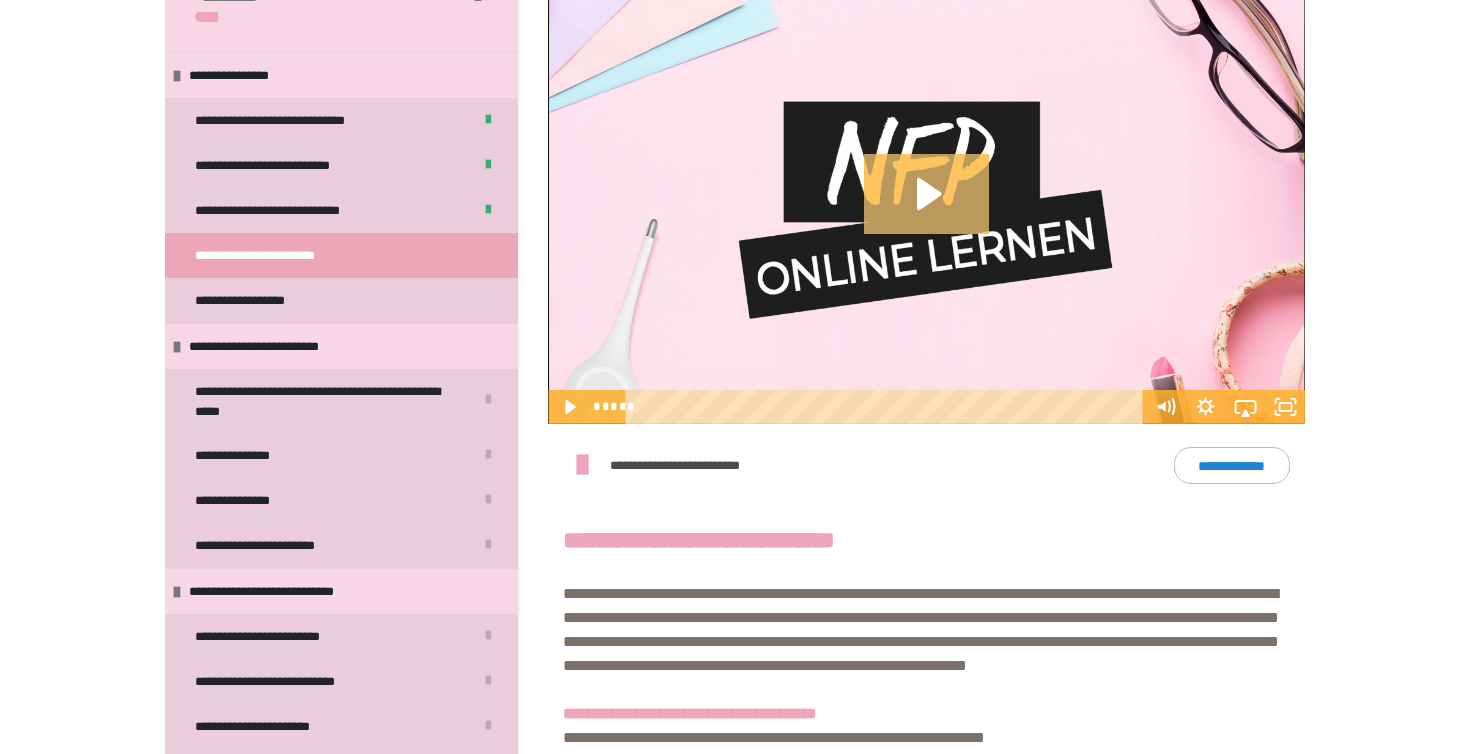 click 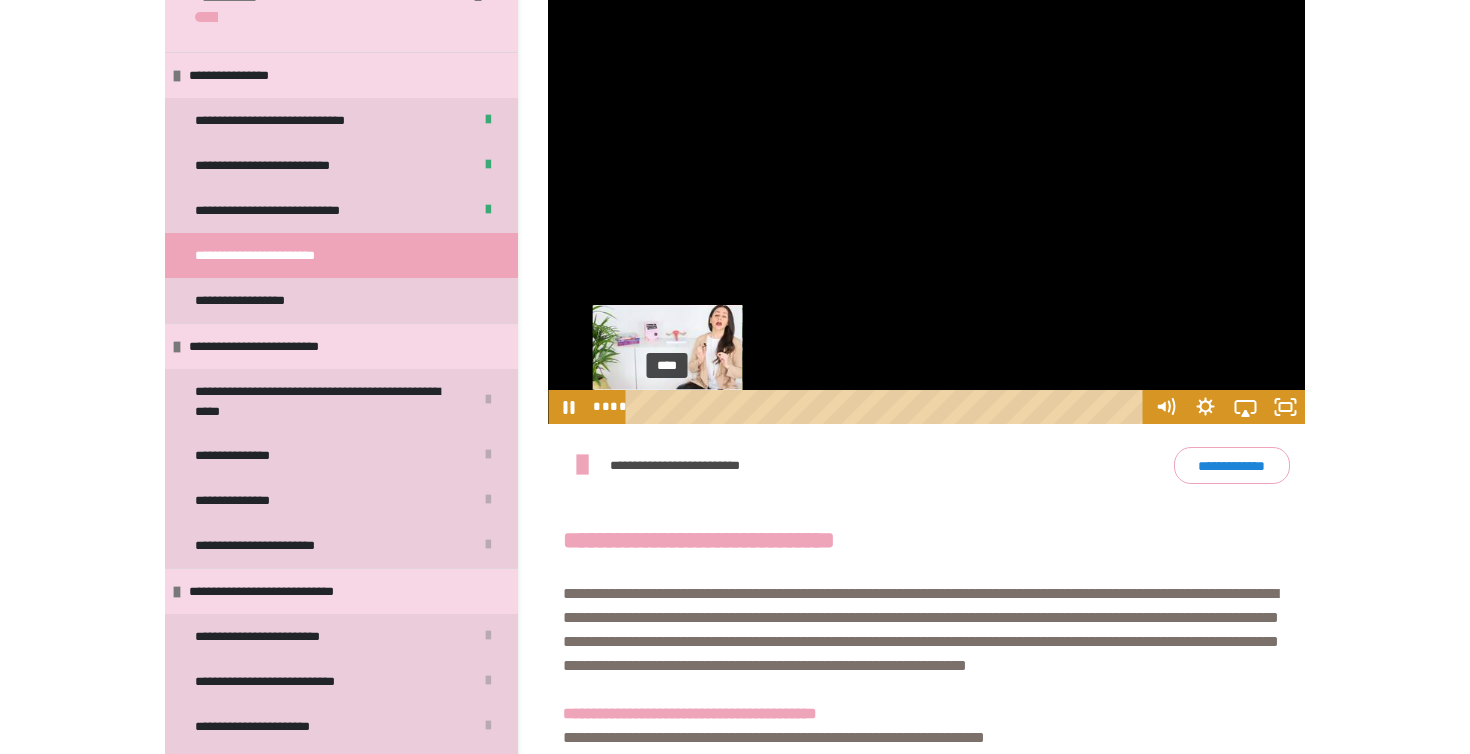 click on "****" at bounding box center [888, 407] 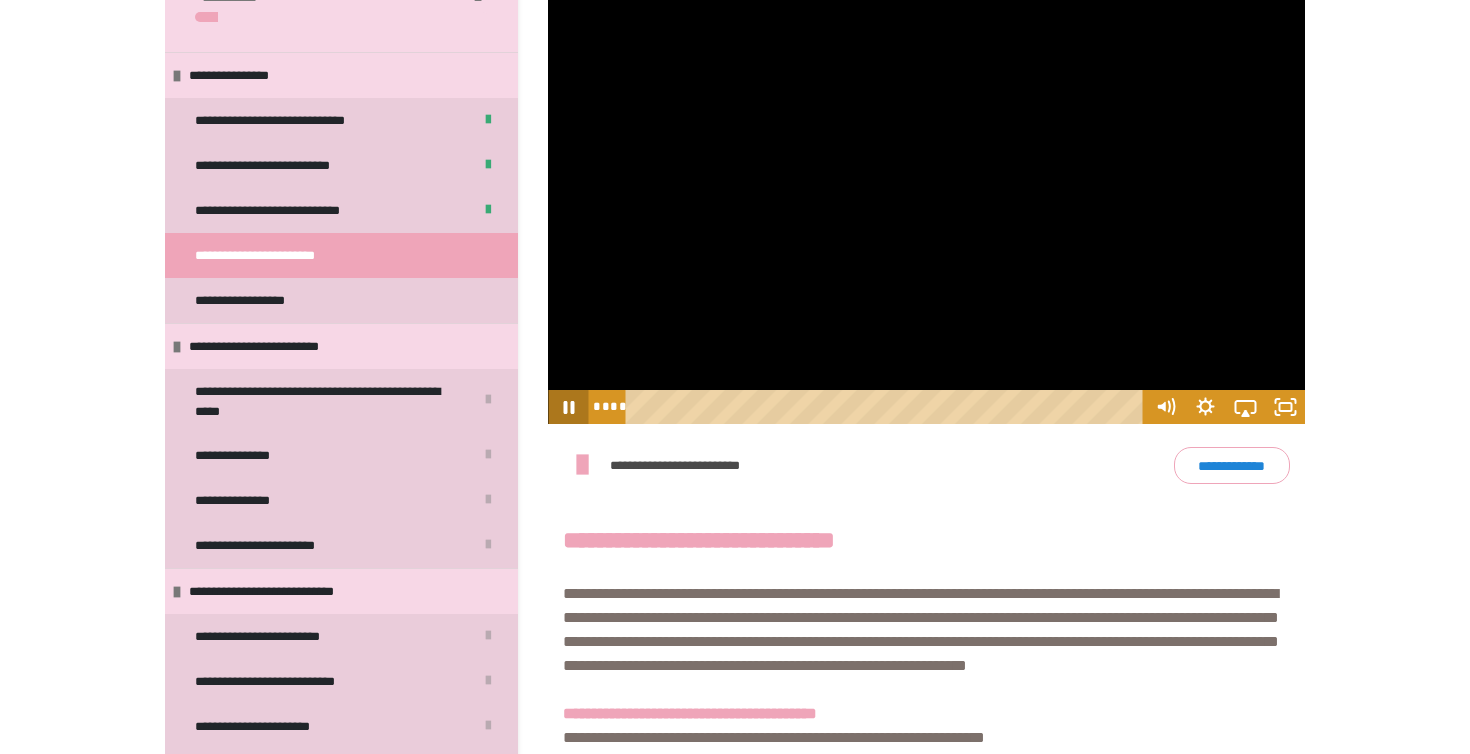 click 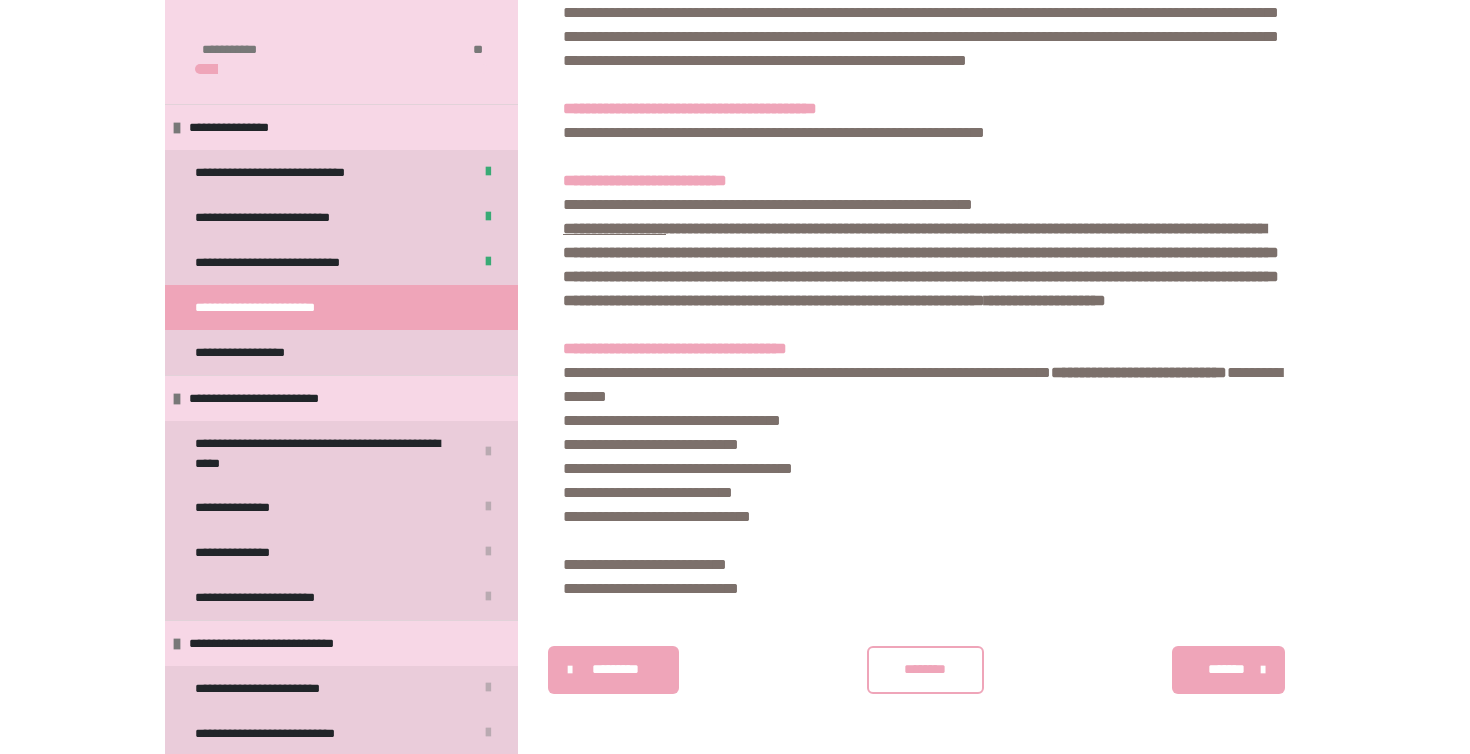 scroll, scrollTop: 1116, scrollLeft: 0, axis: vertical 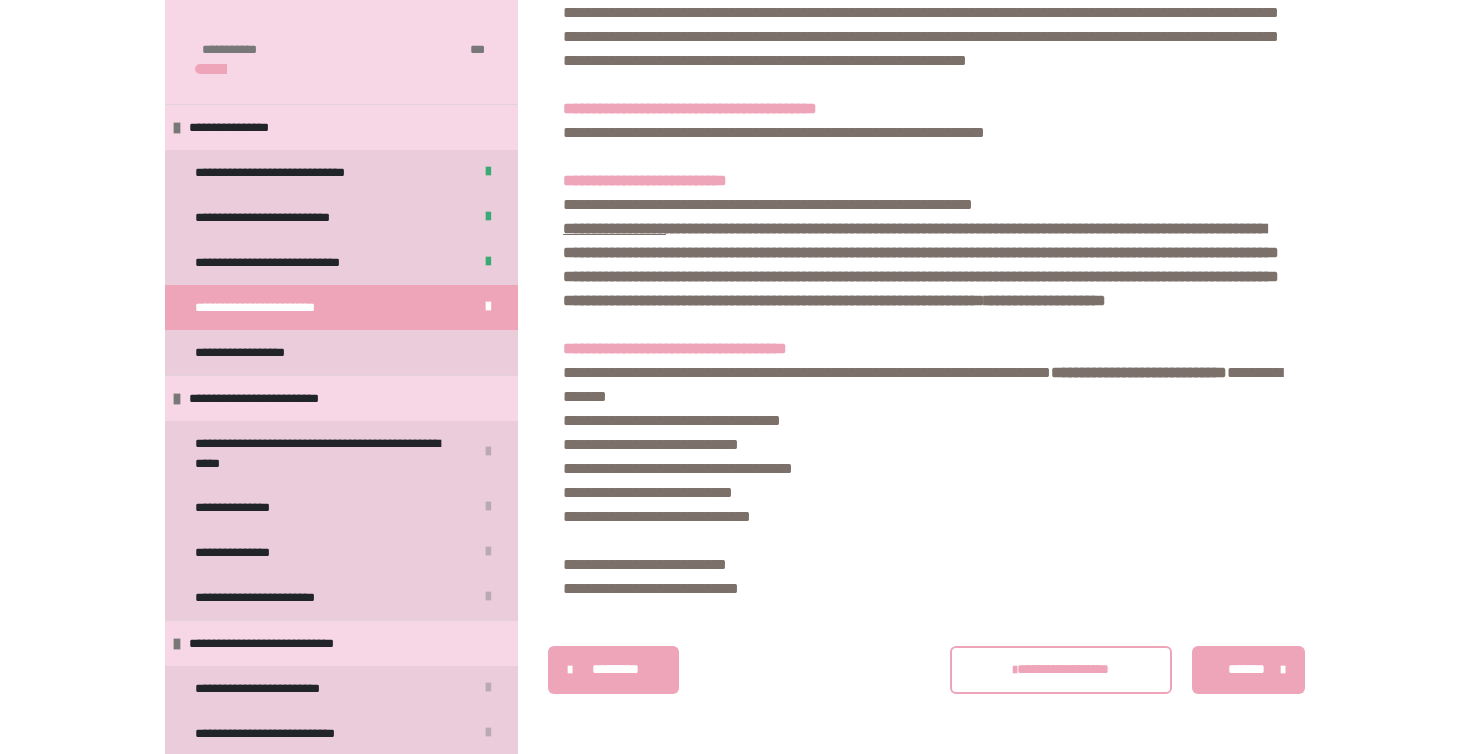 click on "*******" at bounding box center [1246, 669] 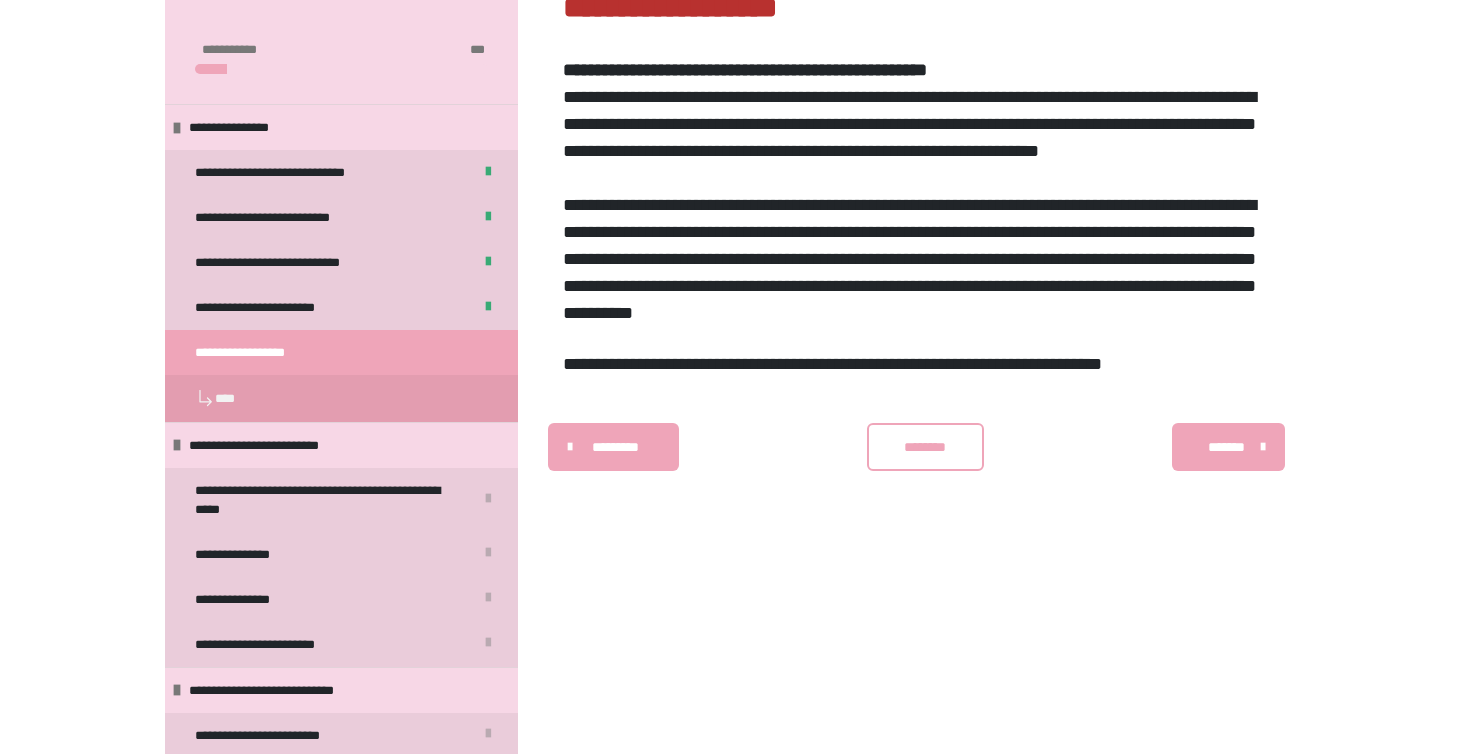 click on "********" at bounding box center [925, 447] 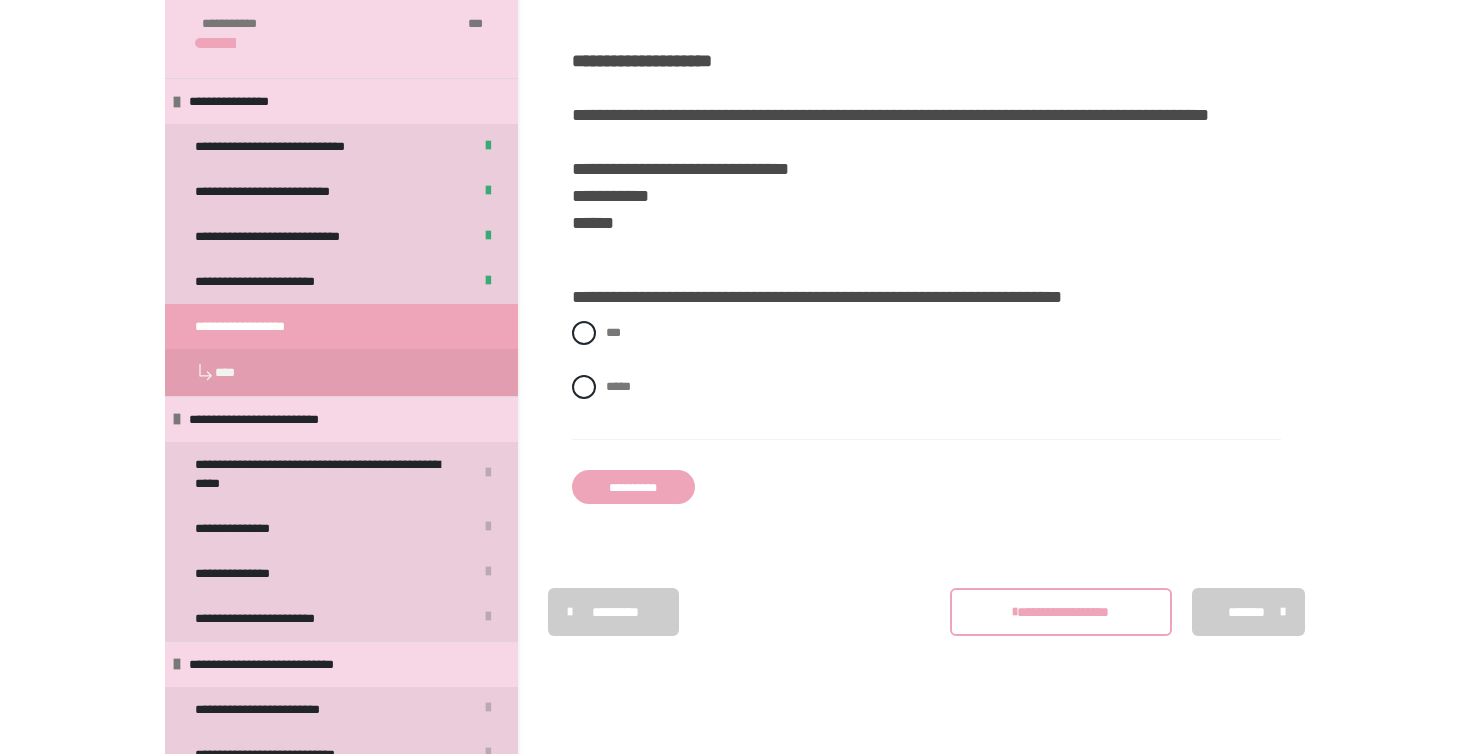 scroll, scrollTop: 382, scrollLeft: 0, axis: vertical 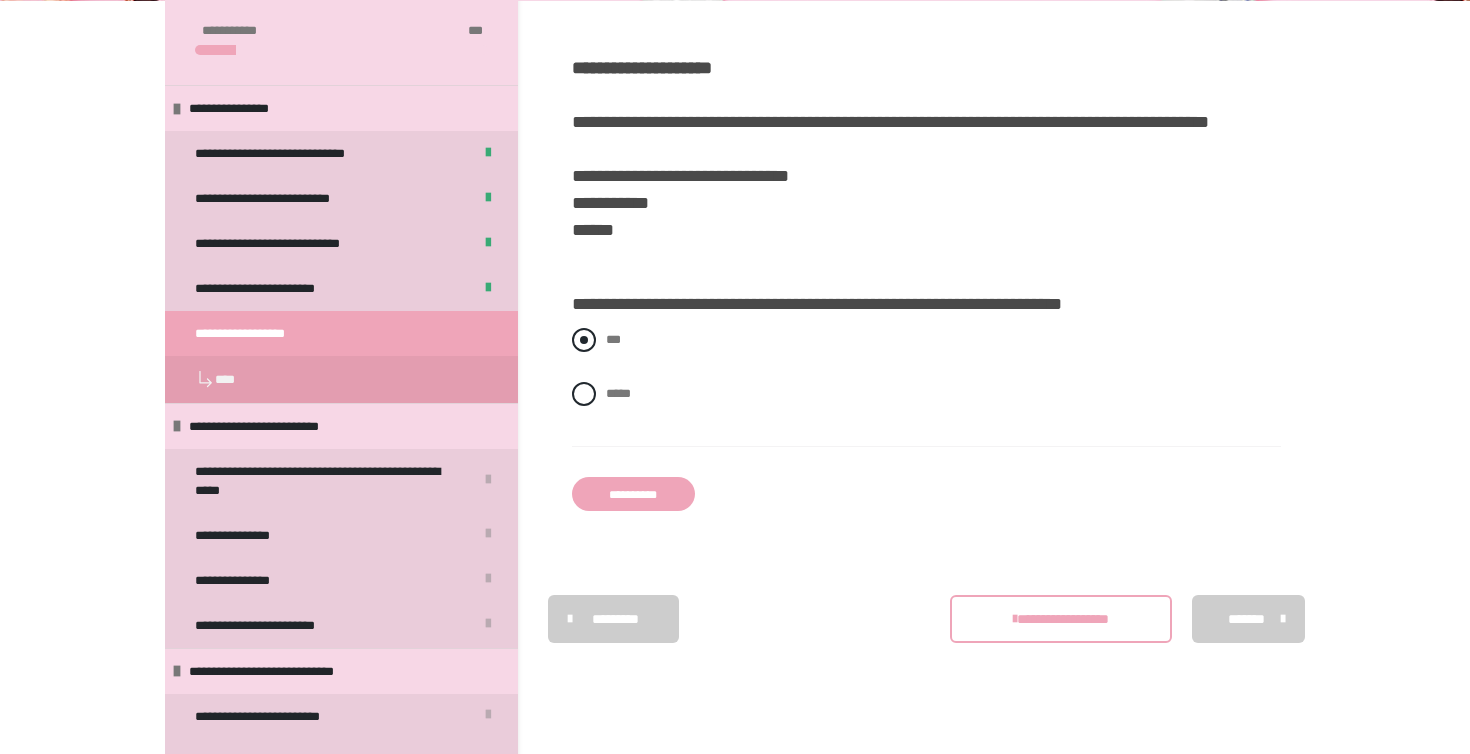 click at bounding box center (584, 340) 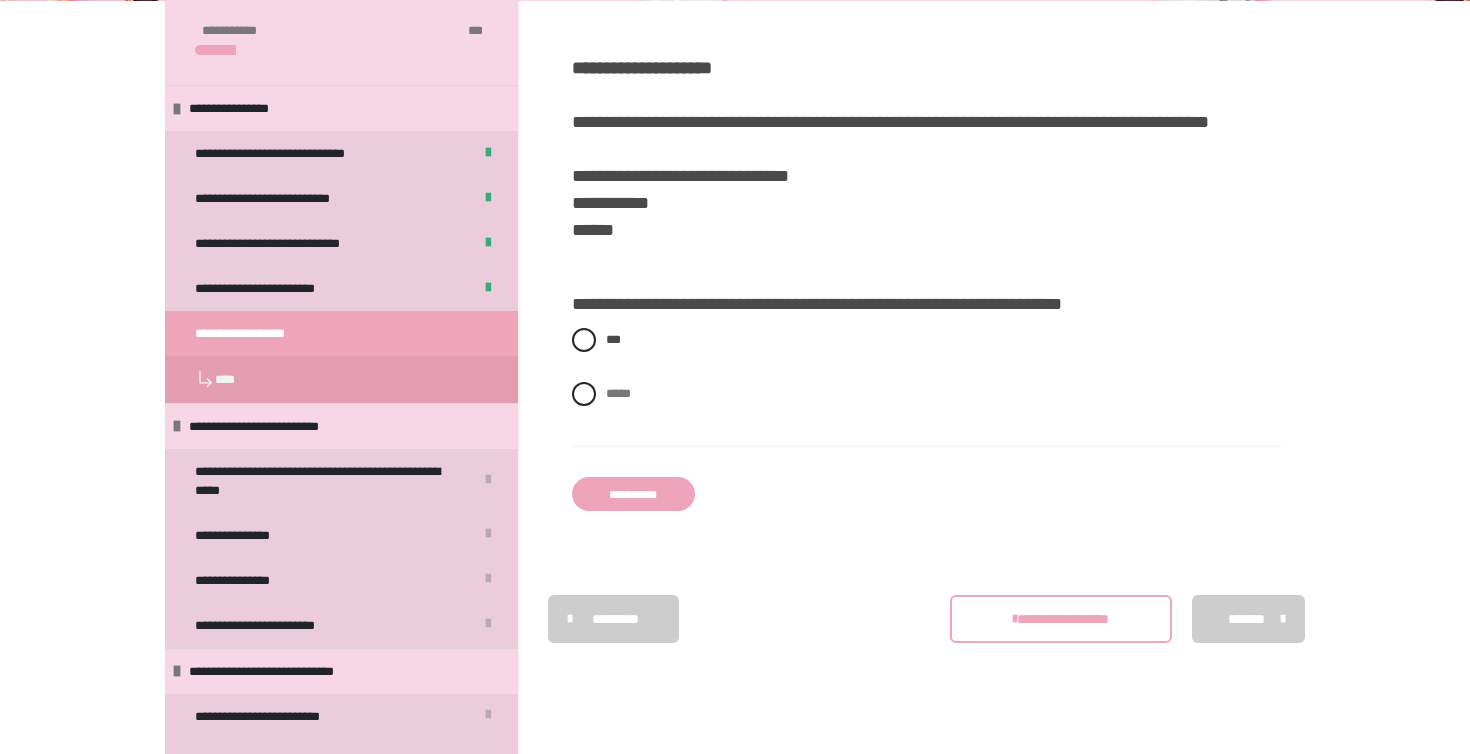 click on "**********" at bounding box center [633, 494] 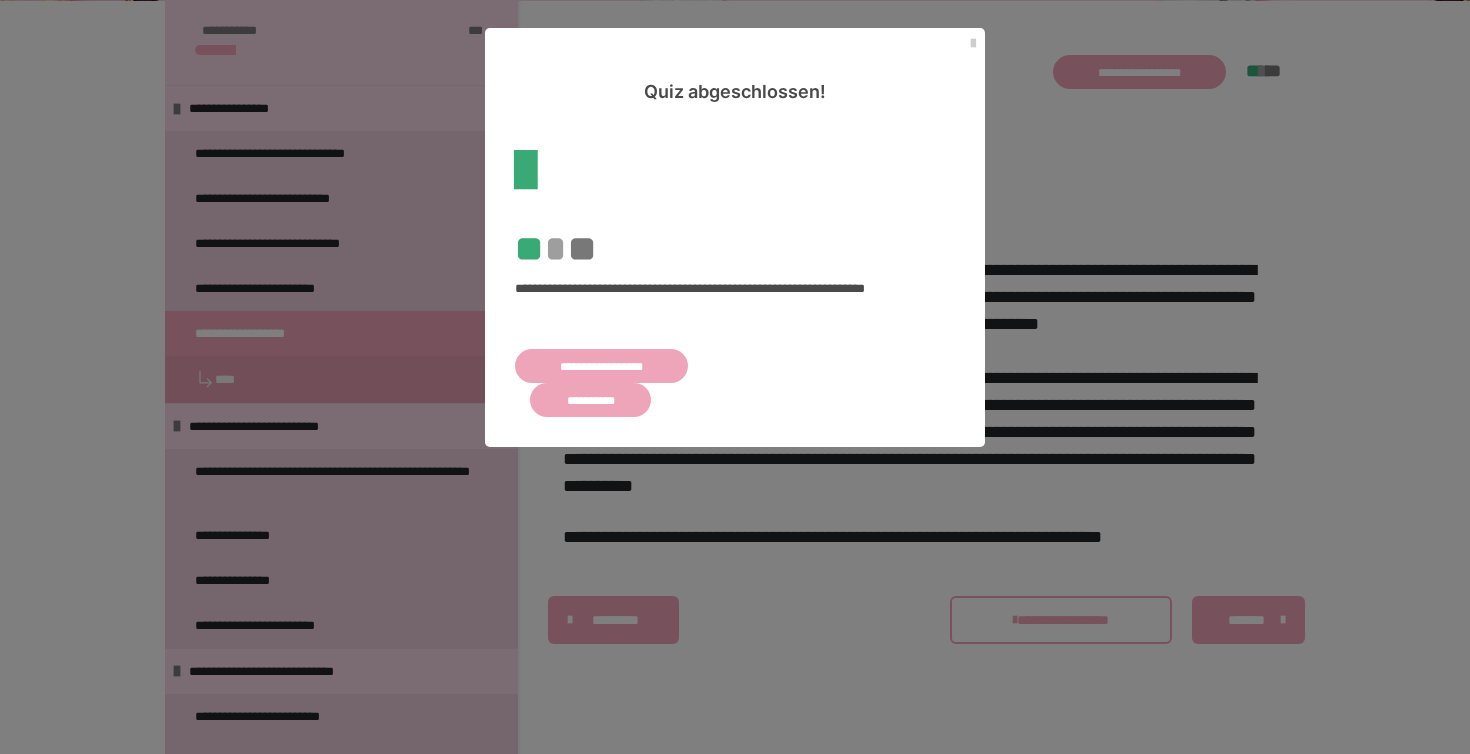 click on "**********" at bounding box center [601, 366] 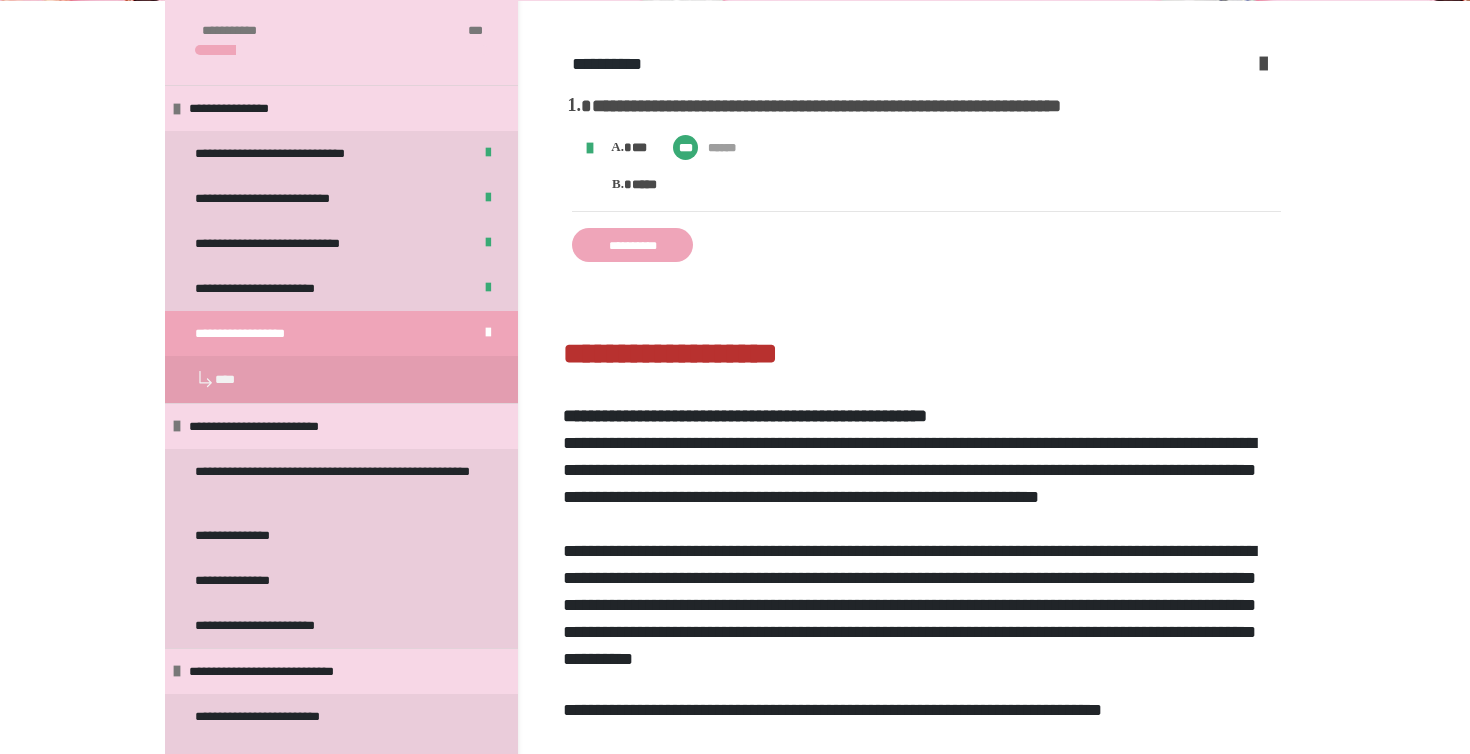 click on "**********" at bounding box center (909, 537) 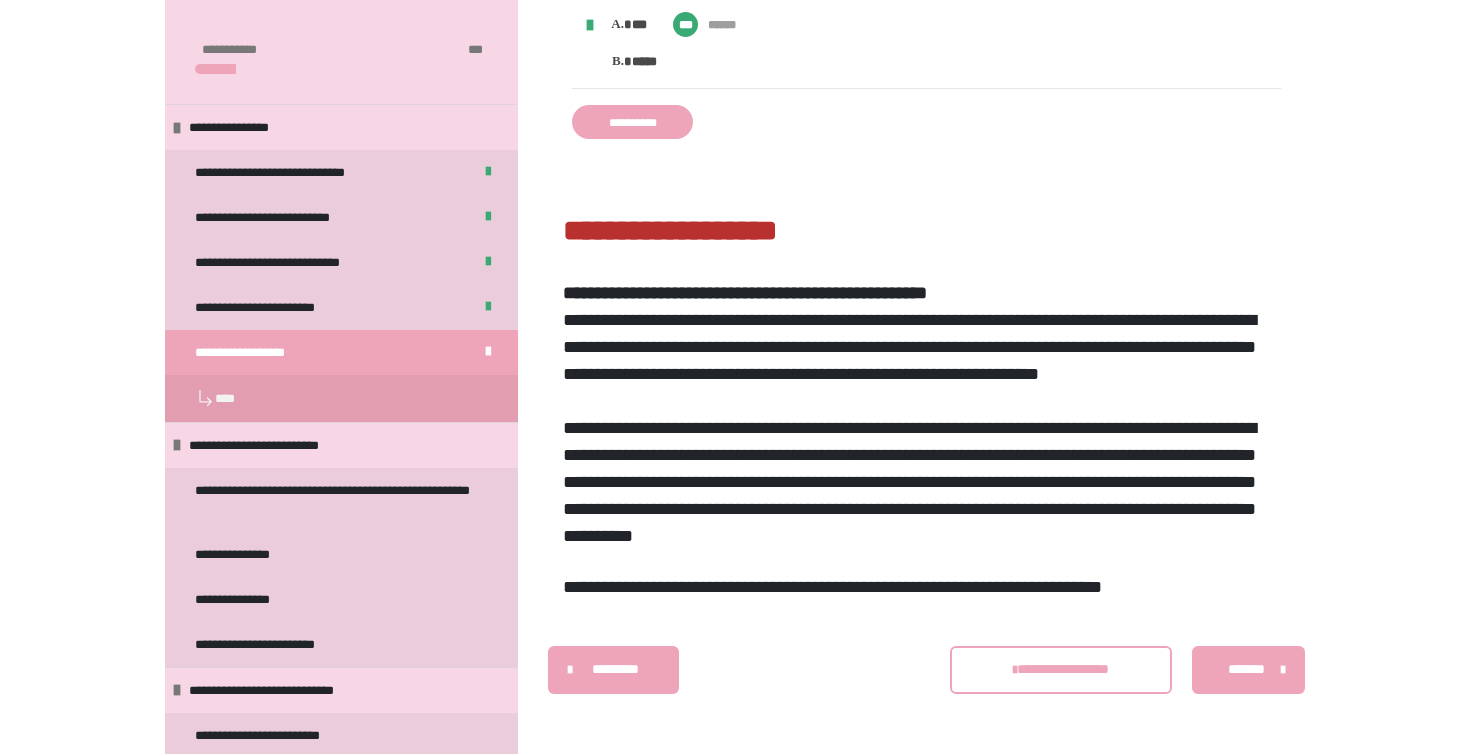 scroll, scrollTop: 525, scrollLeft: 0, axis: vertical 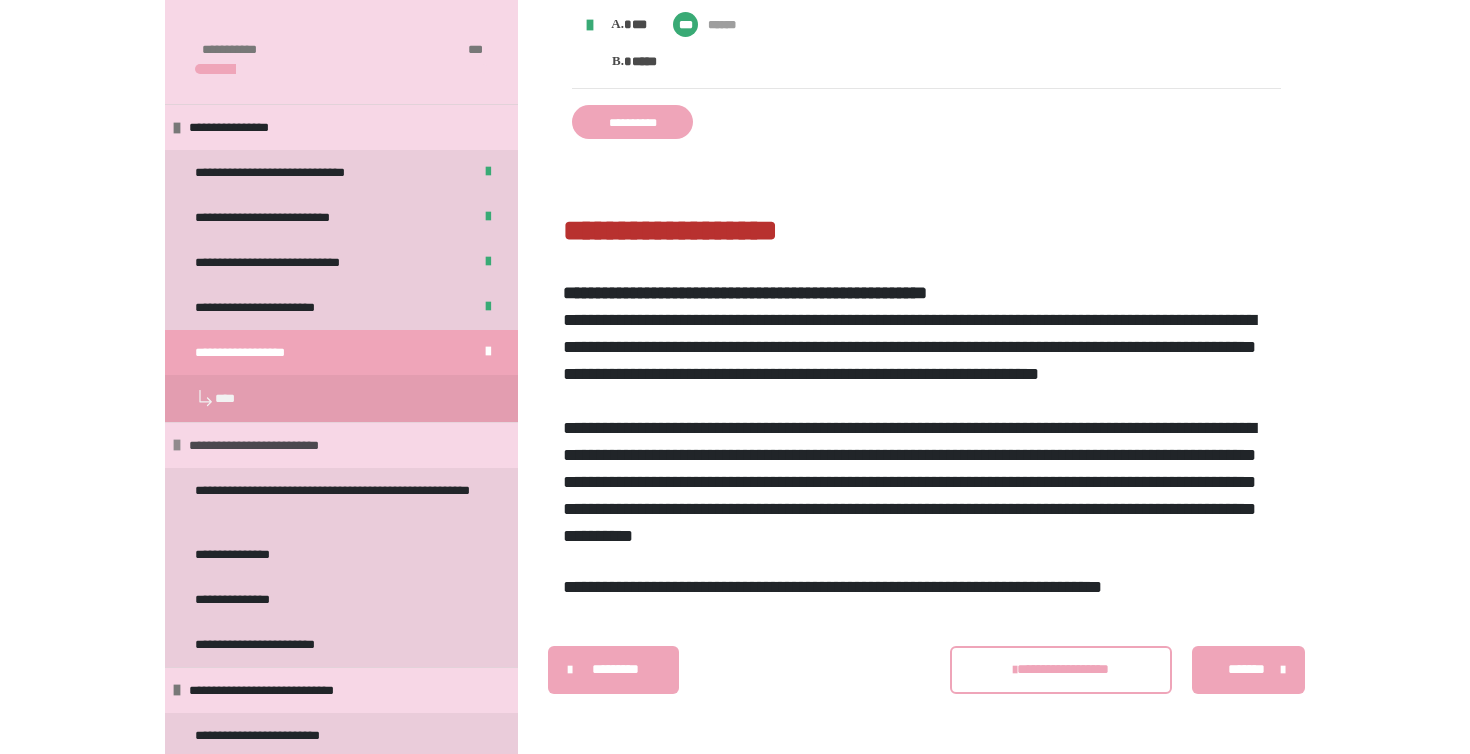 click on "**********" at bounding box center (341, 445) 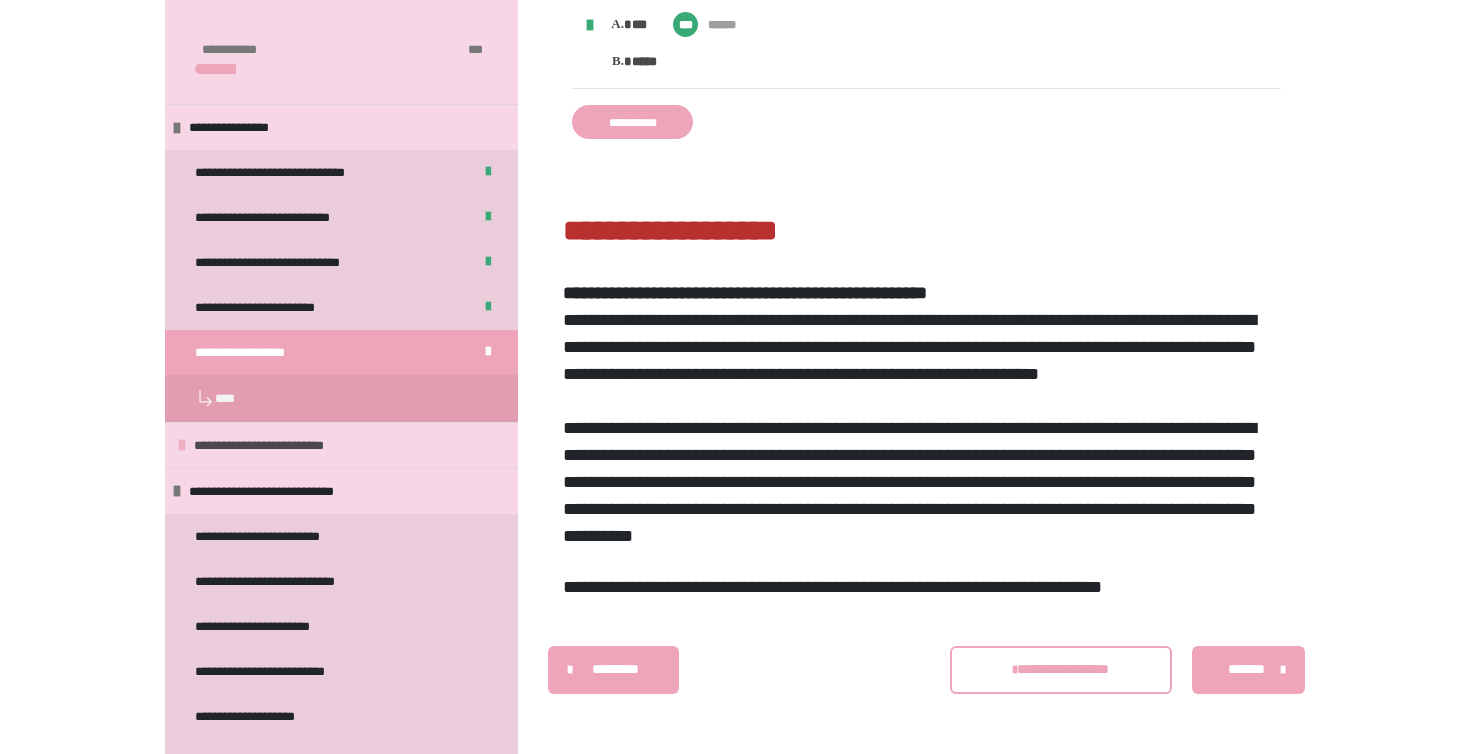 click on "**********" at bounding box center [341, 445] 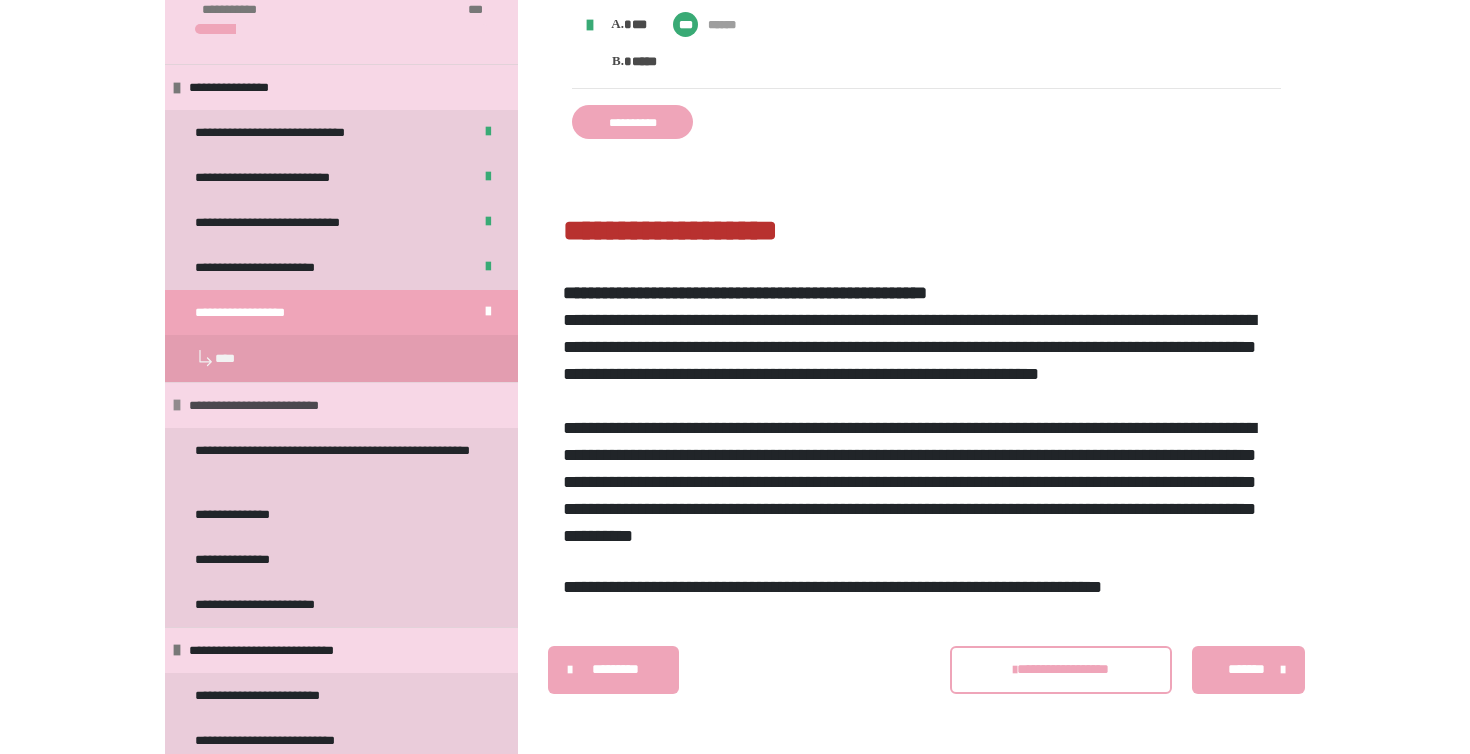 scroll, scrollTop: 69, scrollLeft: 0, axis: vertical 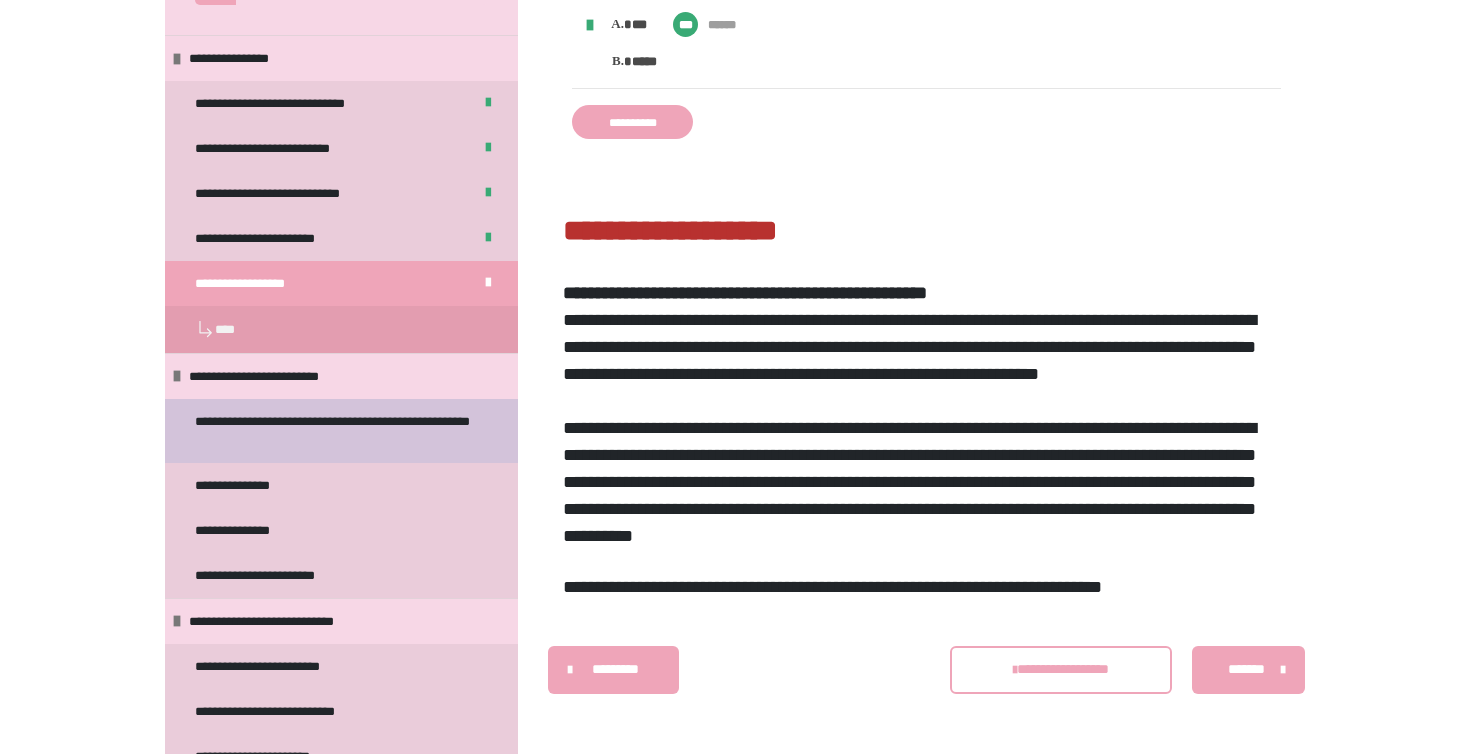 click on "**********" at bounding box center [333, 431] 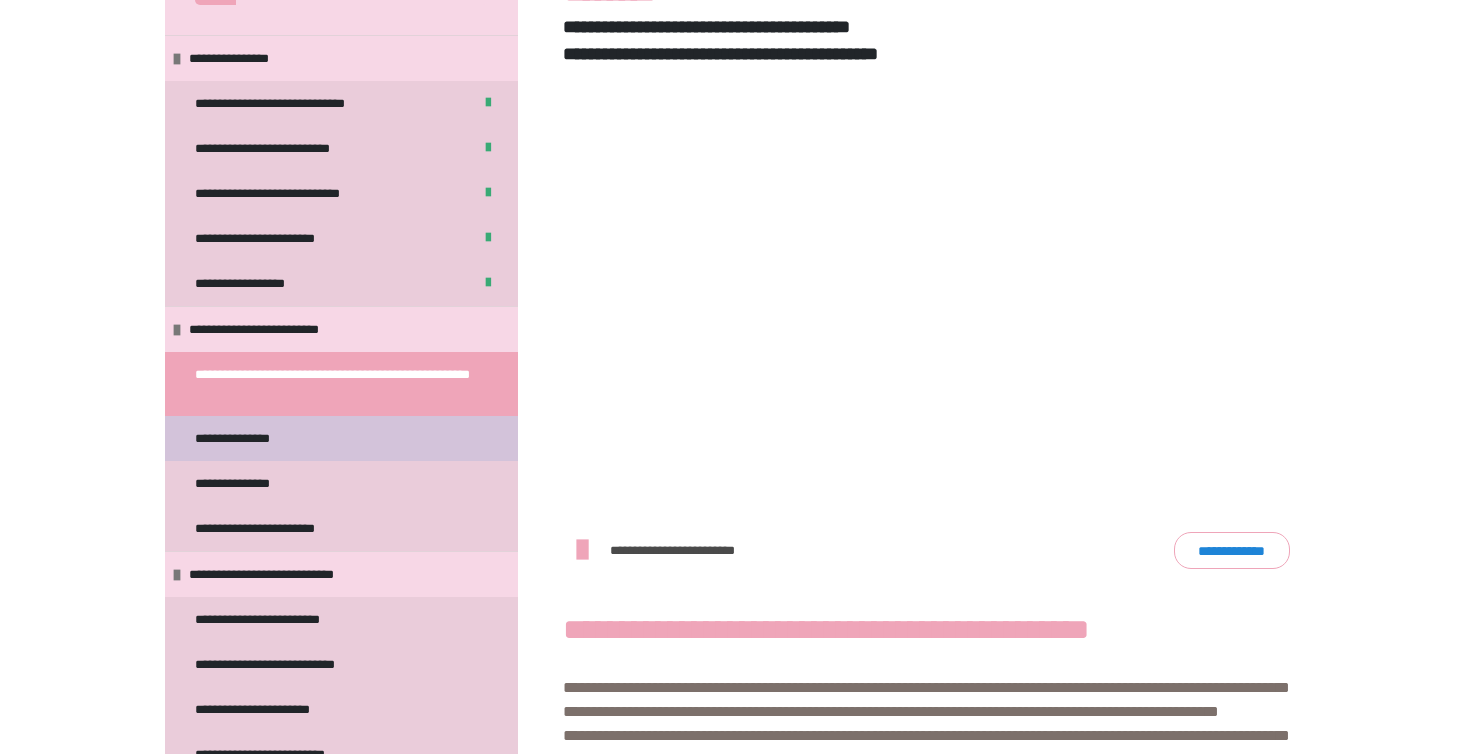 scroll, scrollTop: 524, scrollLeft: 0, axis: vertical 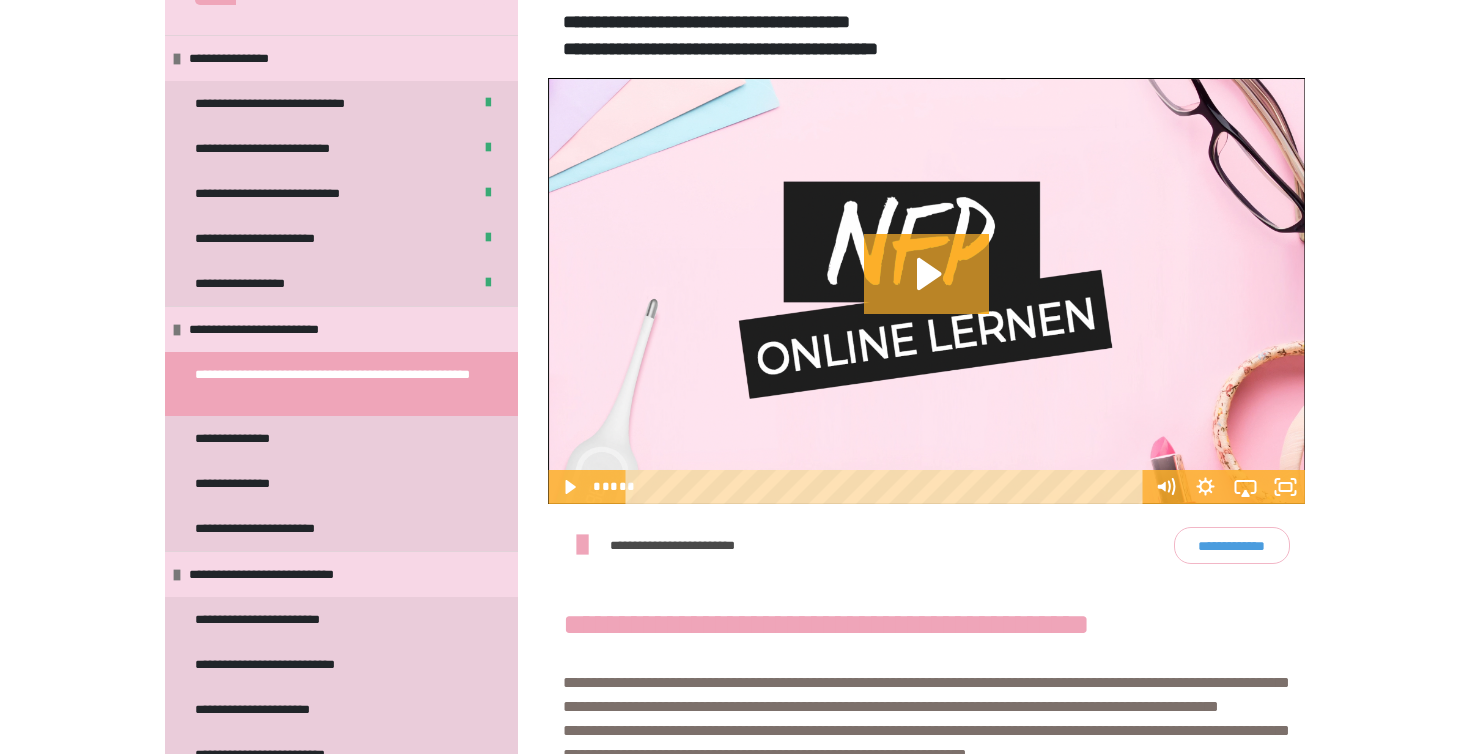 click on "**********" at bounding box center (1232, 545) 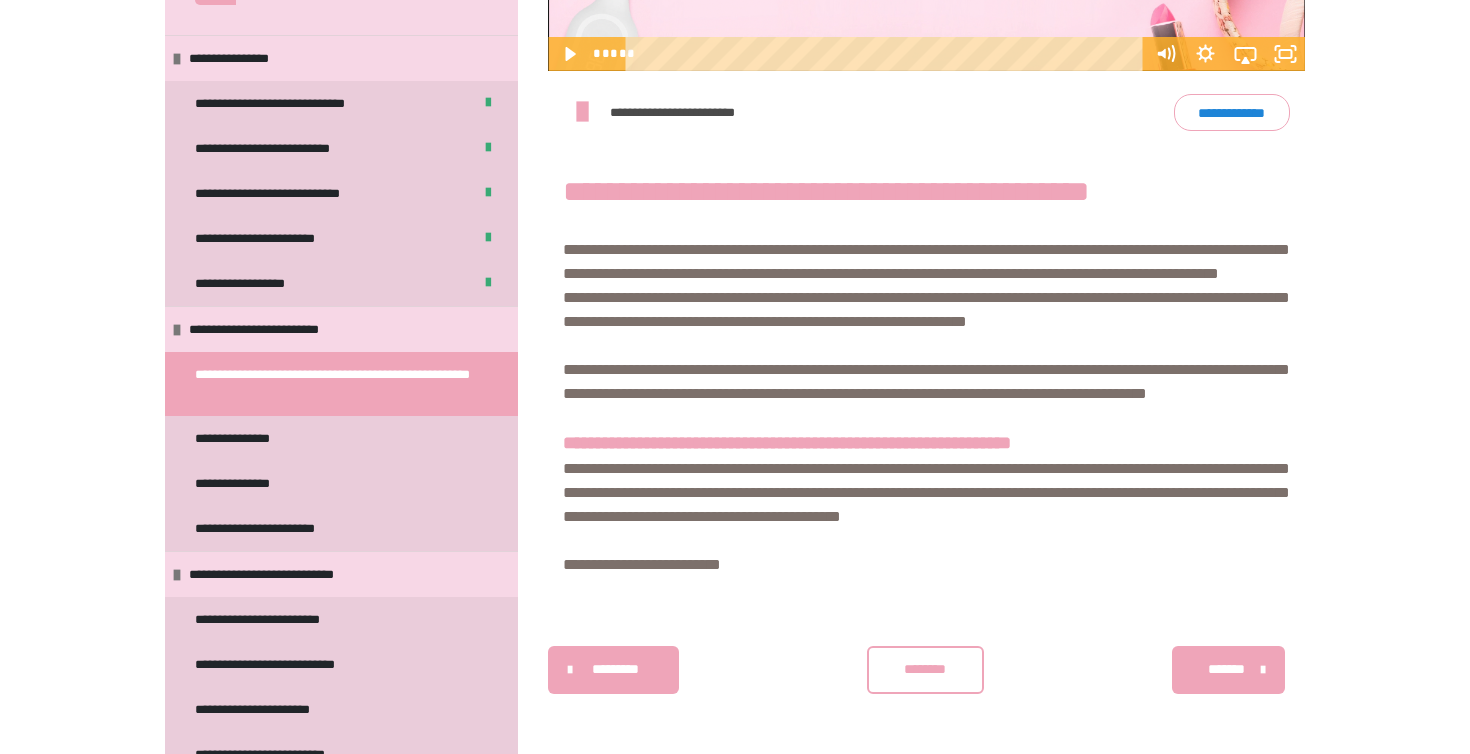 scroll, scrollTop: 1053, scrollLeft: 0, axis: vertical 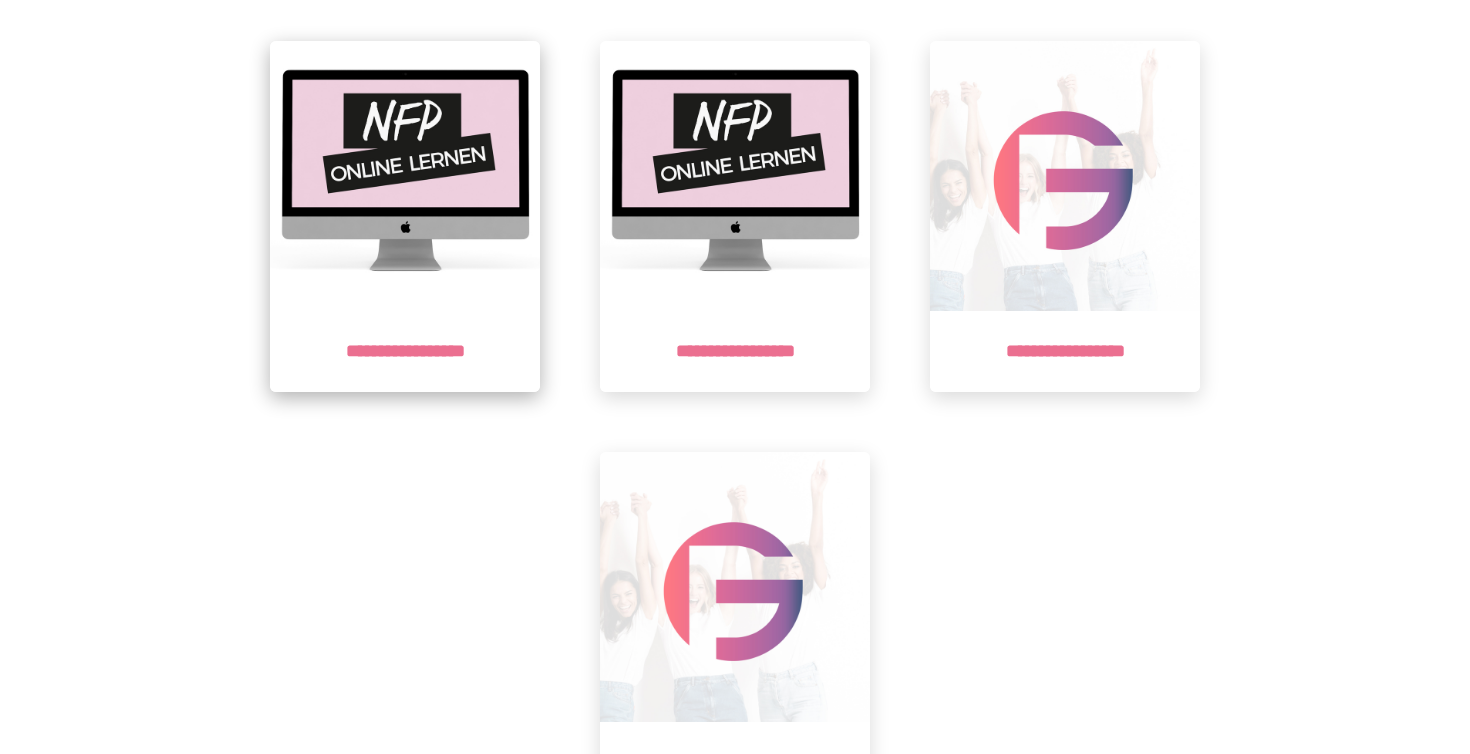 click on "**********" at bounding box center [405, 351] 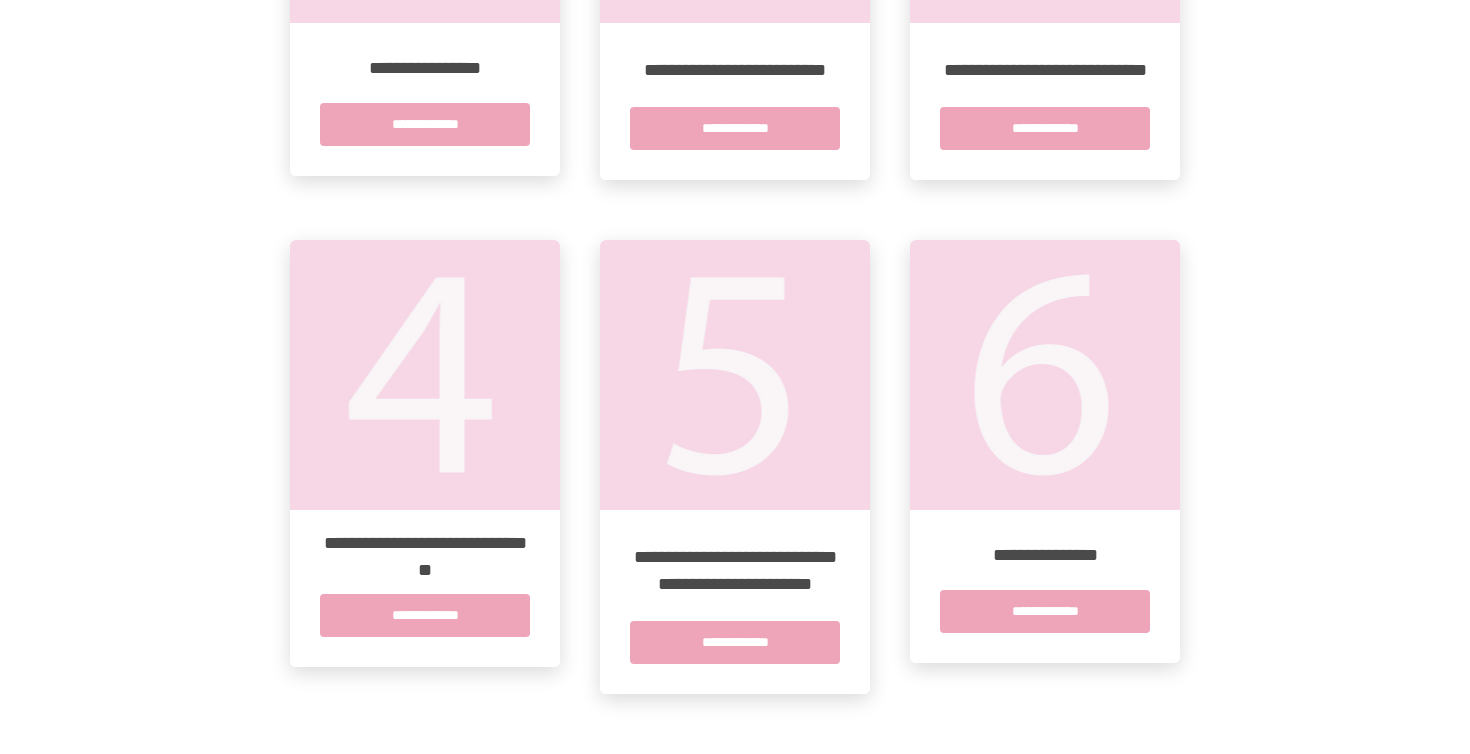 scroll, scrollTop: 768, scrollLeft: 0, axis: vertical 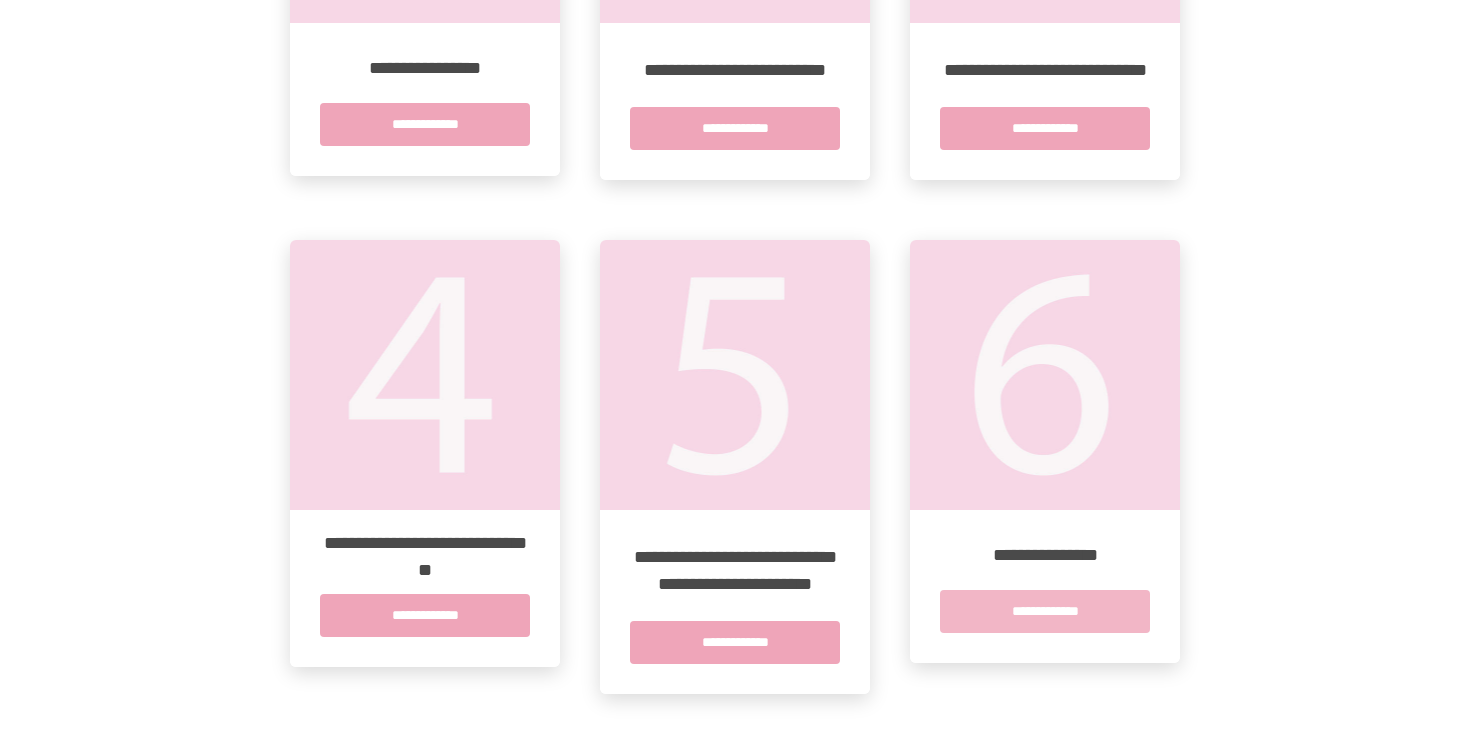click on "**********" at bounding box center (1045, 611) 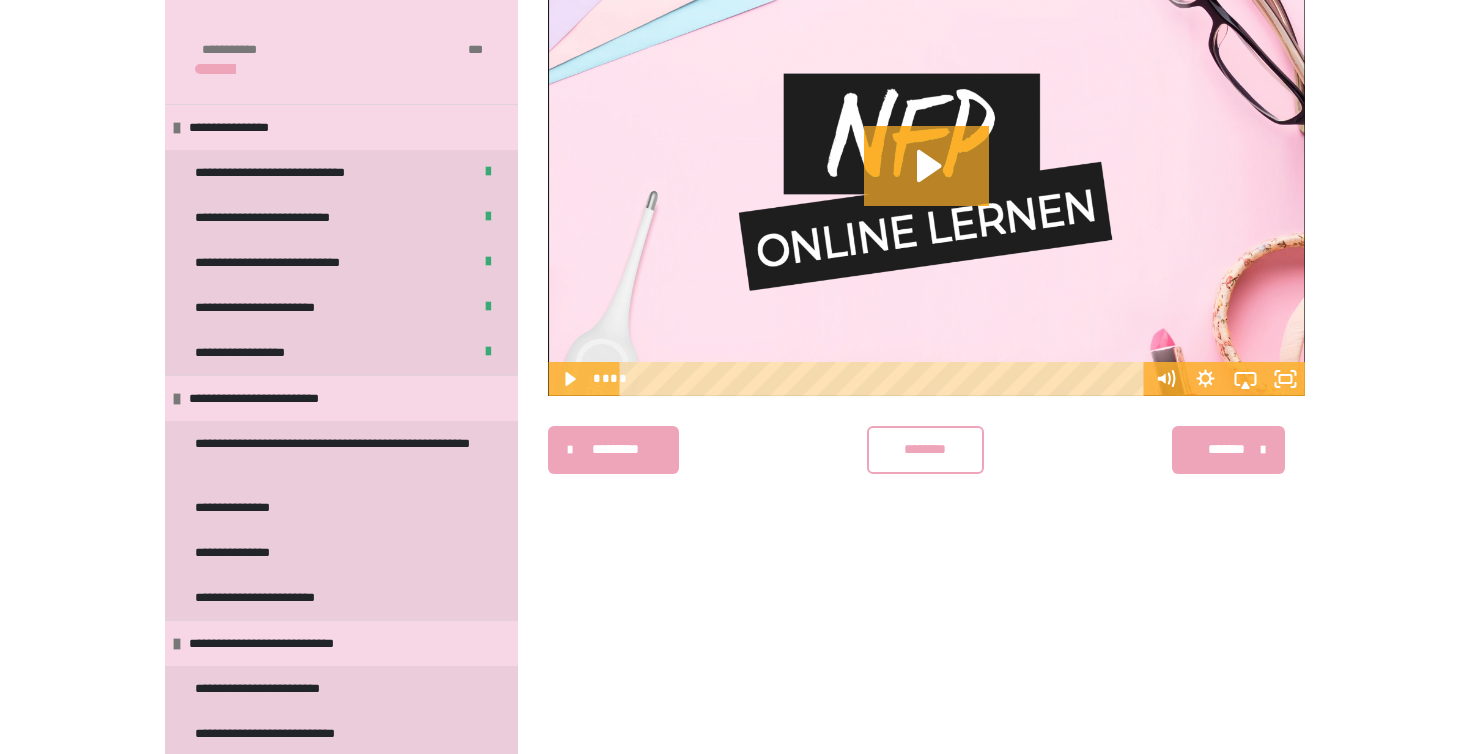 scroll, scrollTop: 503, scrollLeft: 0, axis: vertical 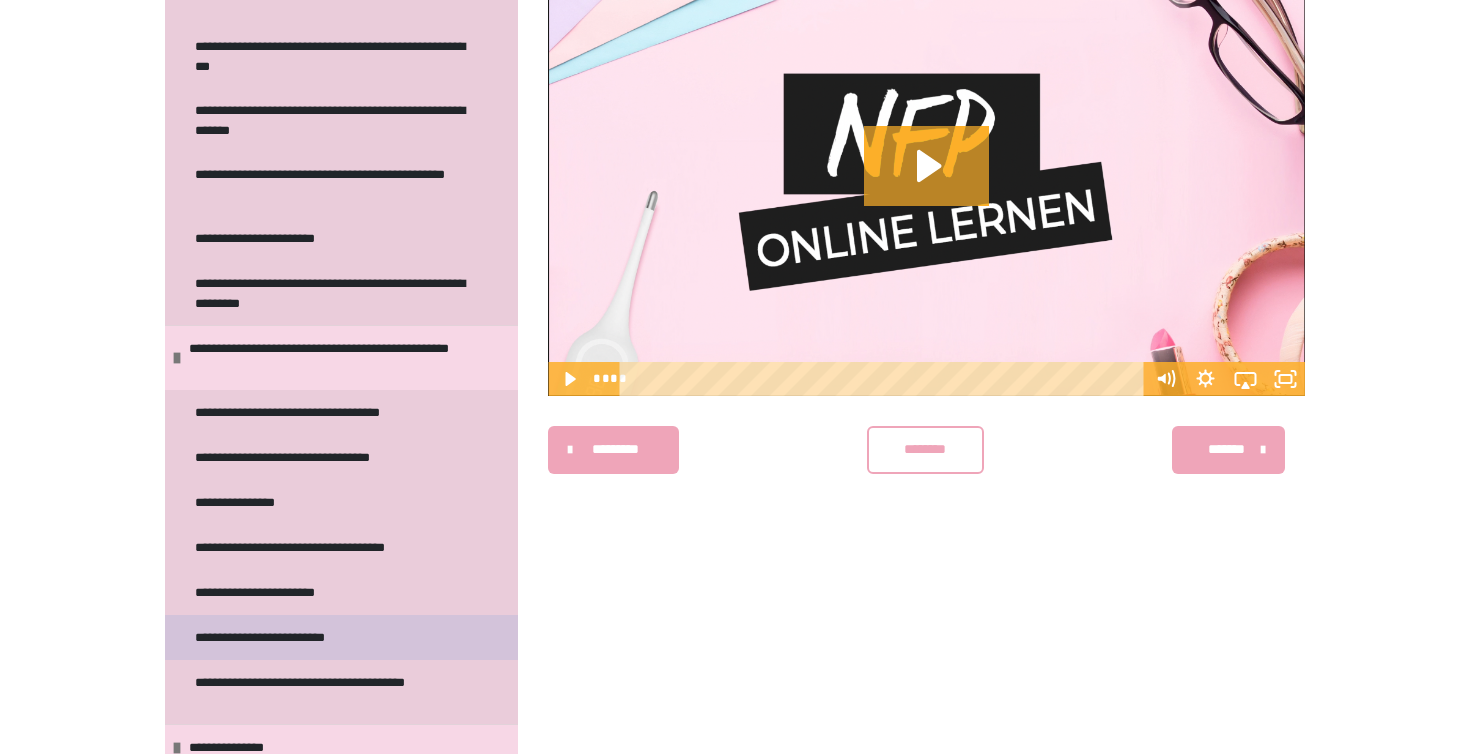 click on "**********" at bounding box center [341, 637] 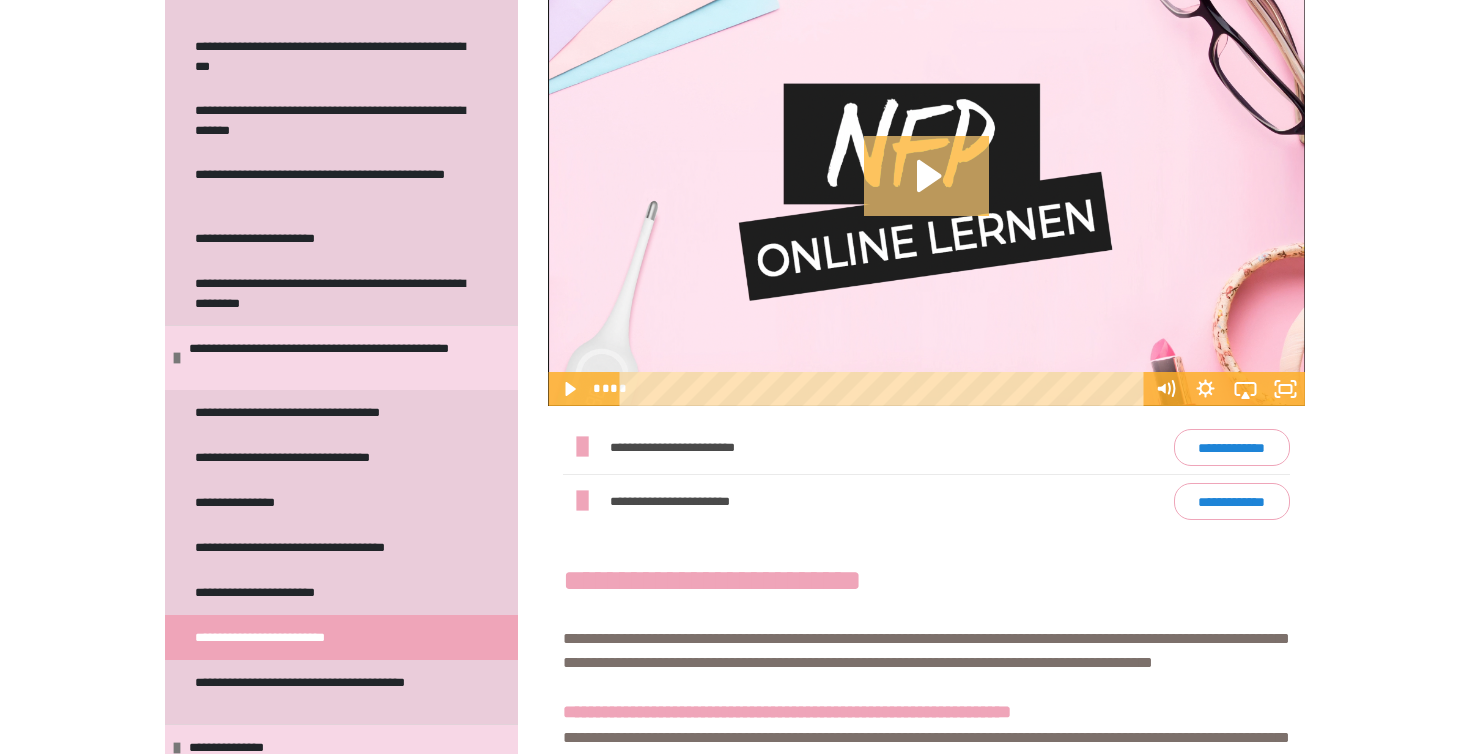 click 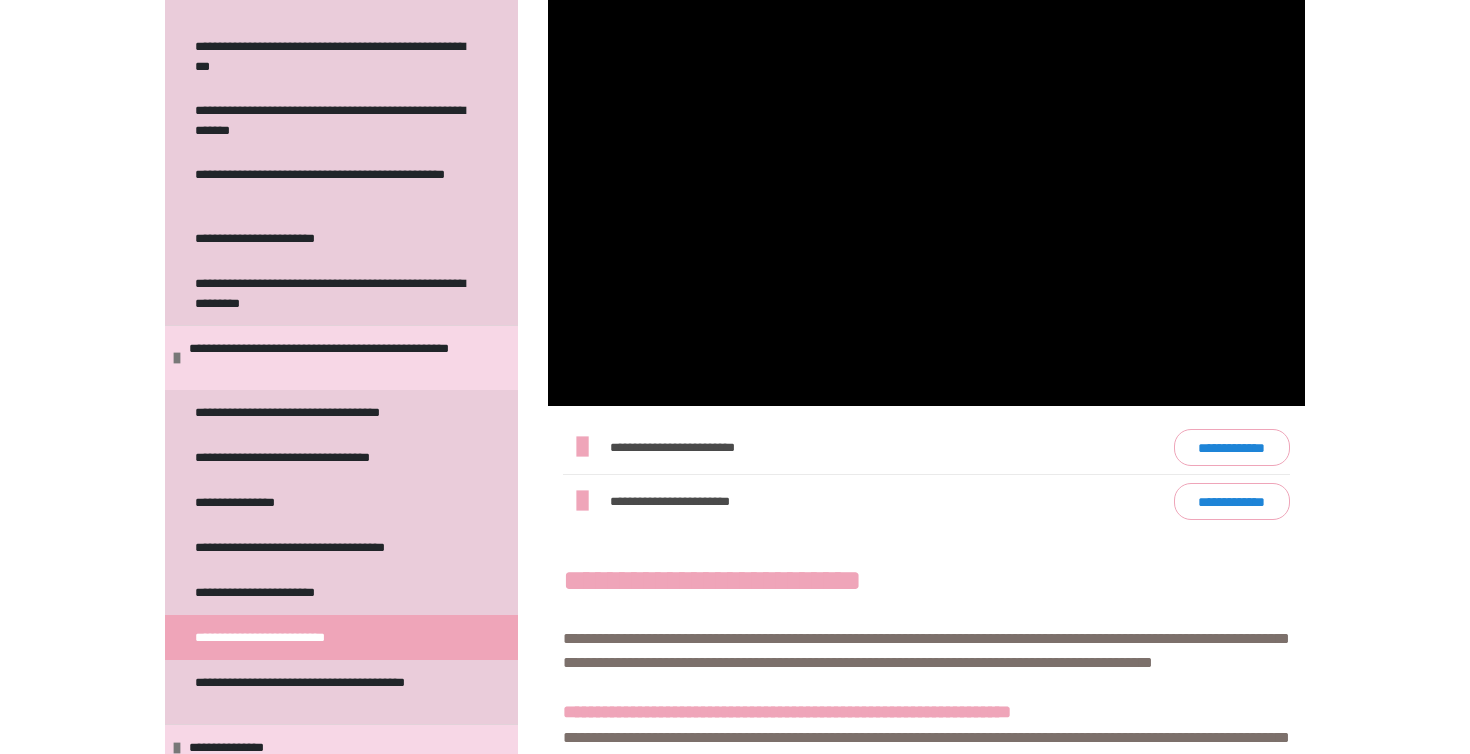 scroll, scrollTop: 375, scrollLeft: 0, axis: vertical 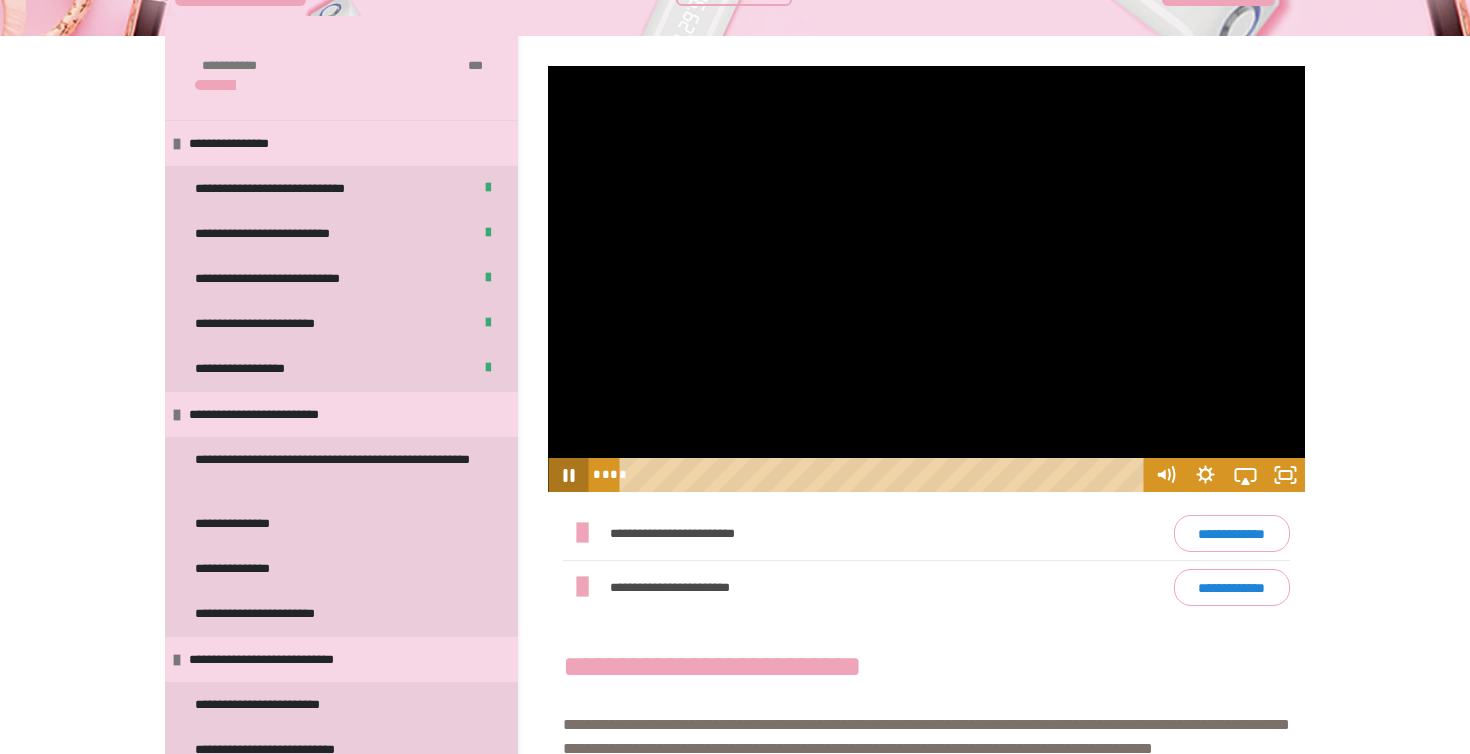 click 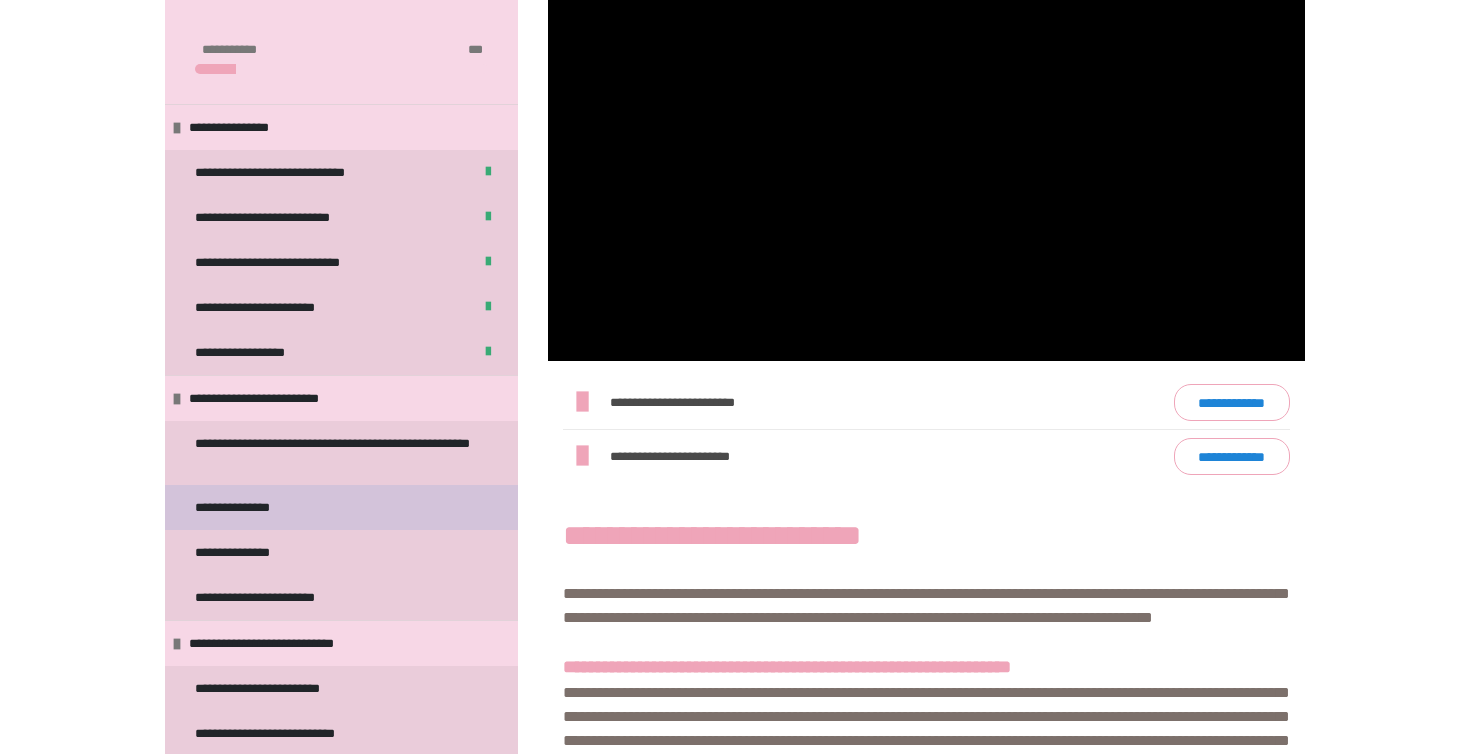scroll, scrollTop: 492, scrollLeft: 0, axis: vertical 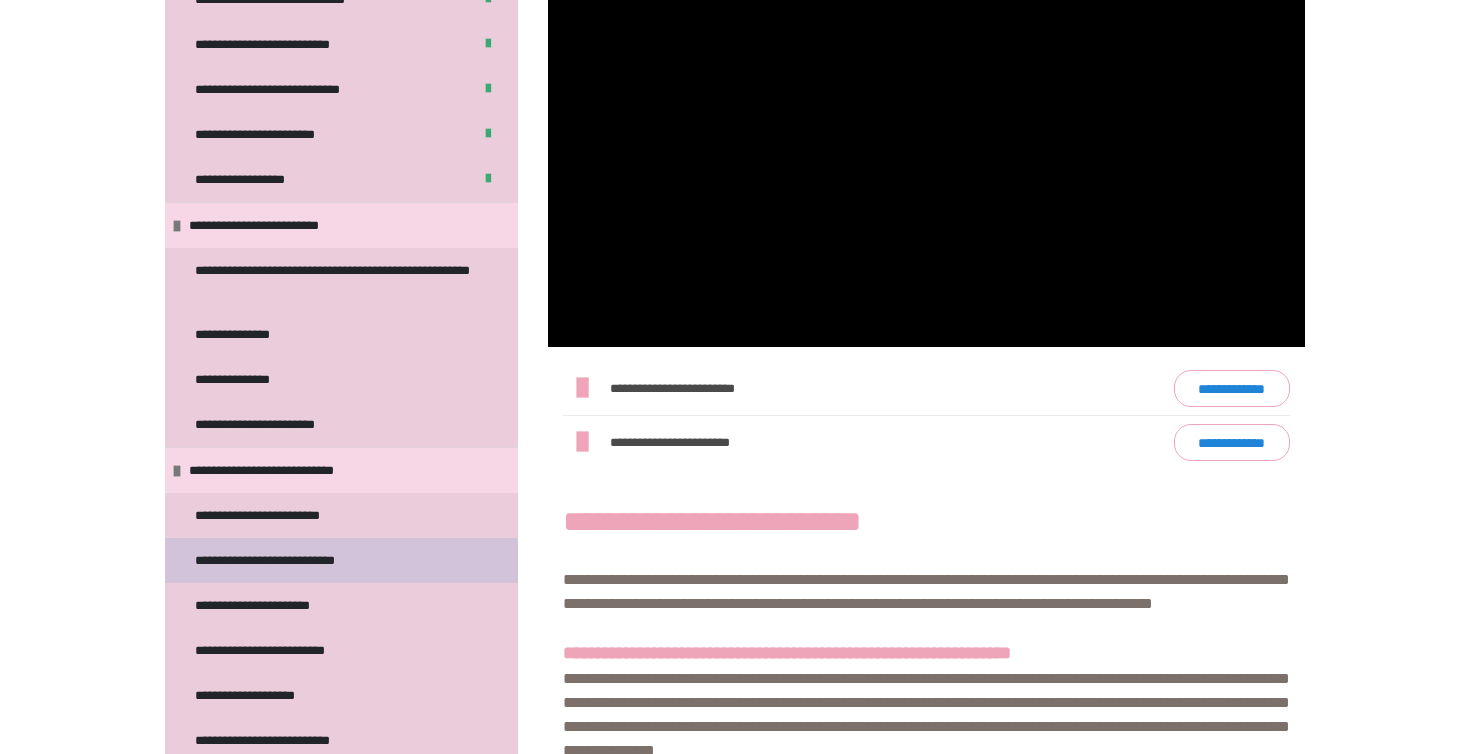 click on "**********" at bounding box center (292, 560) 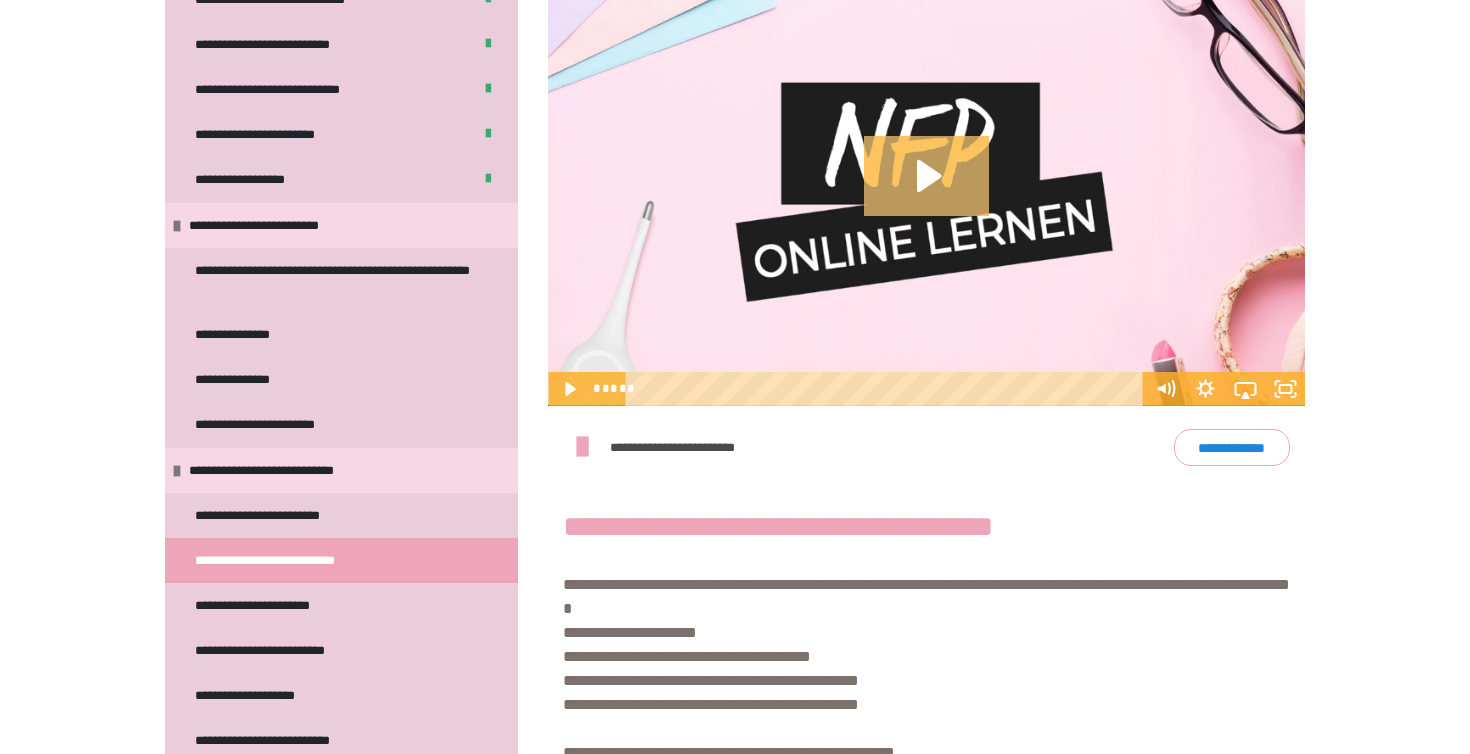 click 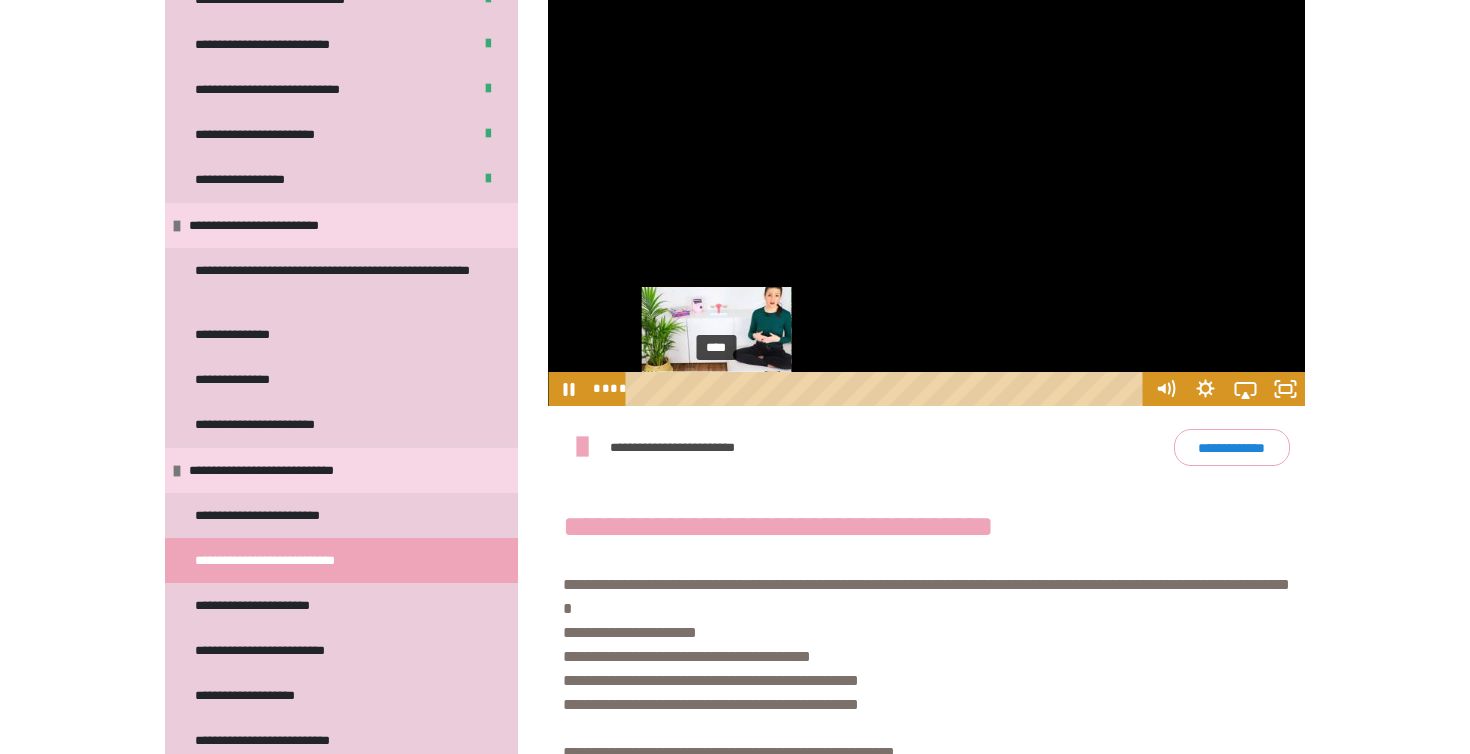 click on "****" at bounding box center [888, 389] 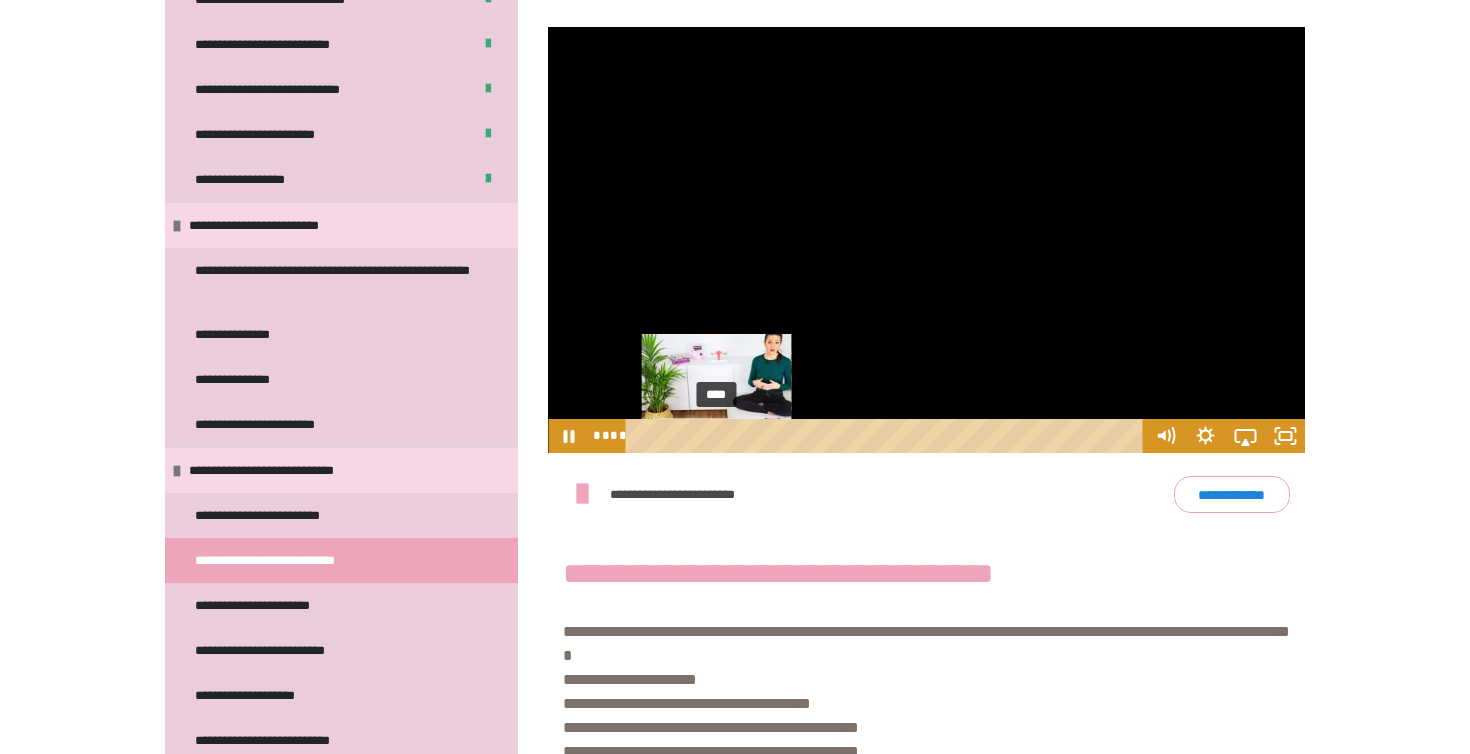 scroll, scrollTop: 0, scrollLeft: 0, axis: both 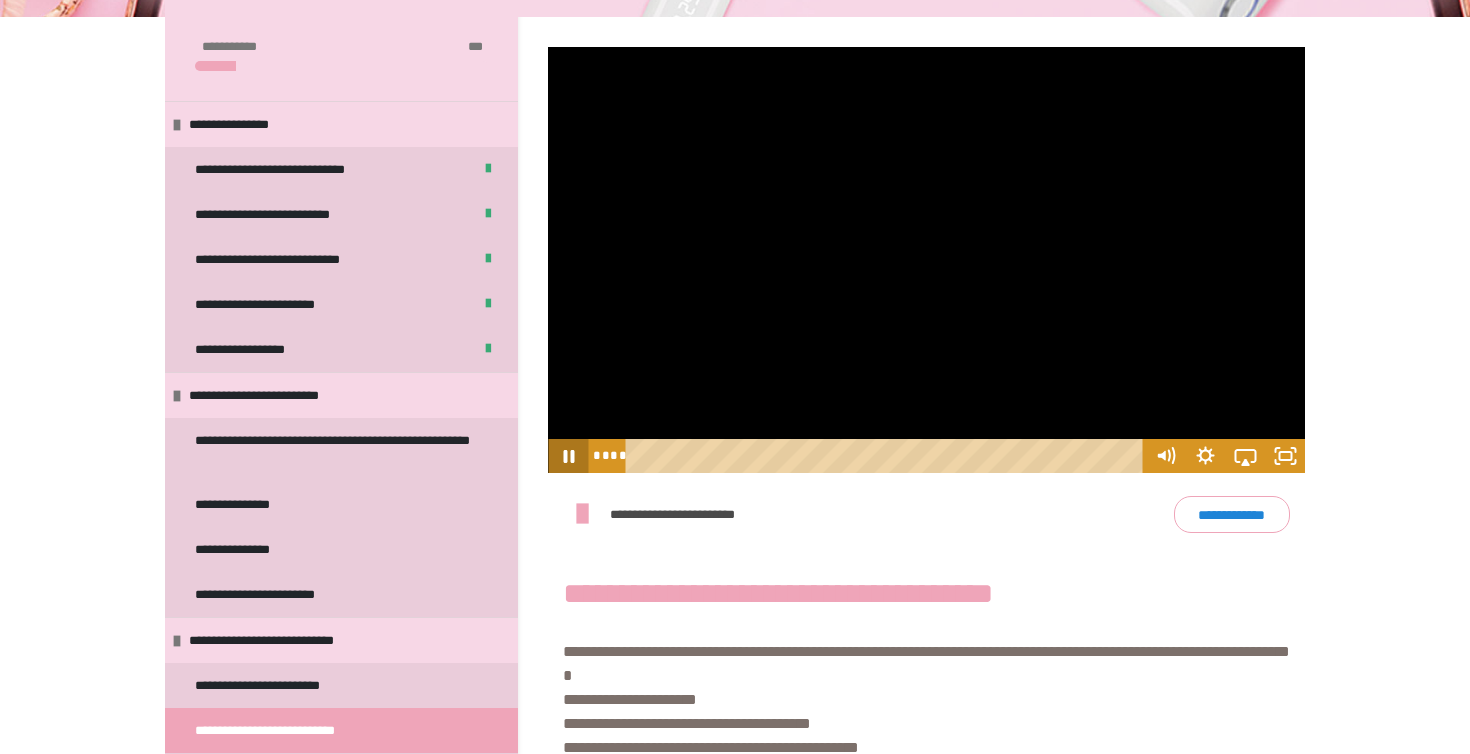 click 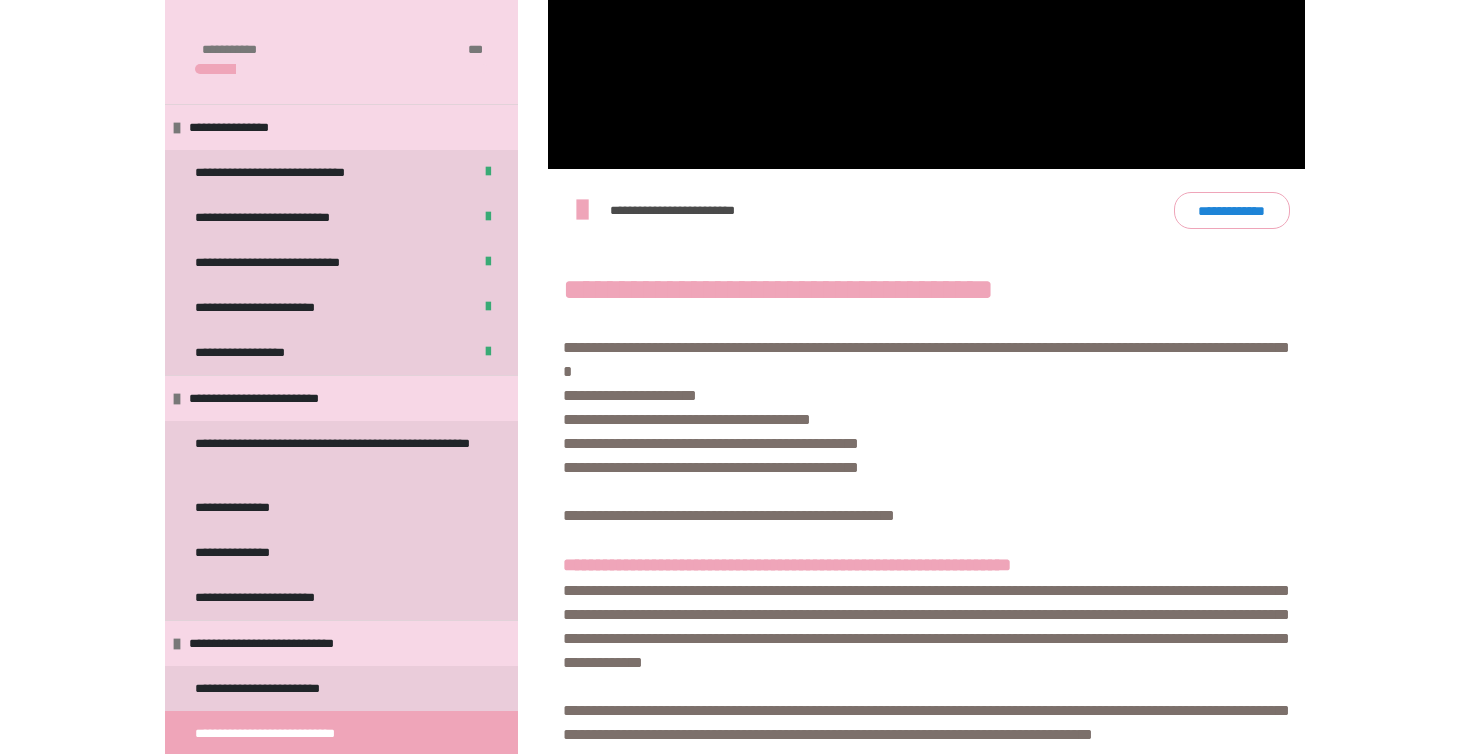 scroll, scrollTop: 676, scrollLeft: 0, axis: vertical 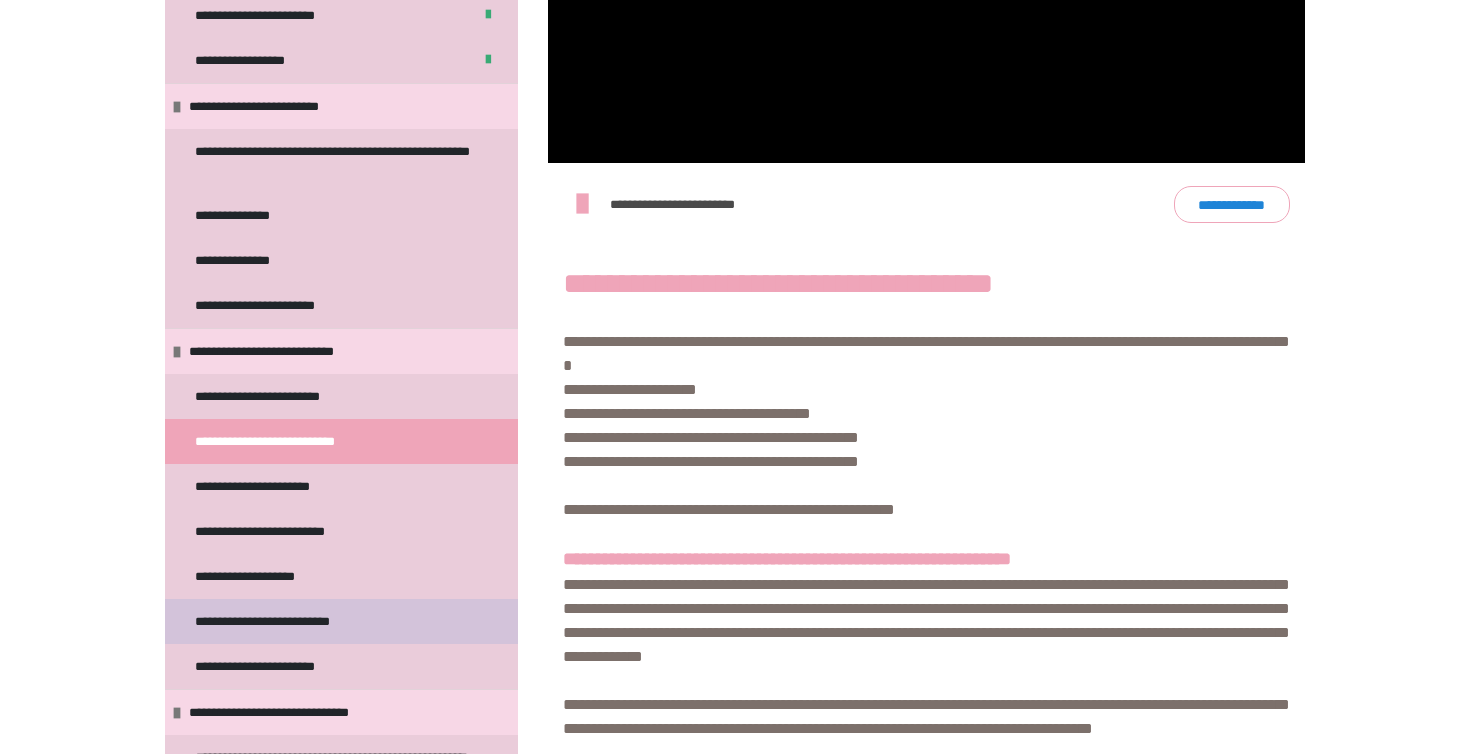 click on "**********" at bounding box center [288, 621] 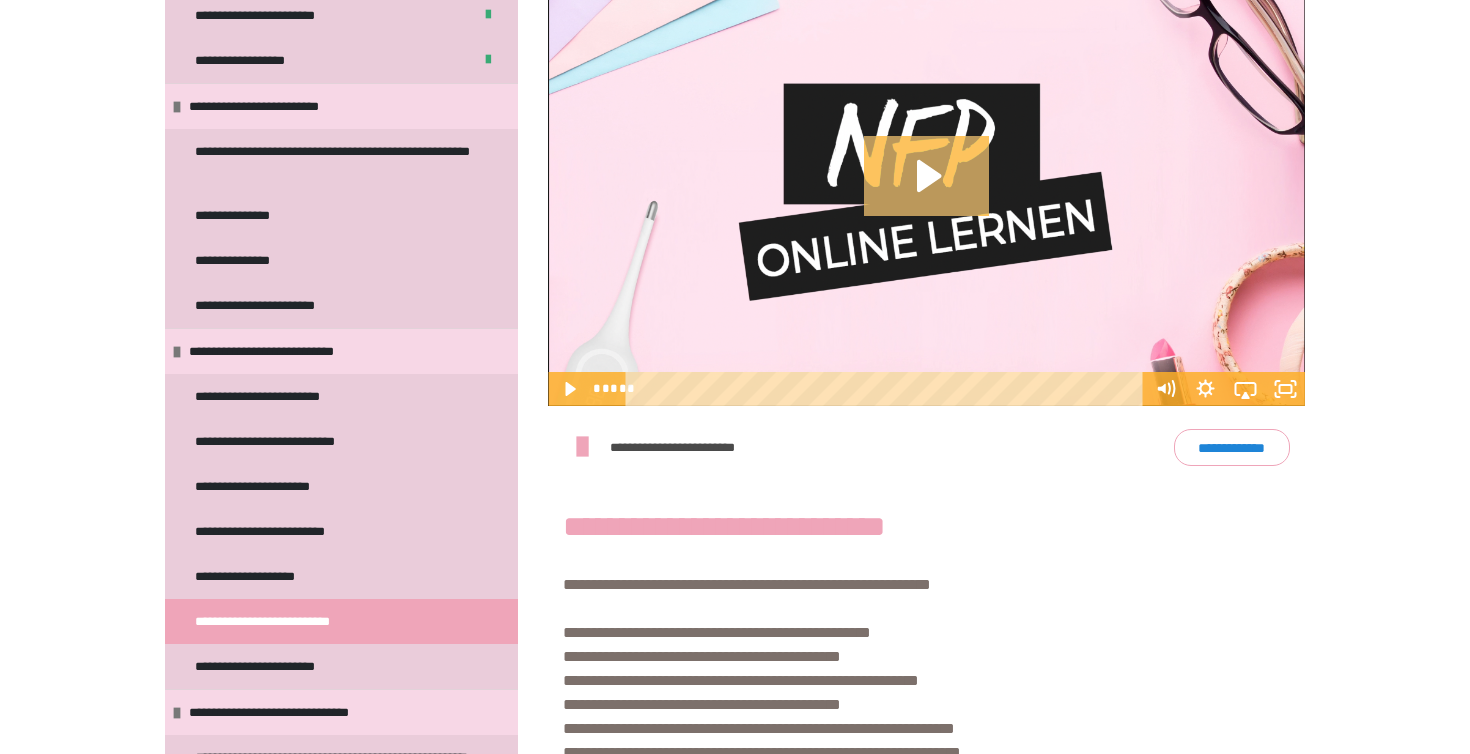click 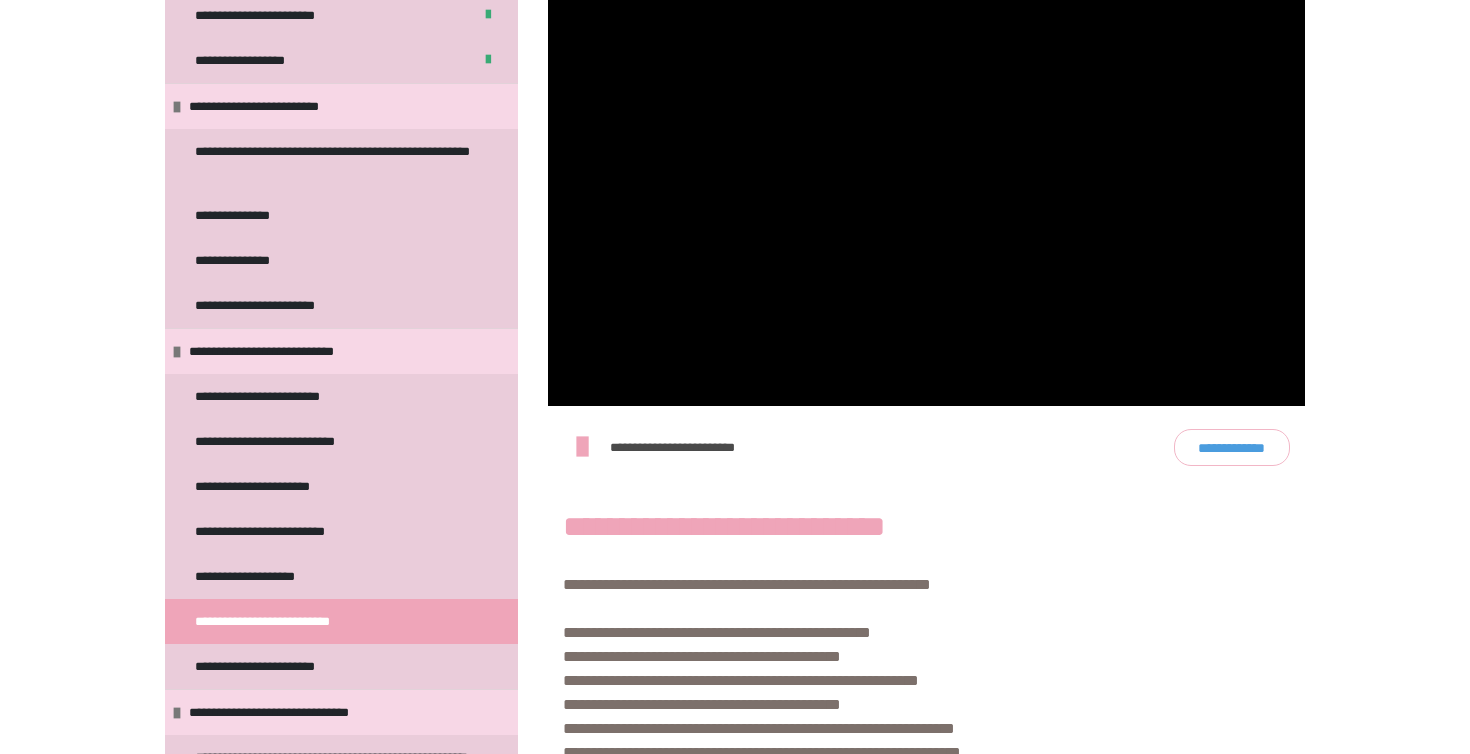click on "**********" at bounding box center [1232, 447] 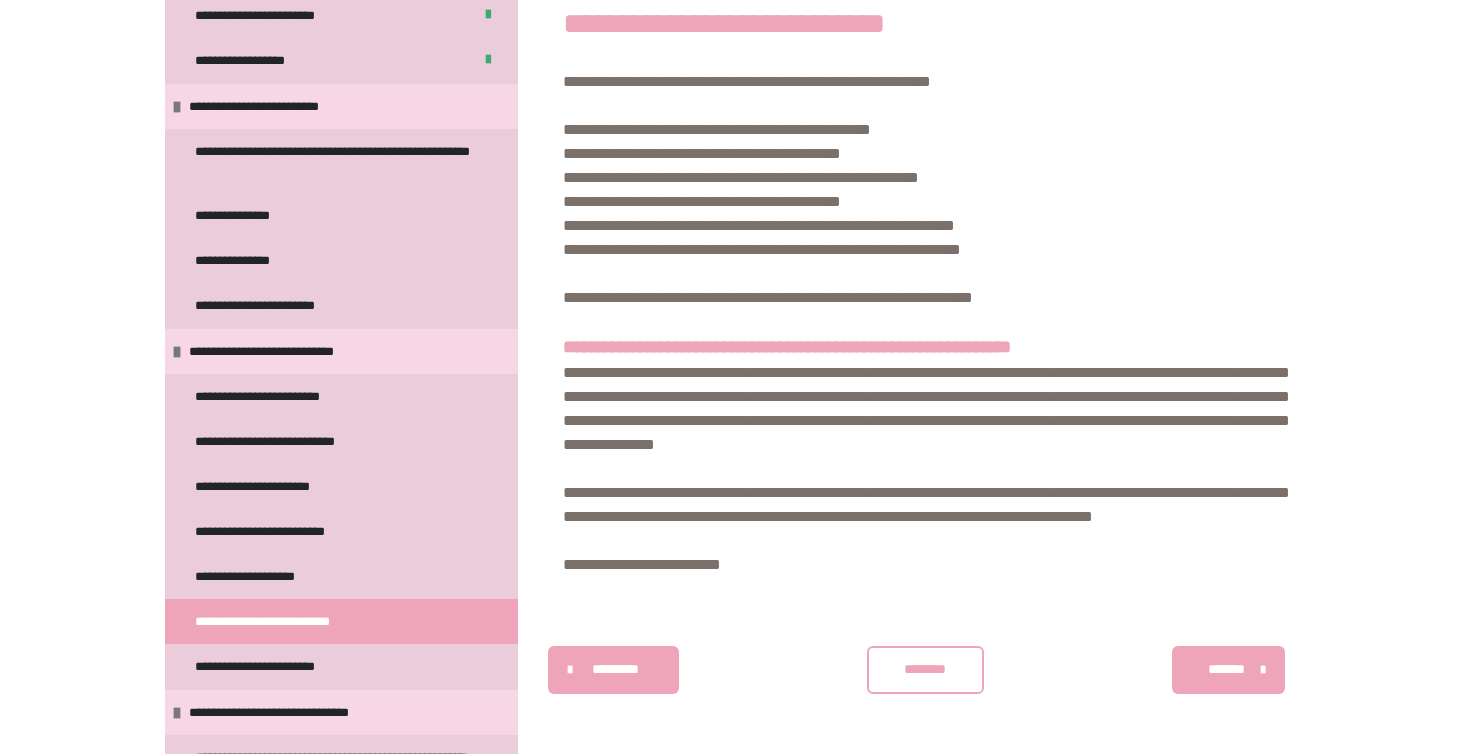 scroll, scrollTop: 984, scrollLeft: 0, axis: vertical 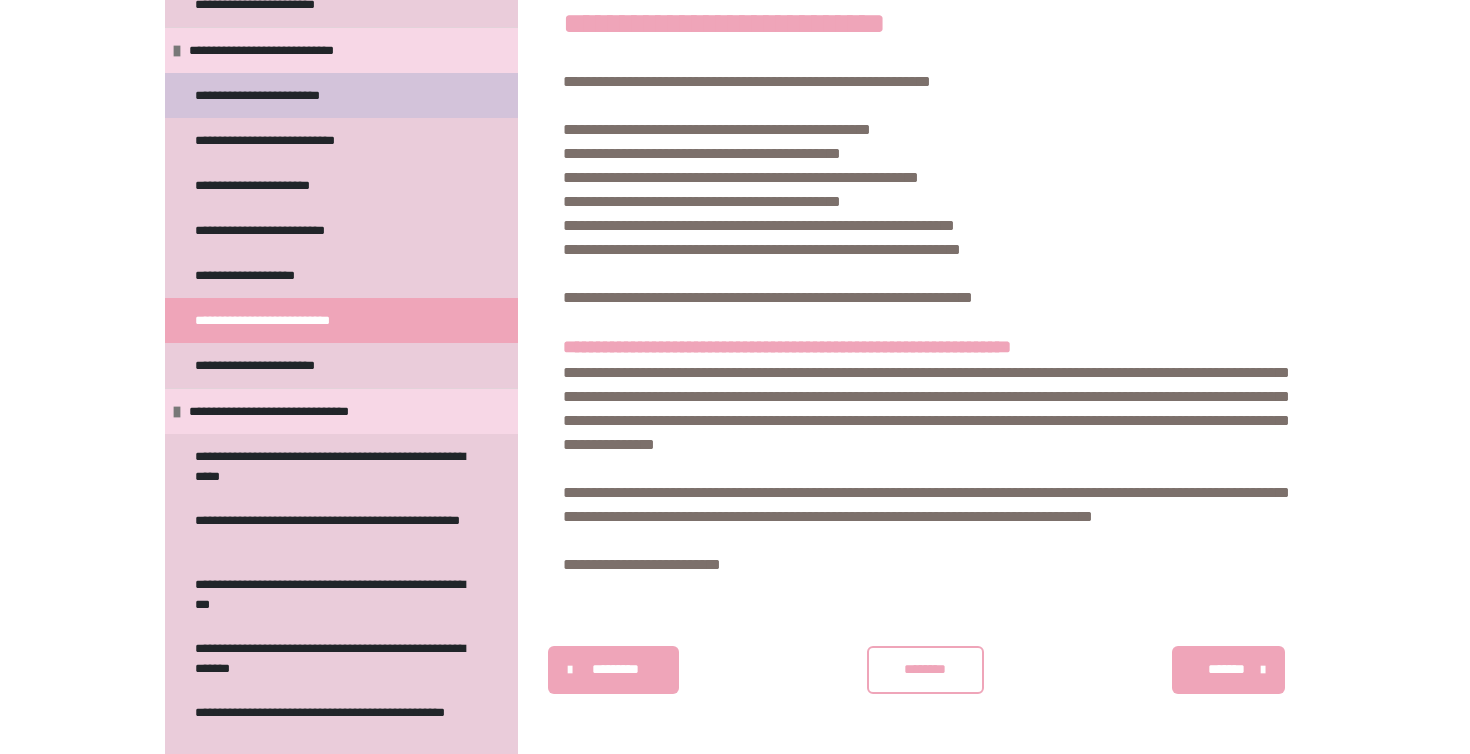click on "**********" at bounding box center (341, 95) 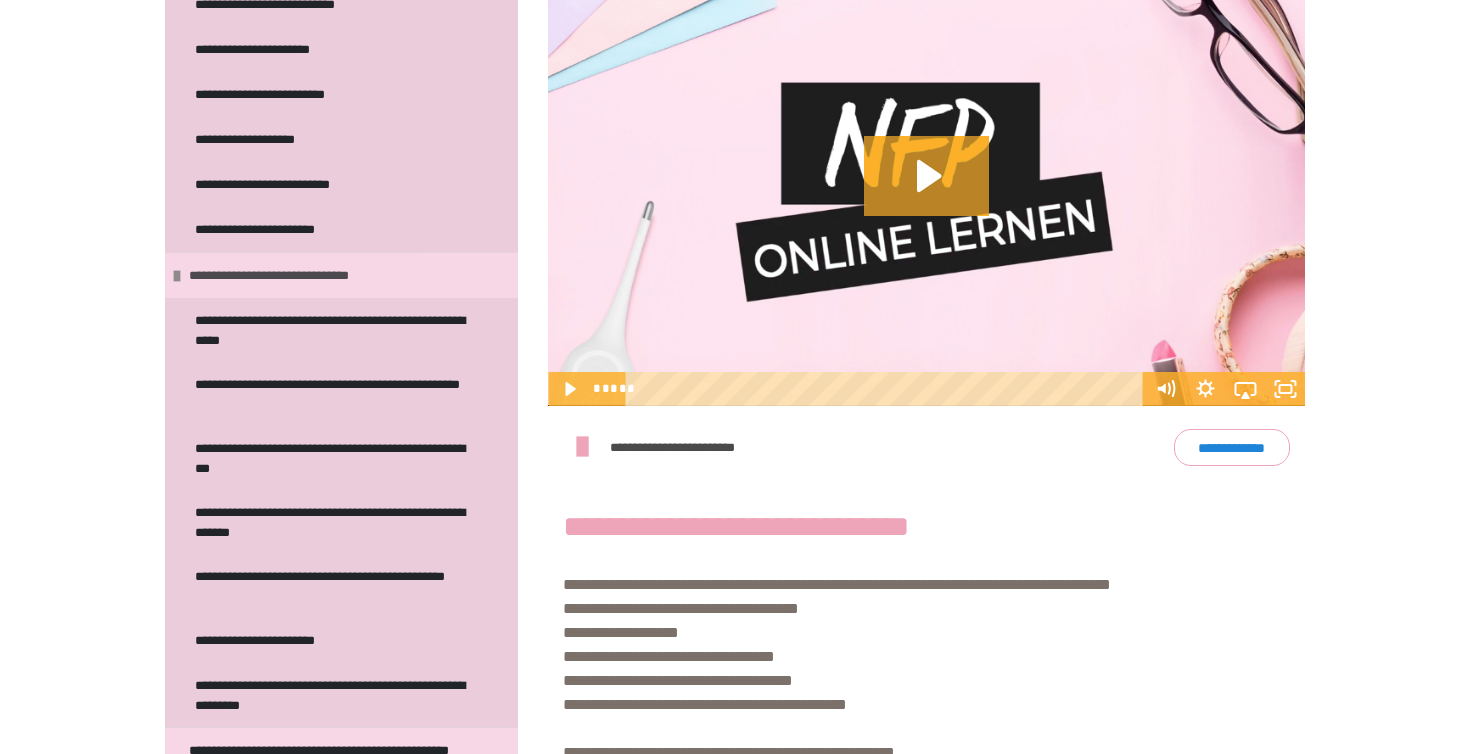 scroll, scrollTop: 739, scrollLeft: 0, axis: vertical 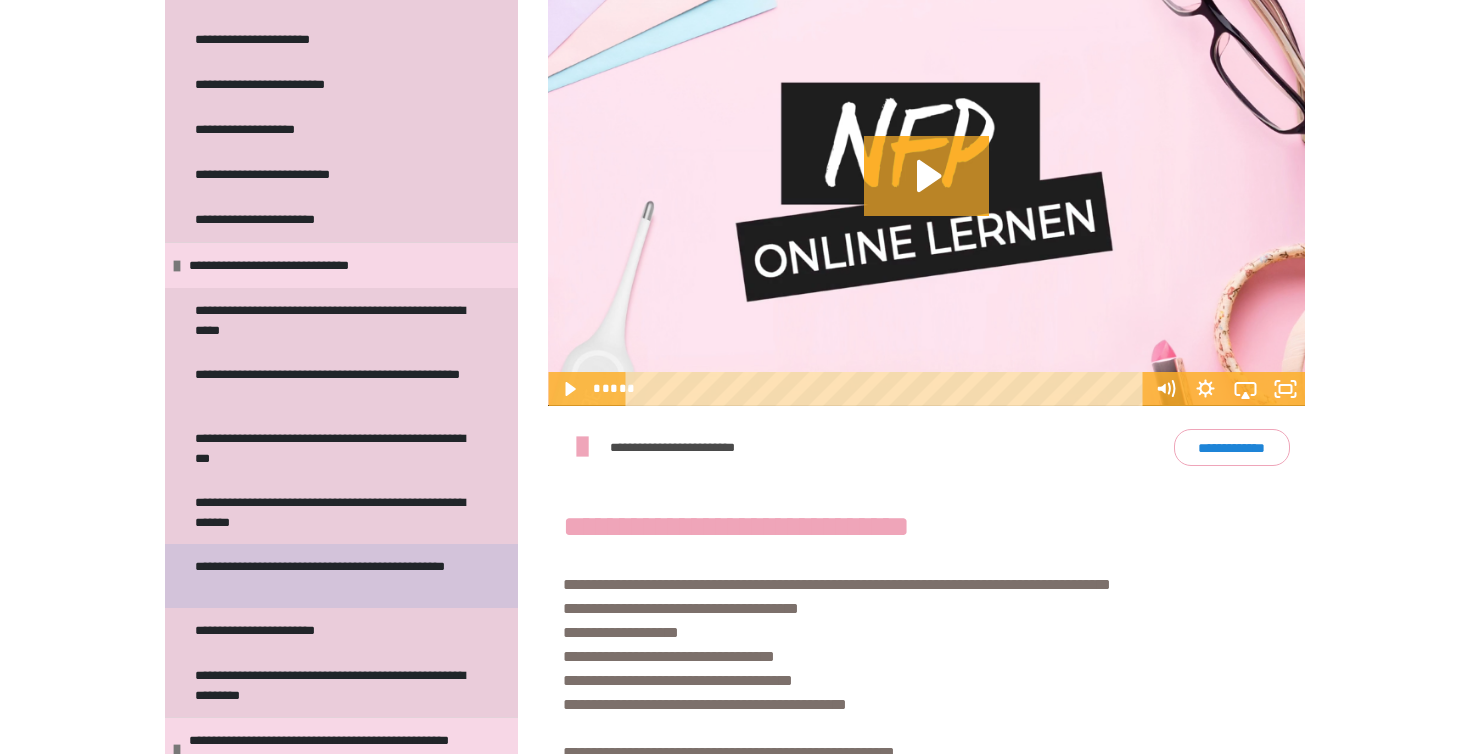 click on "**********" at bounding box center [333, 576] 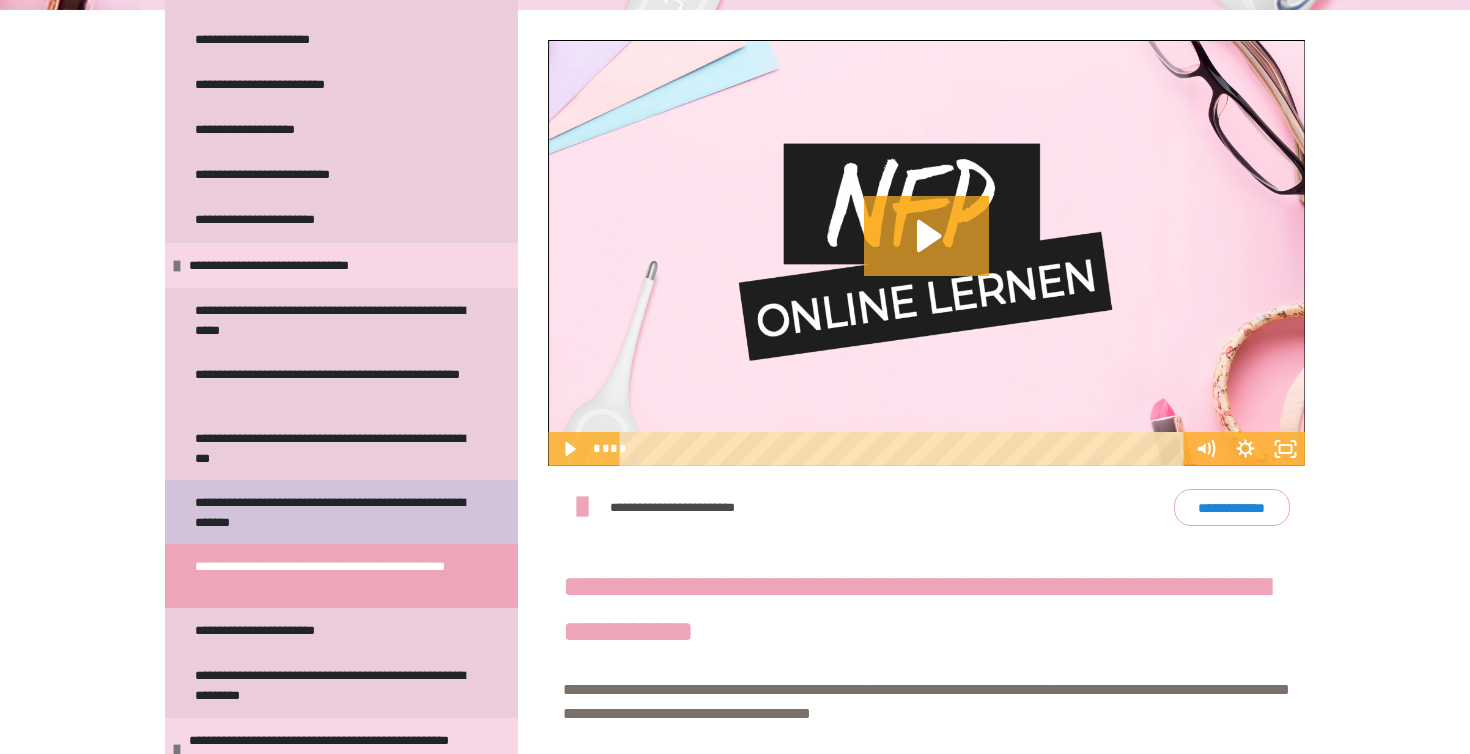 click on "**********" at bounding box center (333, 512) 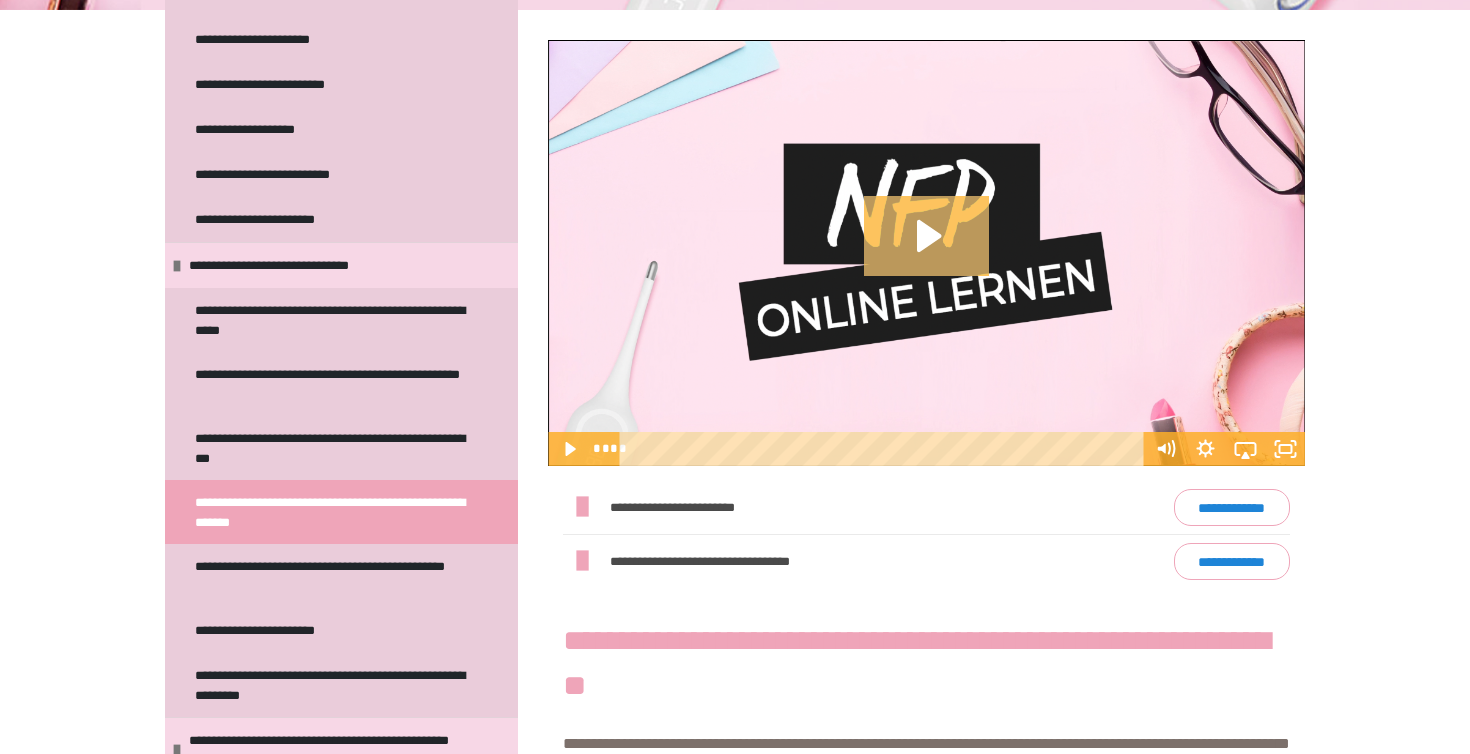 click 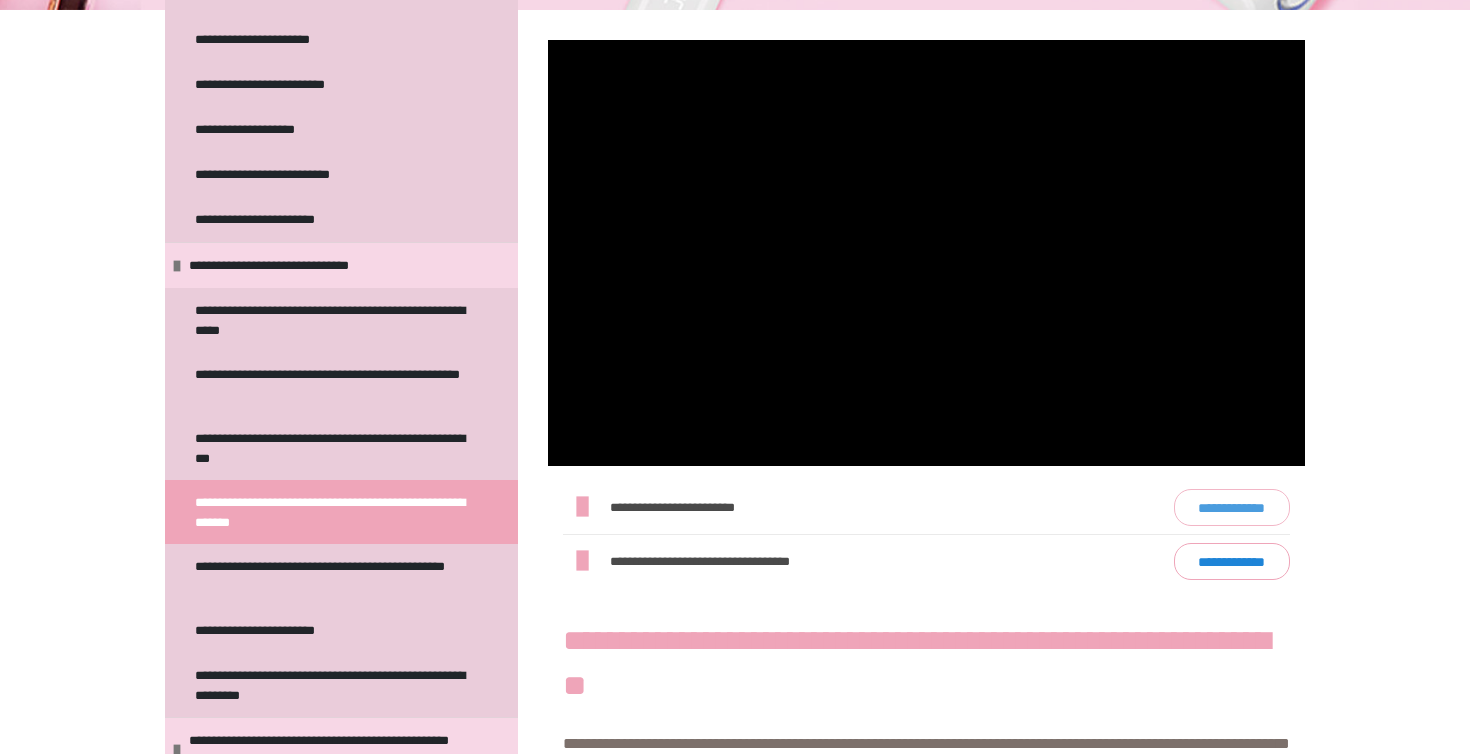 click on "**********" at bounding box center (1232, 507) 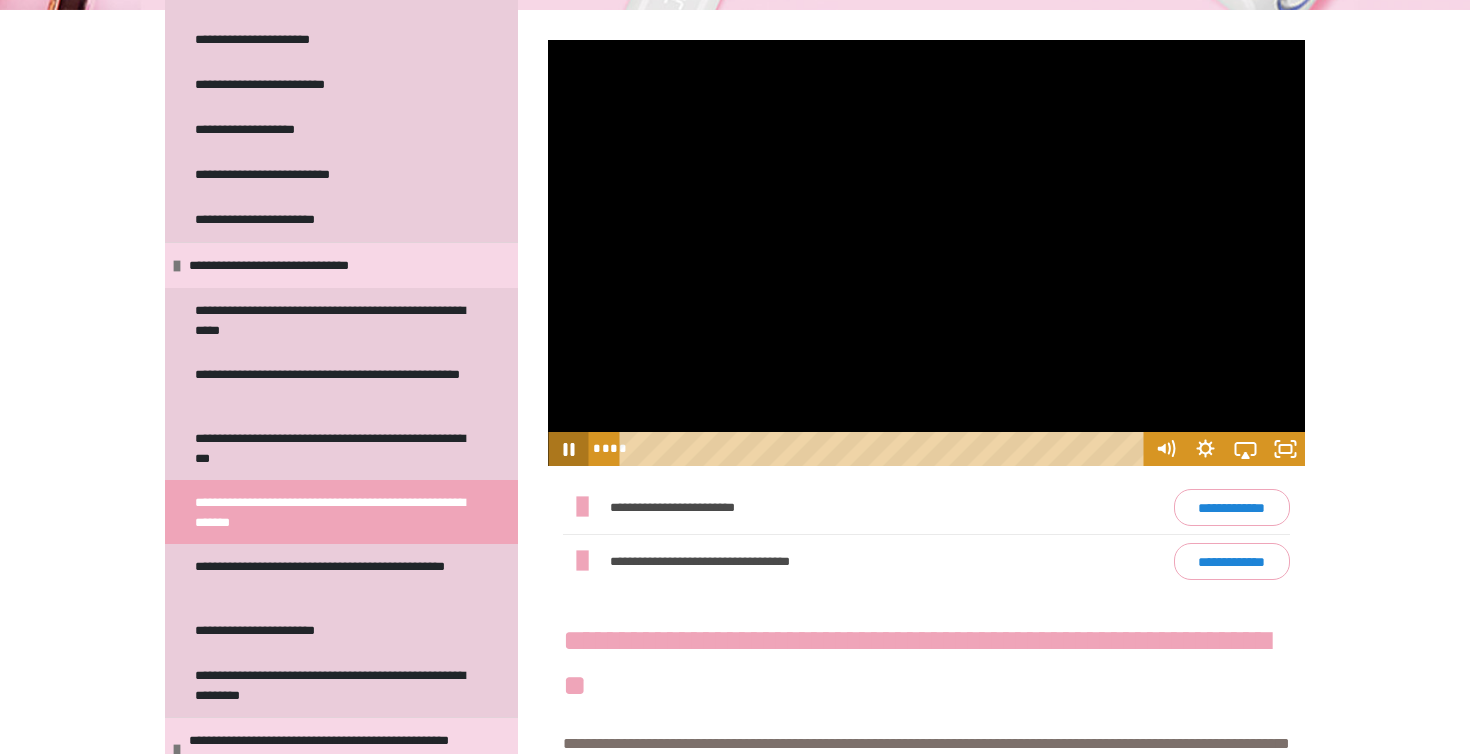 click 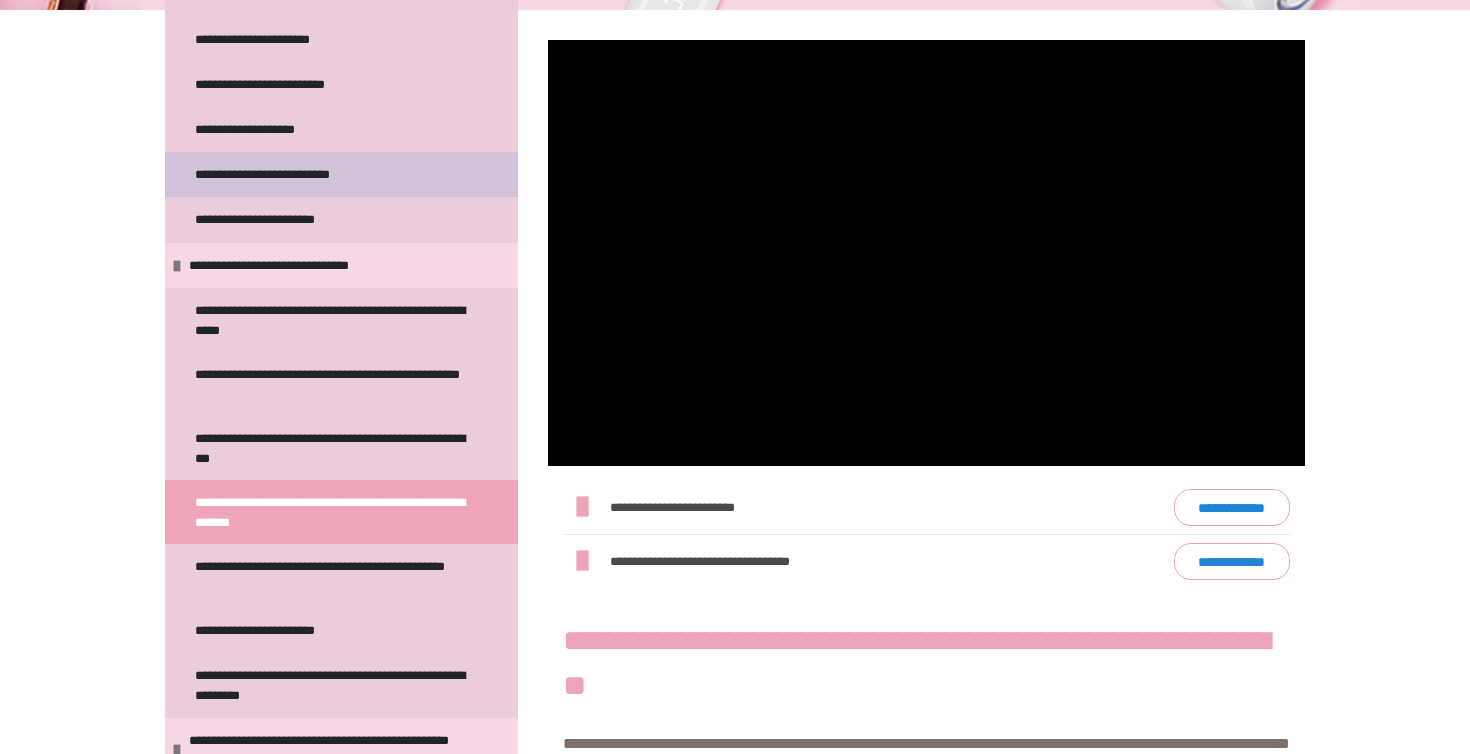 click on "**********" at bounding box center (288, 174) 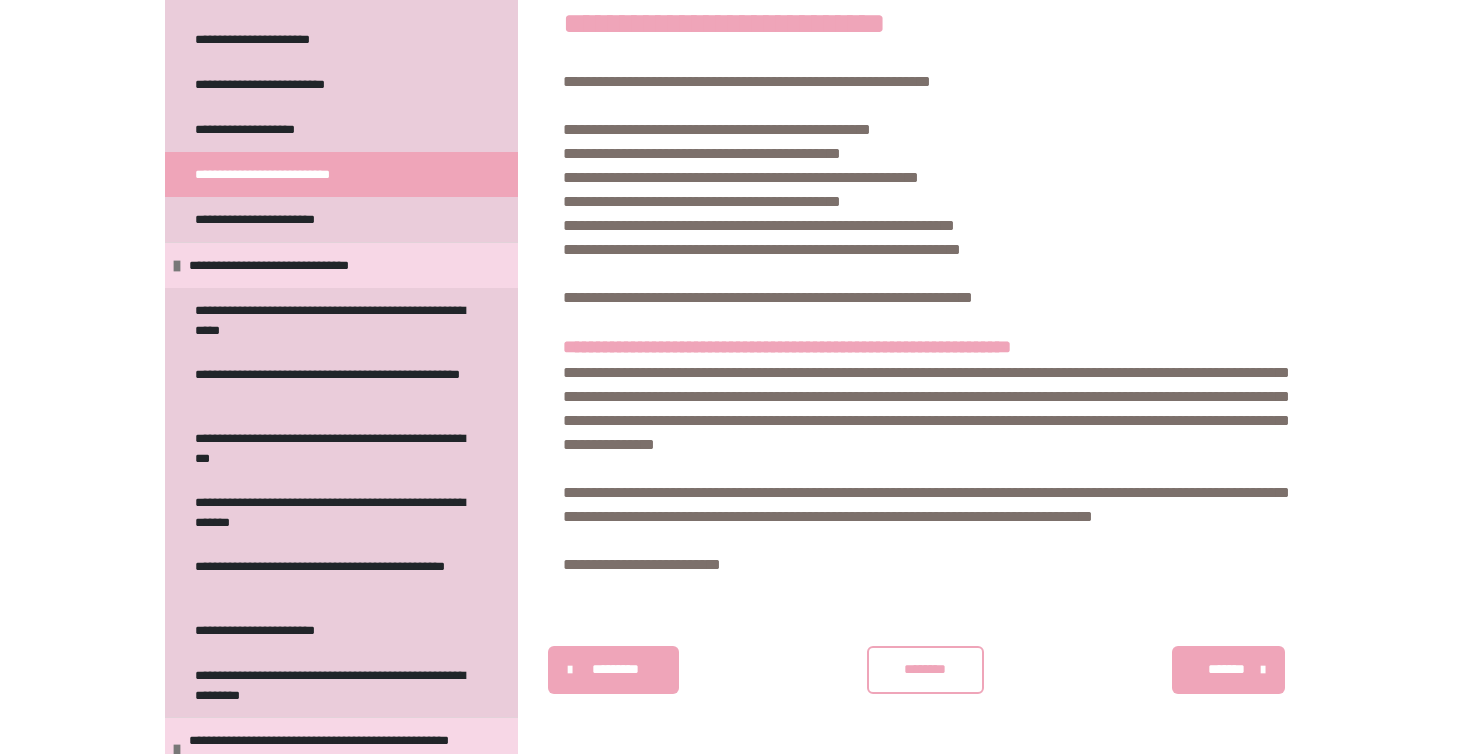 scroll, scrollTop: 984, scrollLeft: 0, axis: vertical 